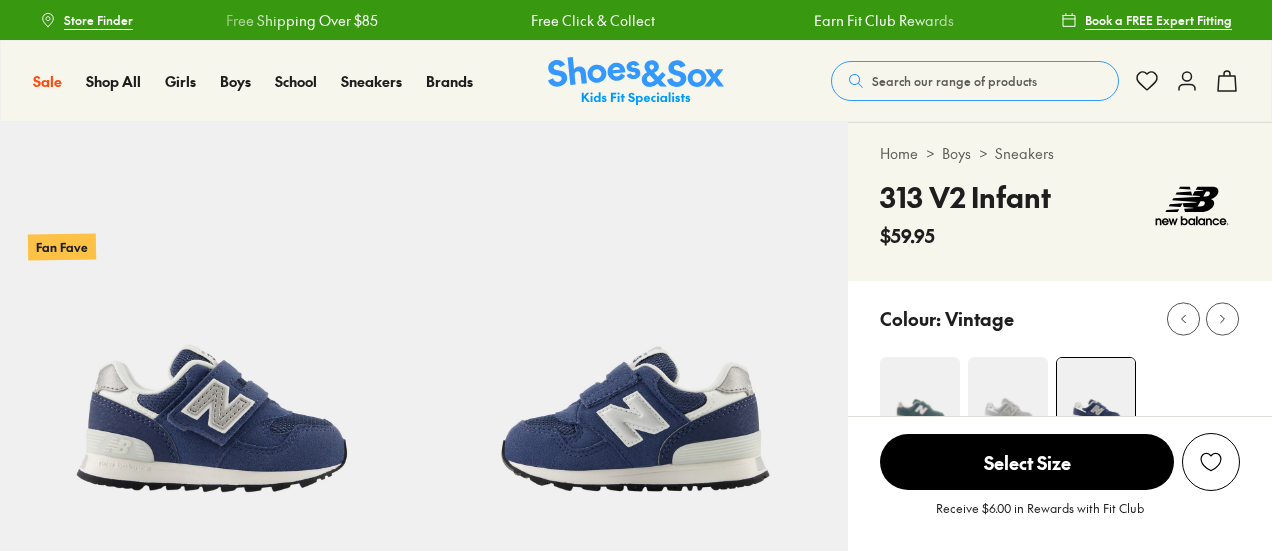 select on "*" 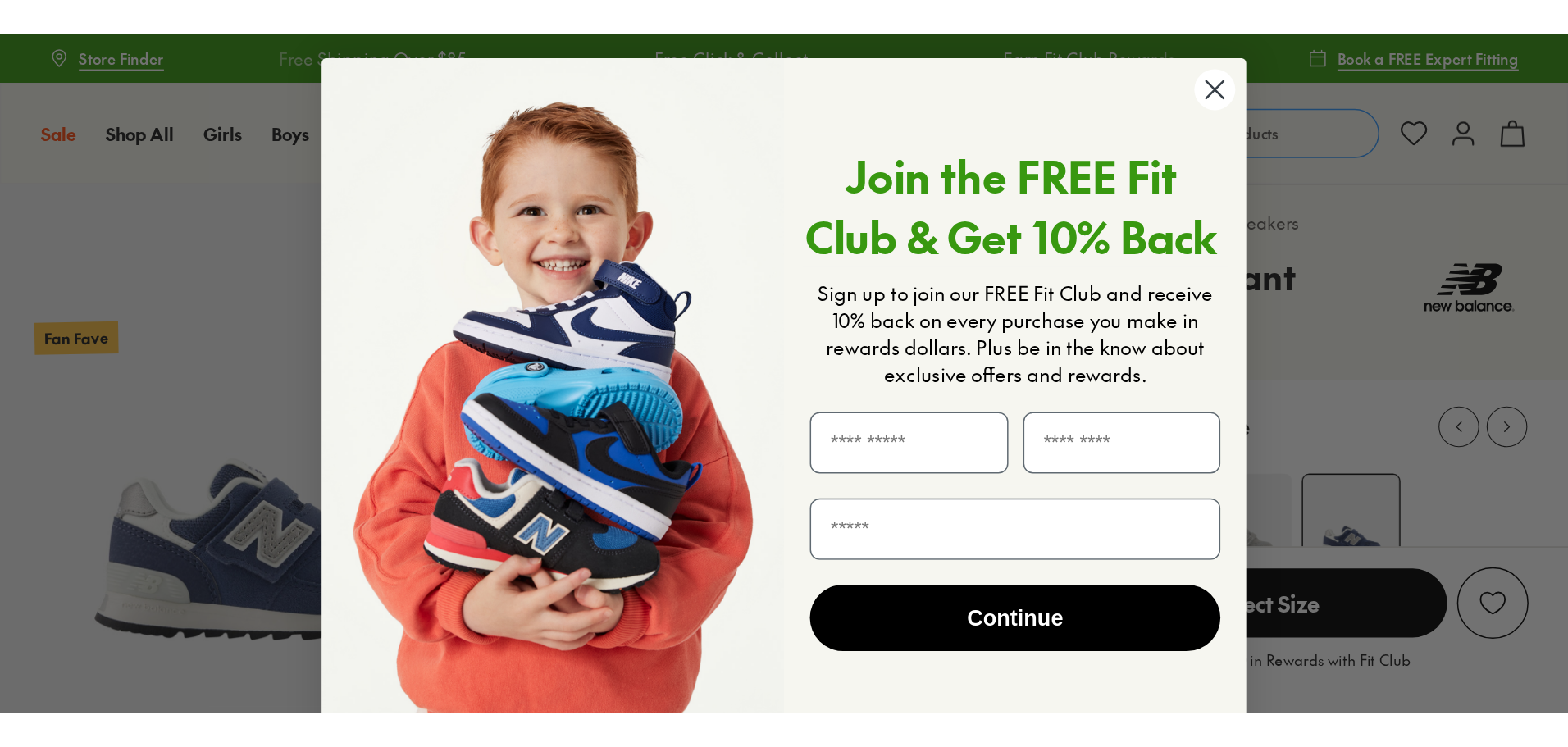 scroll, scrollTop: 0, scrollLeft: 0, axis: both 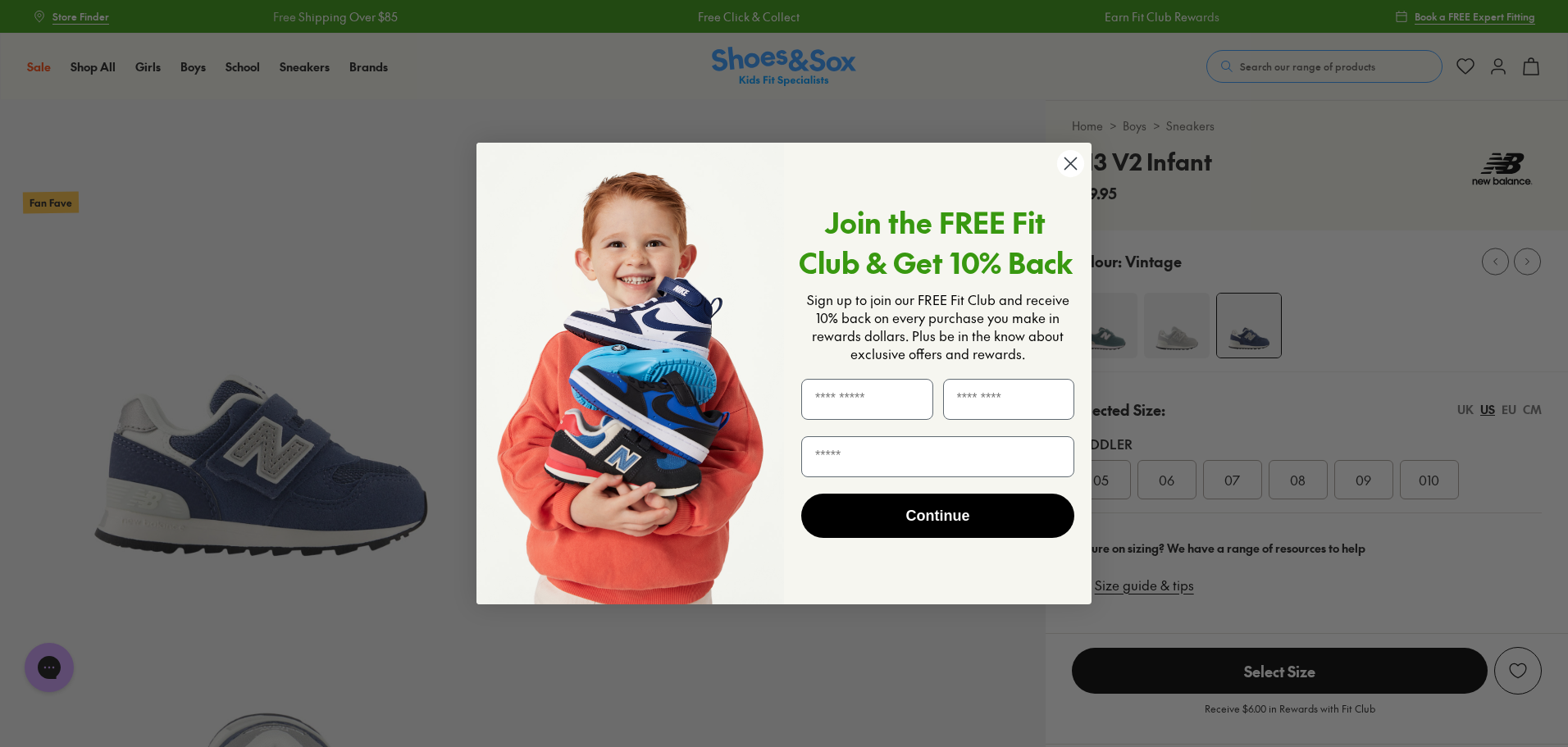 click 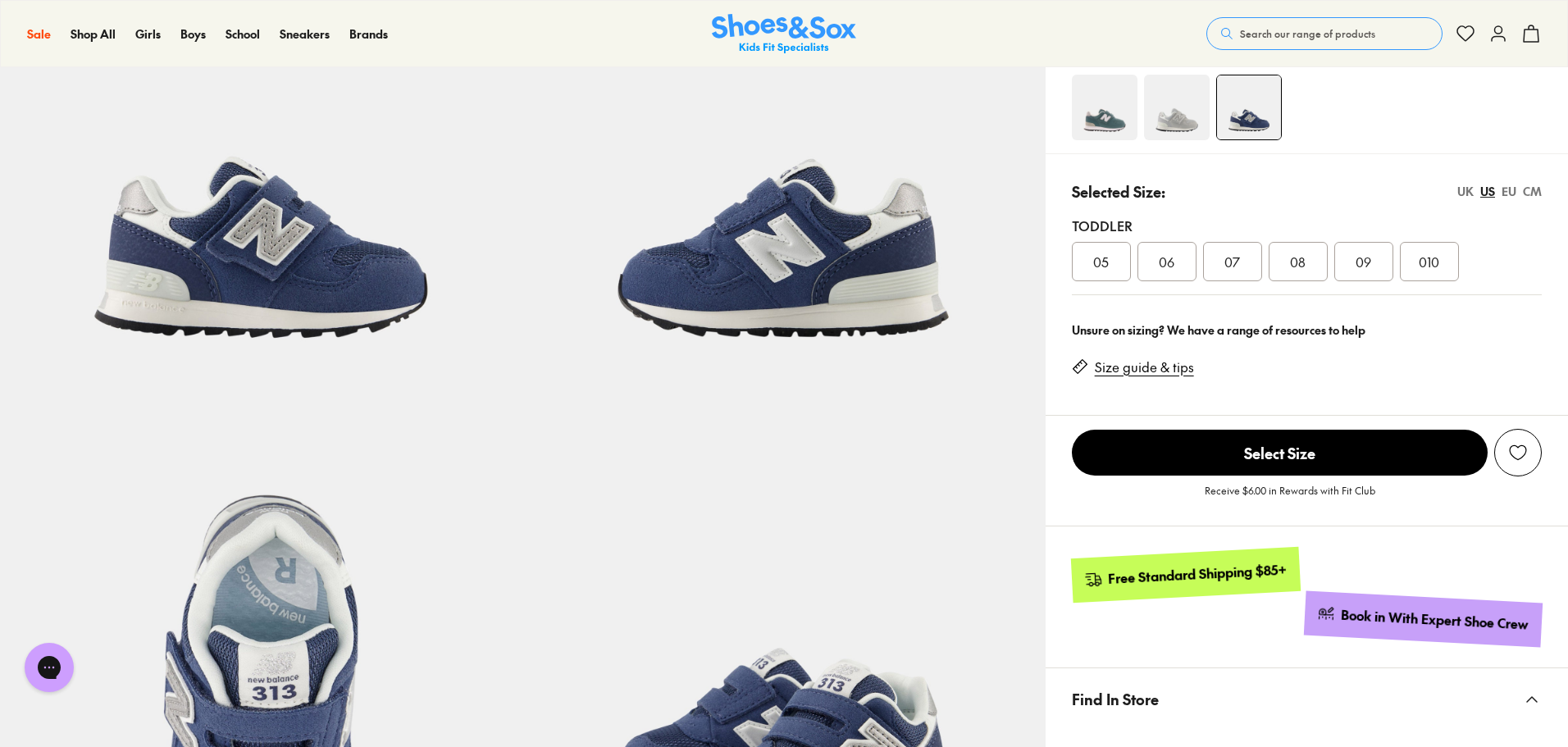 scroll, scrollTop: 0, scrollLeft: 0, axis: both 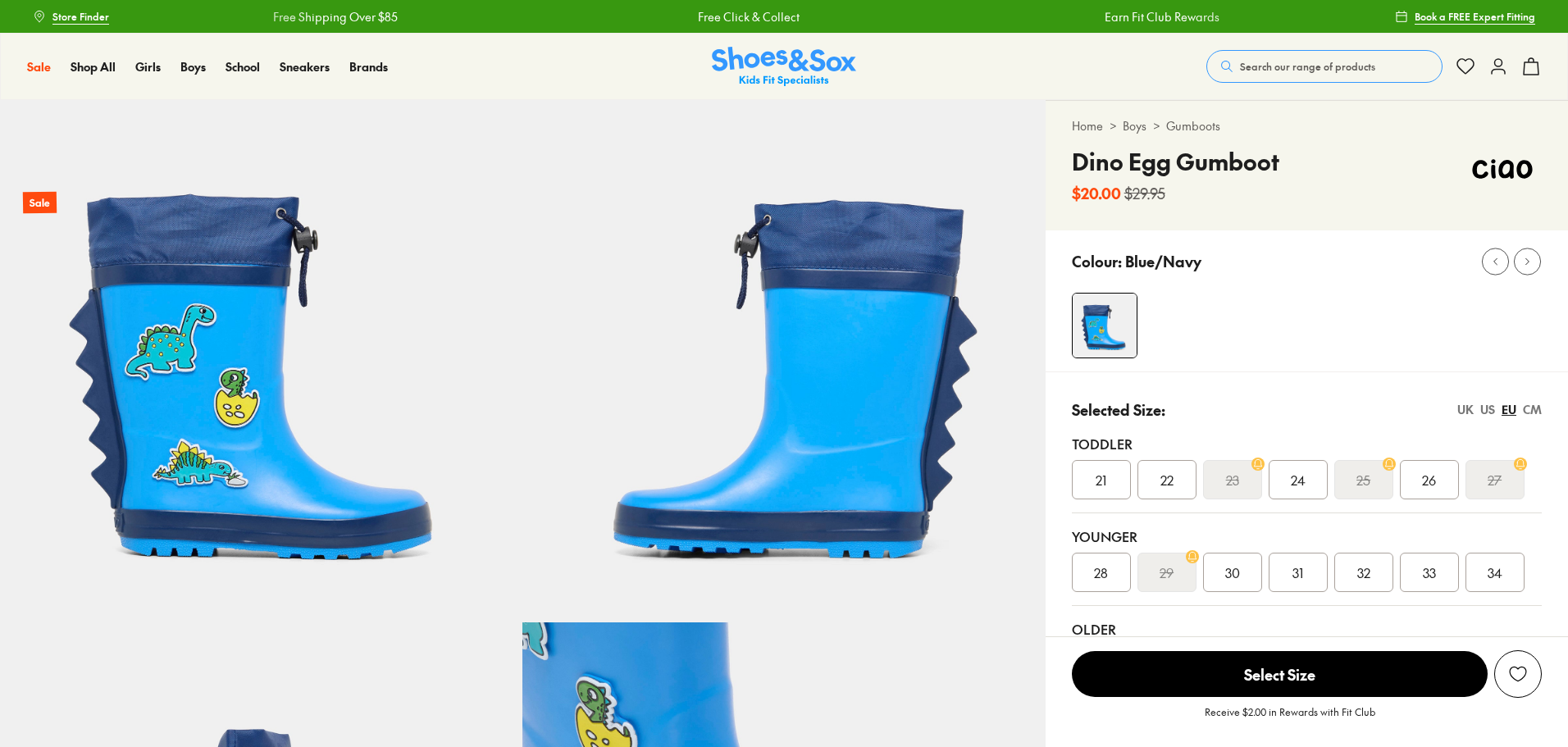 select on "*" 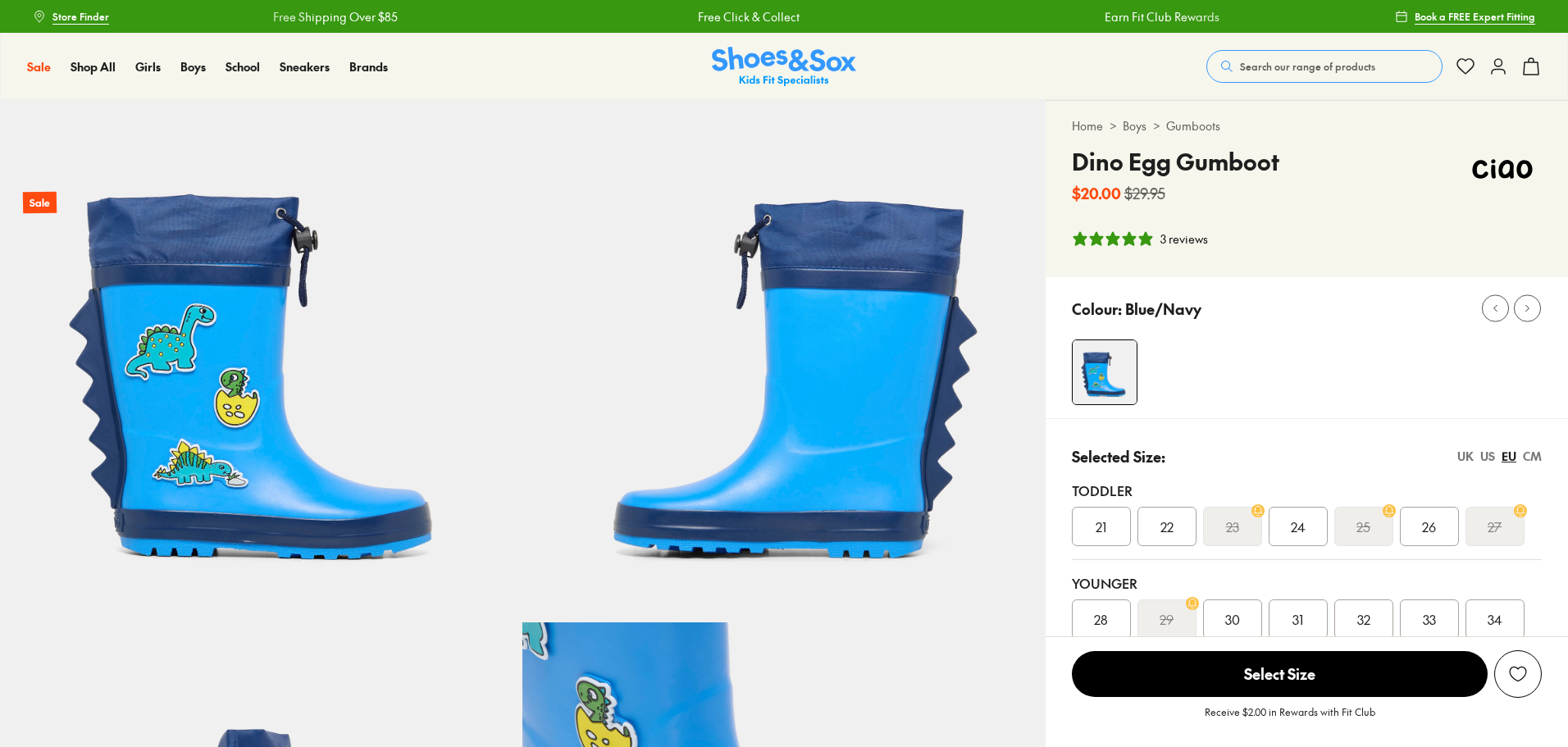 scroll, scrollTop: 0, scrollLeft: 0, axis: both 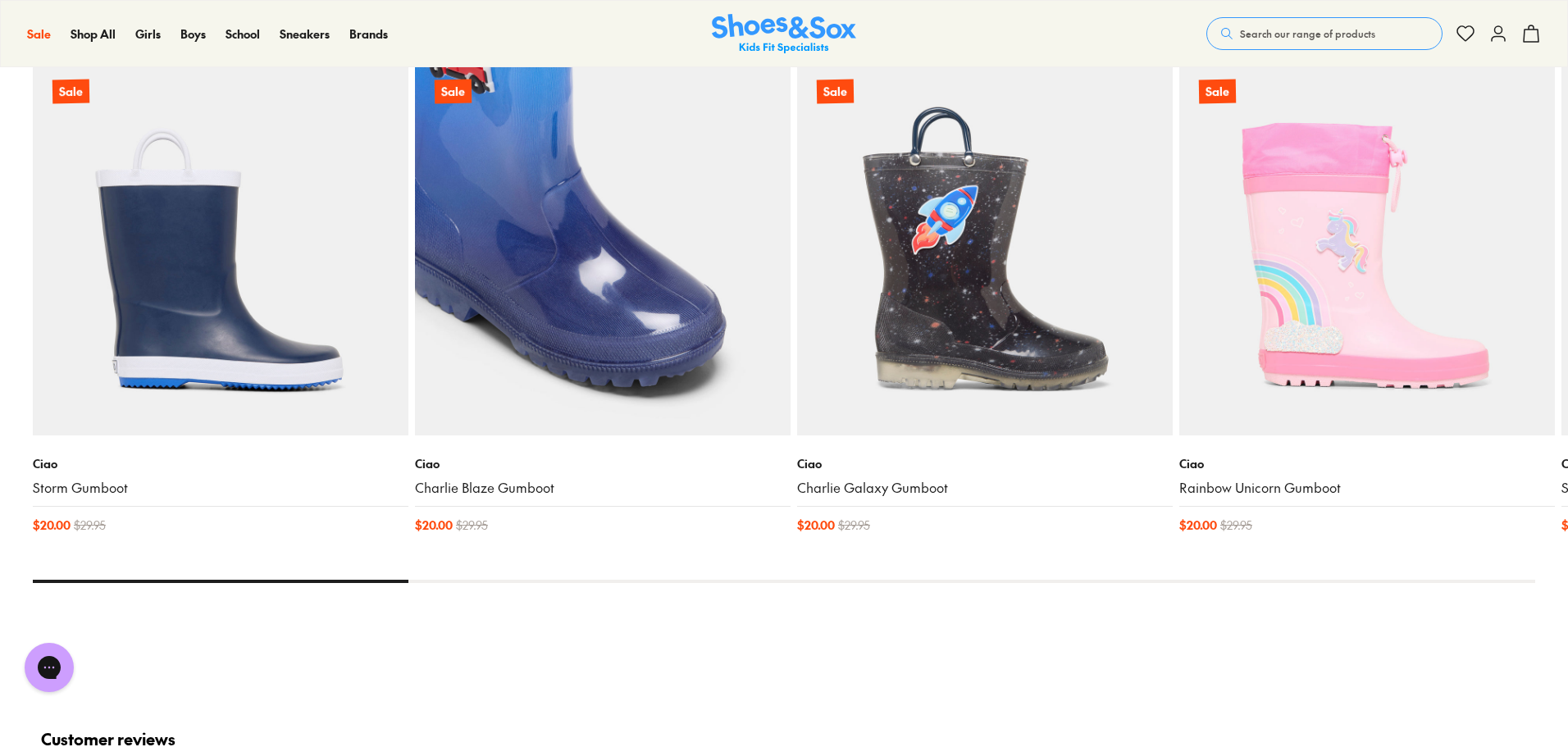 click at bounding box center [603, 248] 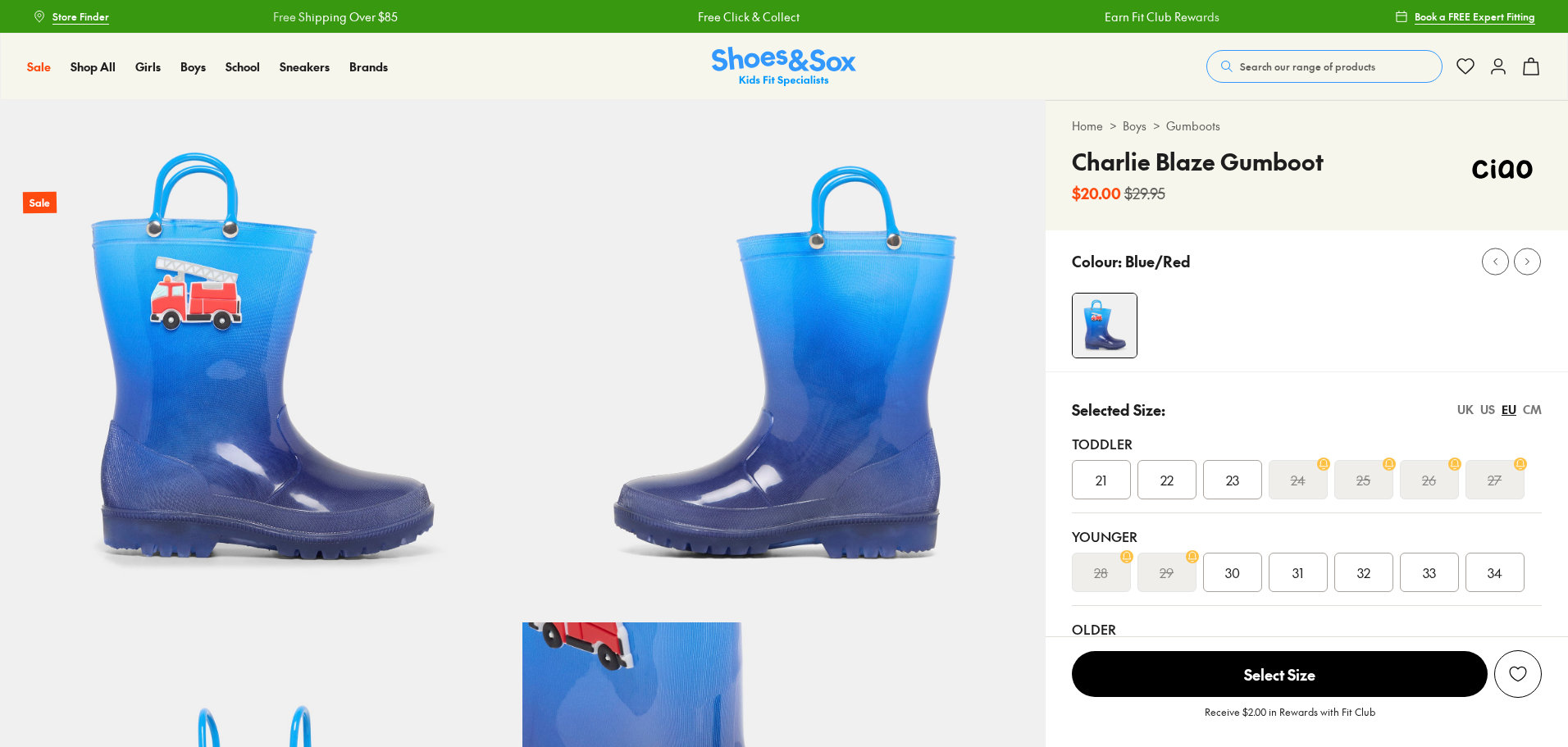 scroll, scrollTop: 0, scrollLeft: 0, axis: both 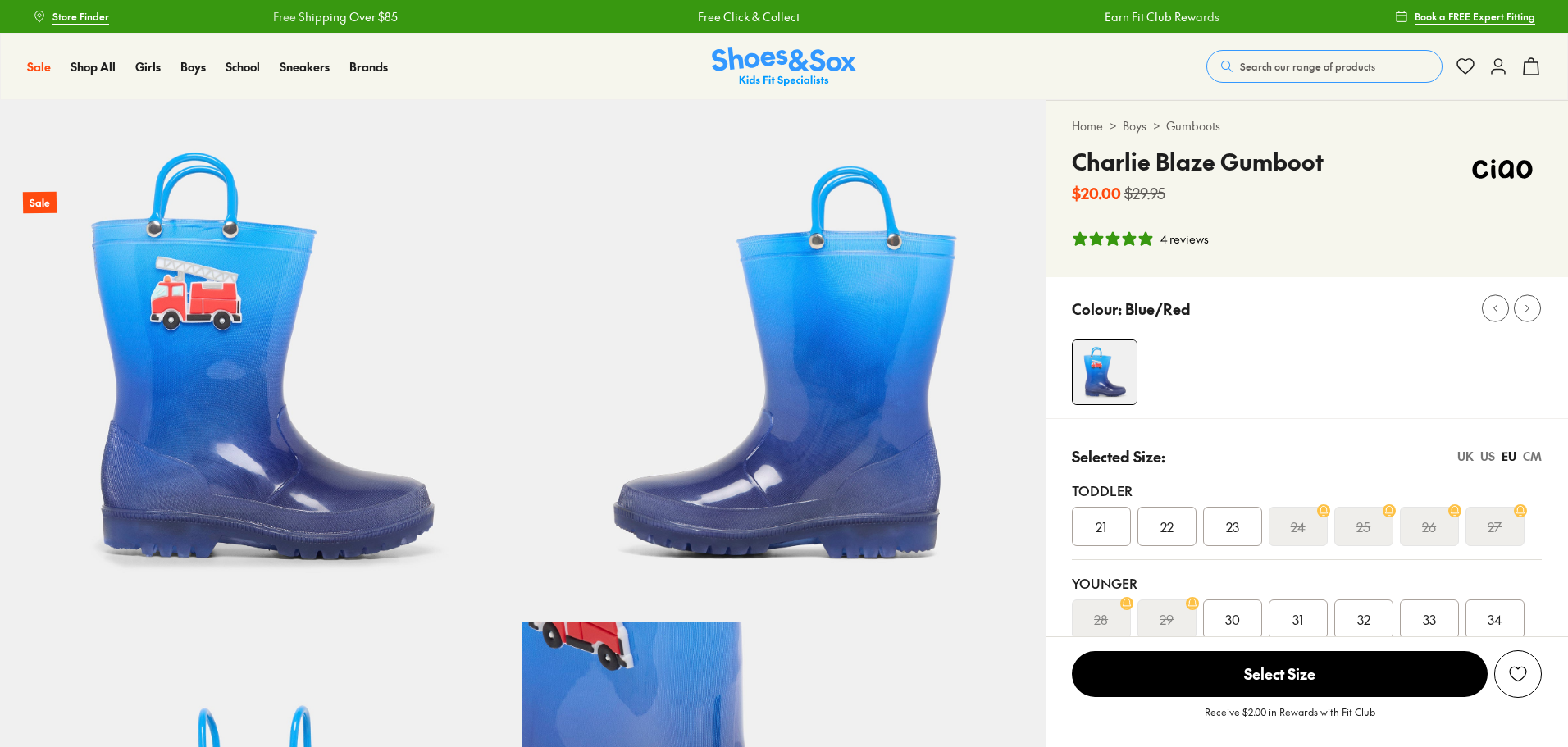 select on "*" 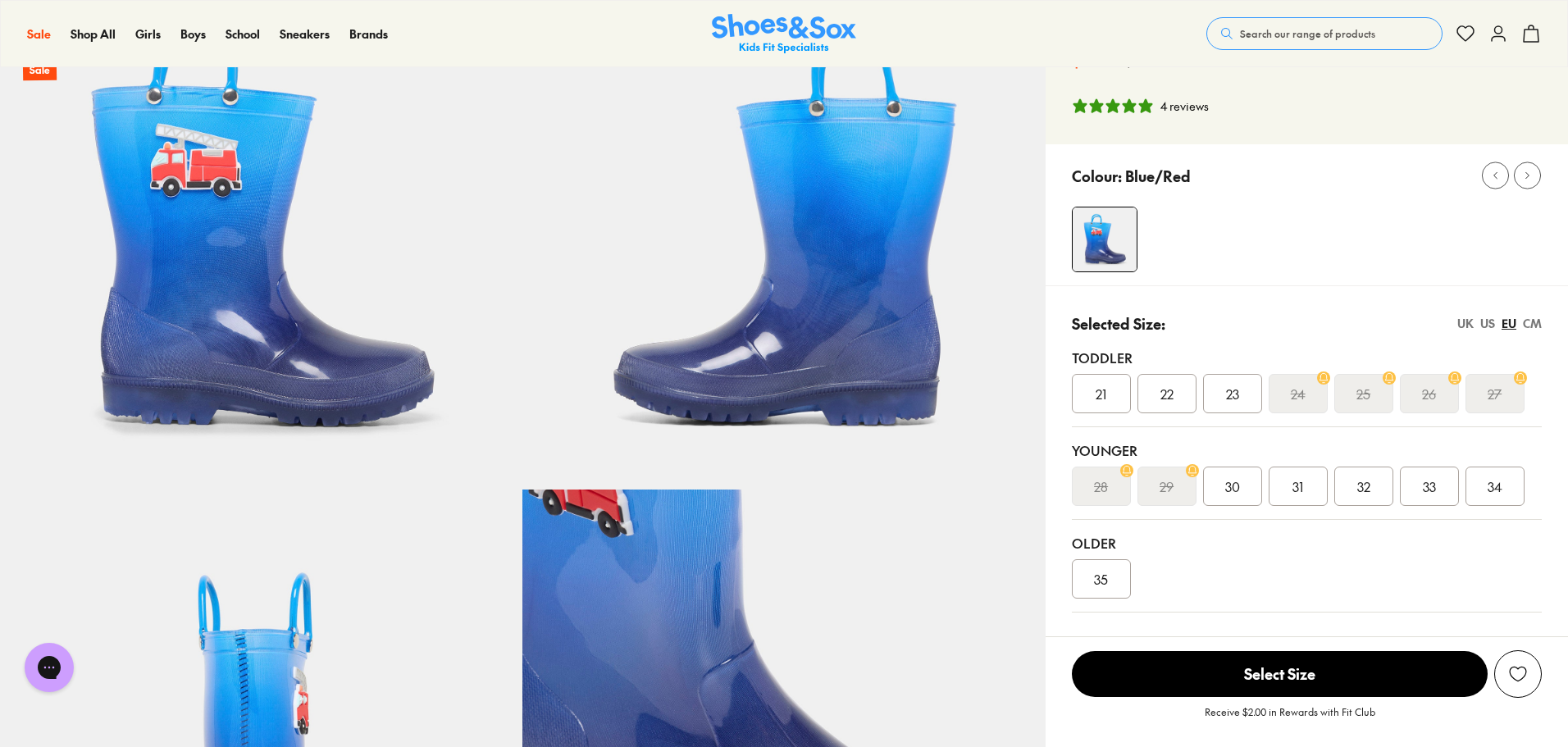 scroll, scrollTop: 164, scrollLeft: 0, axis: vertical 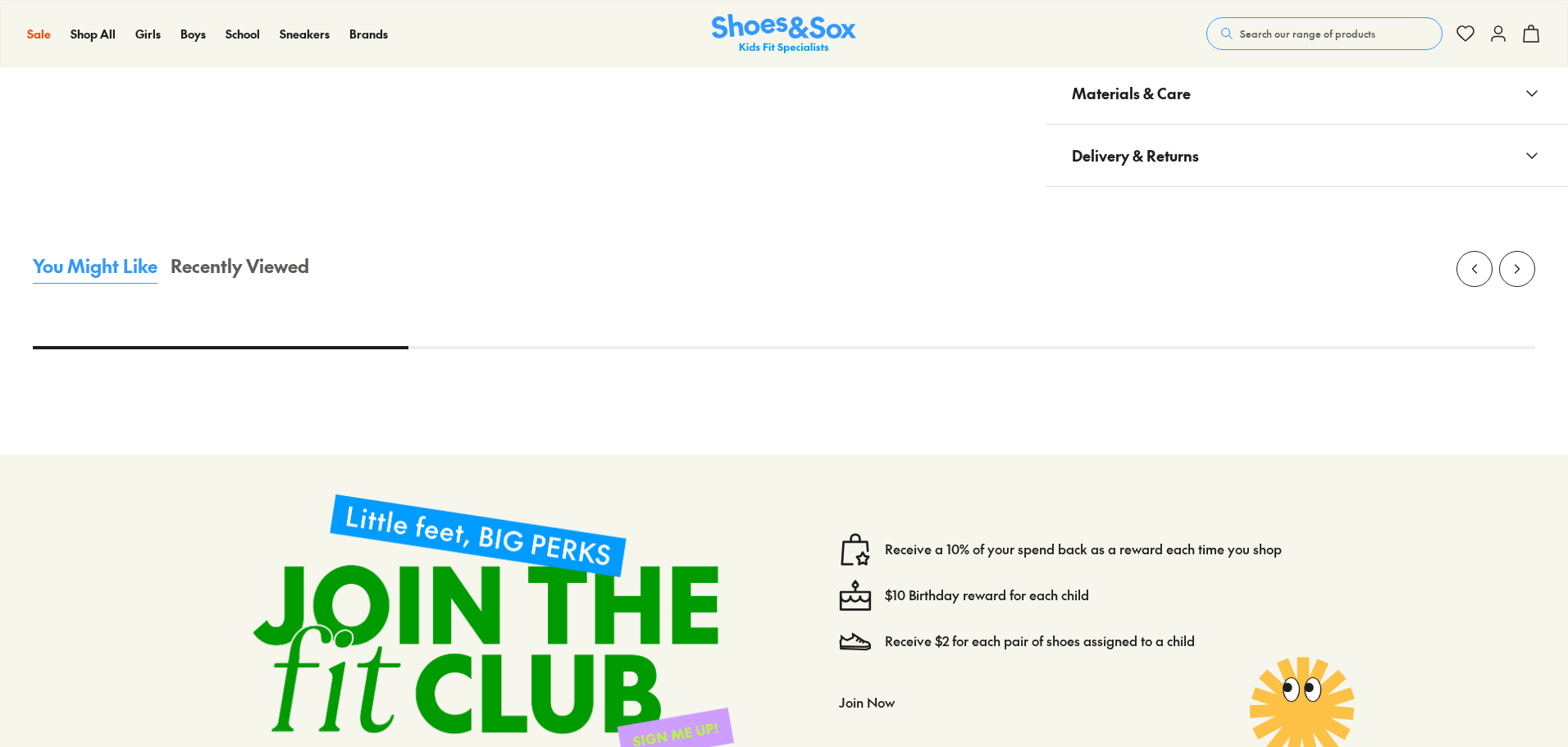 select on "*" 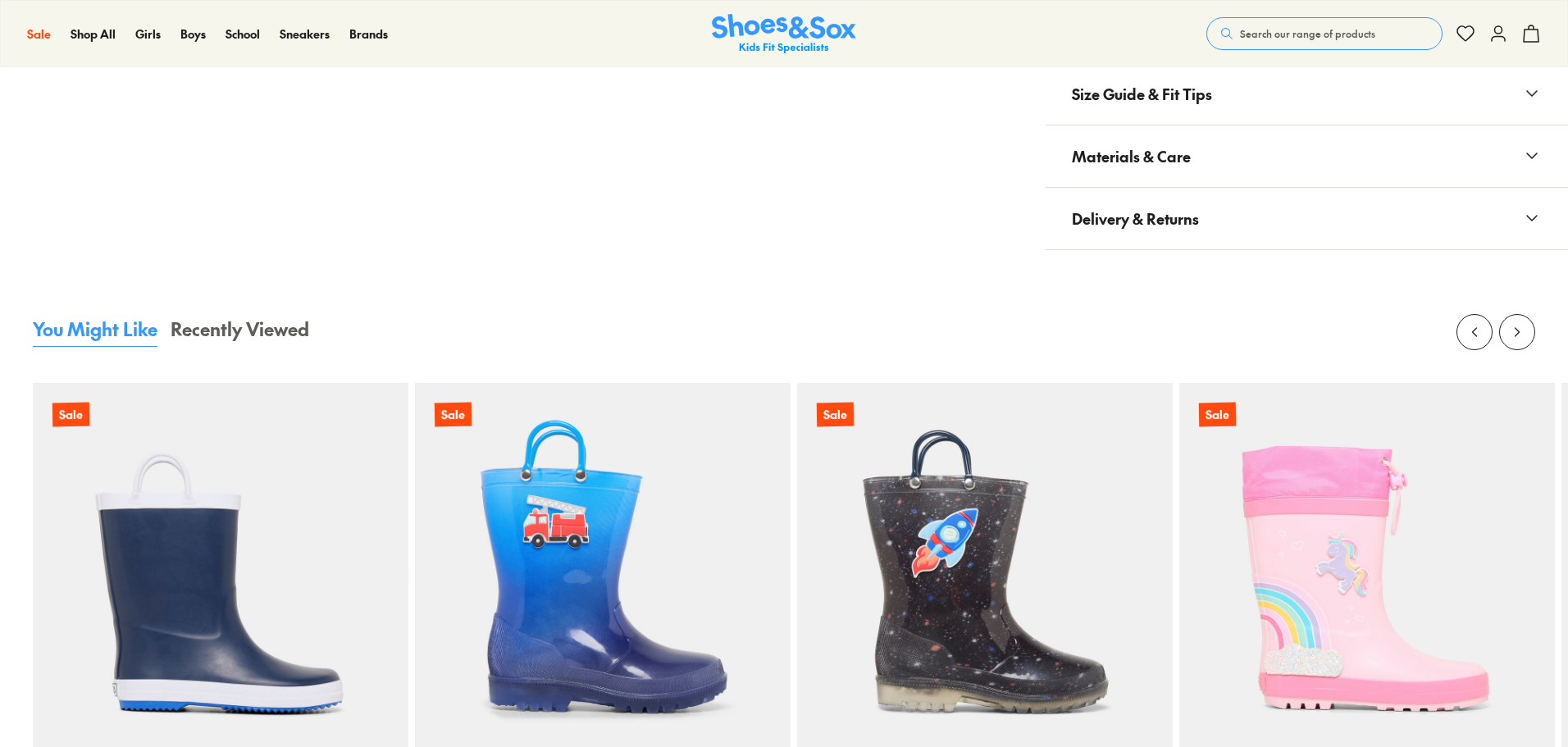 scroll, scrollTop: 0, scrollLeft: 0, axis: both 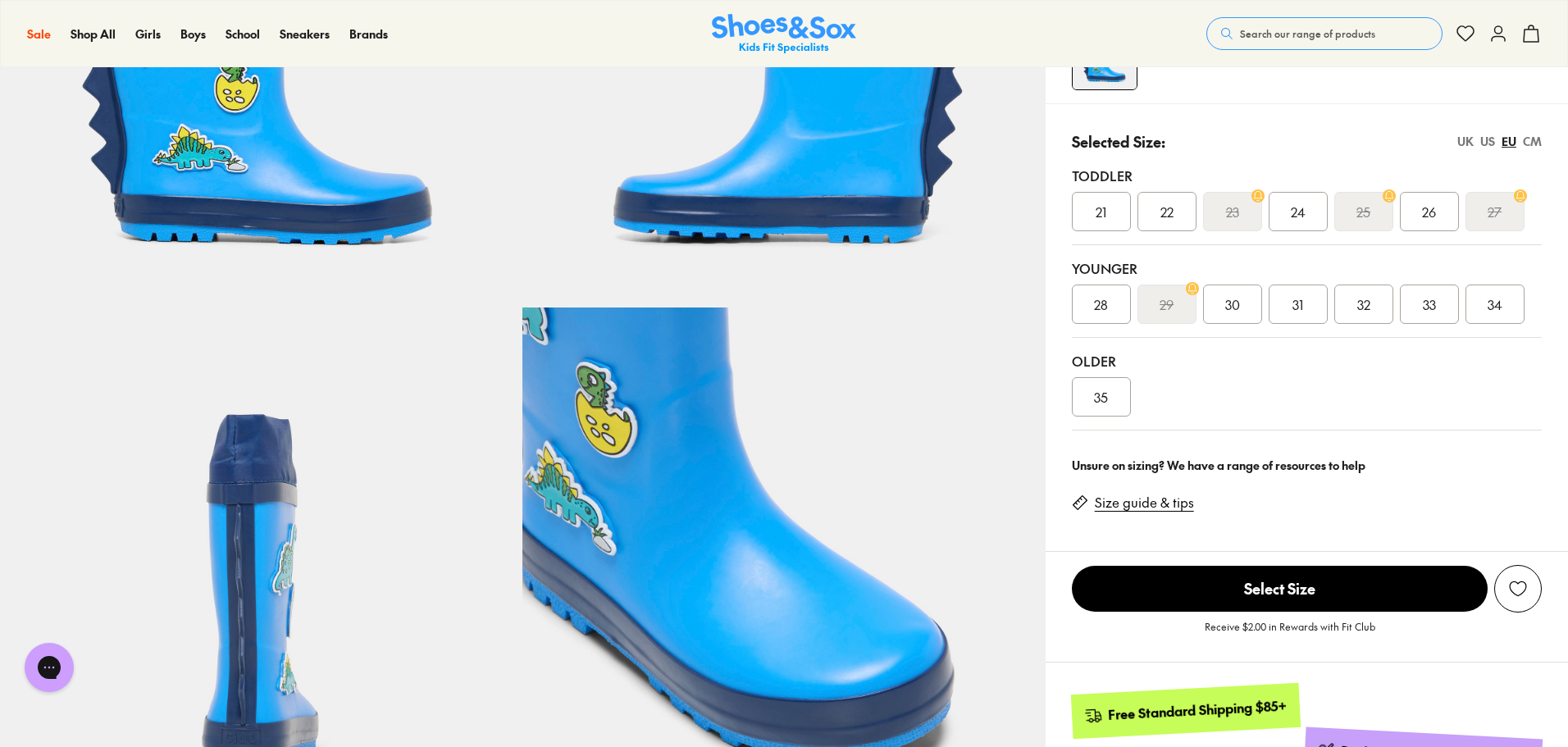 click on "Size guide & tips" at bounding box center (1144, 503) 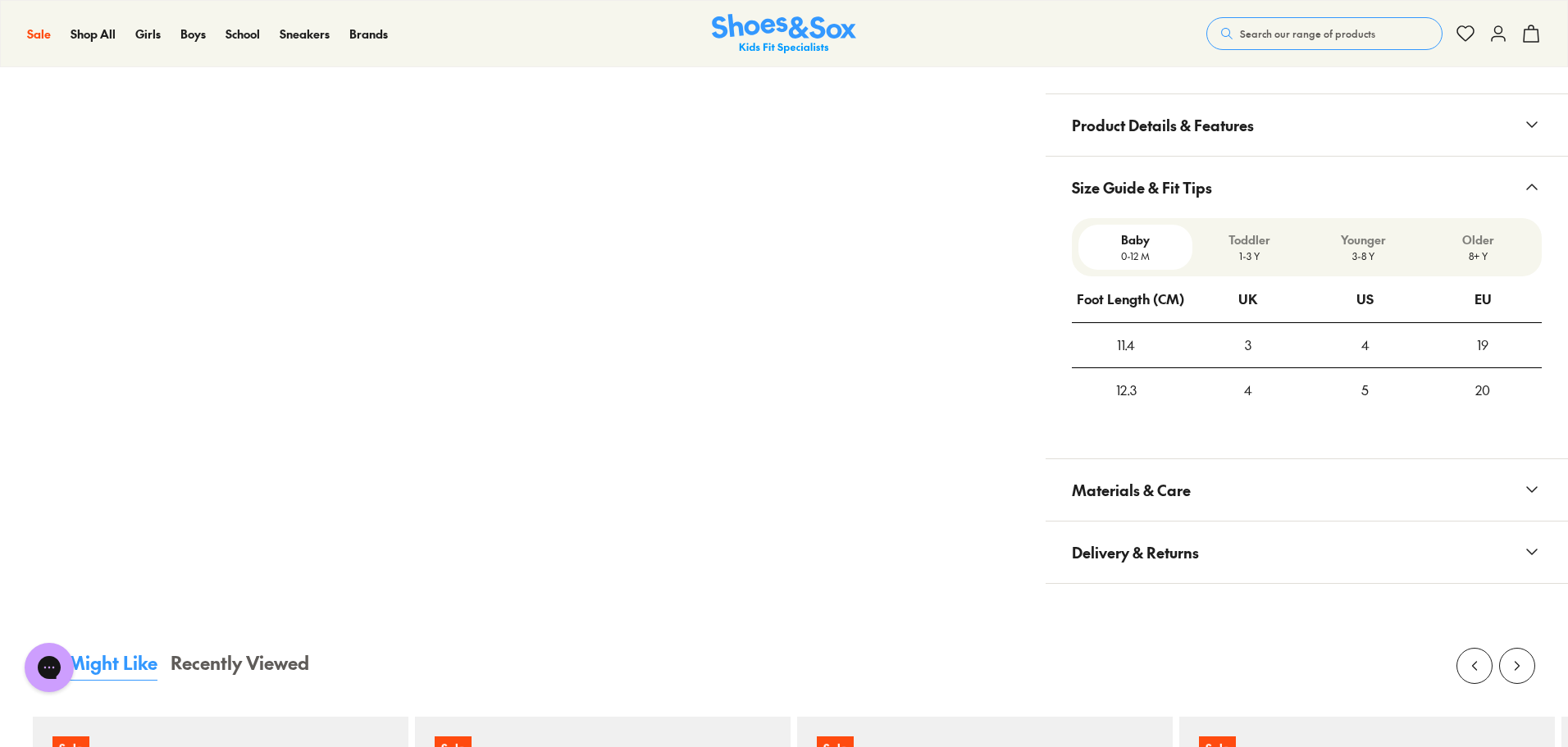 scroll, scrollTop: 1116, scrollLeft: 0, axis: vertical 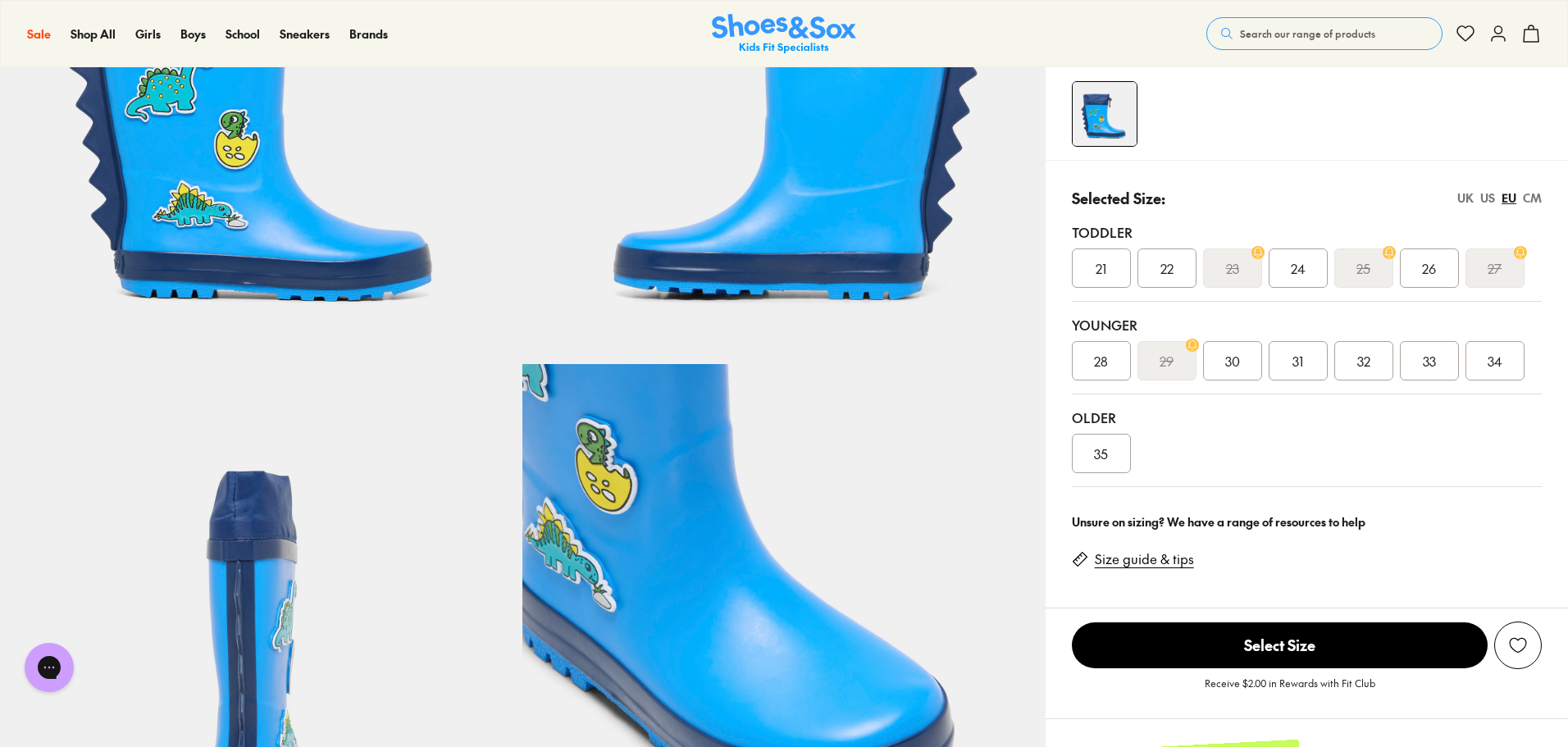 click on "US" at bounding box center [1488, 198] 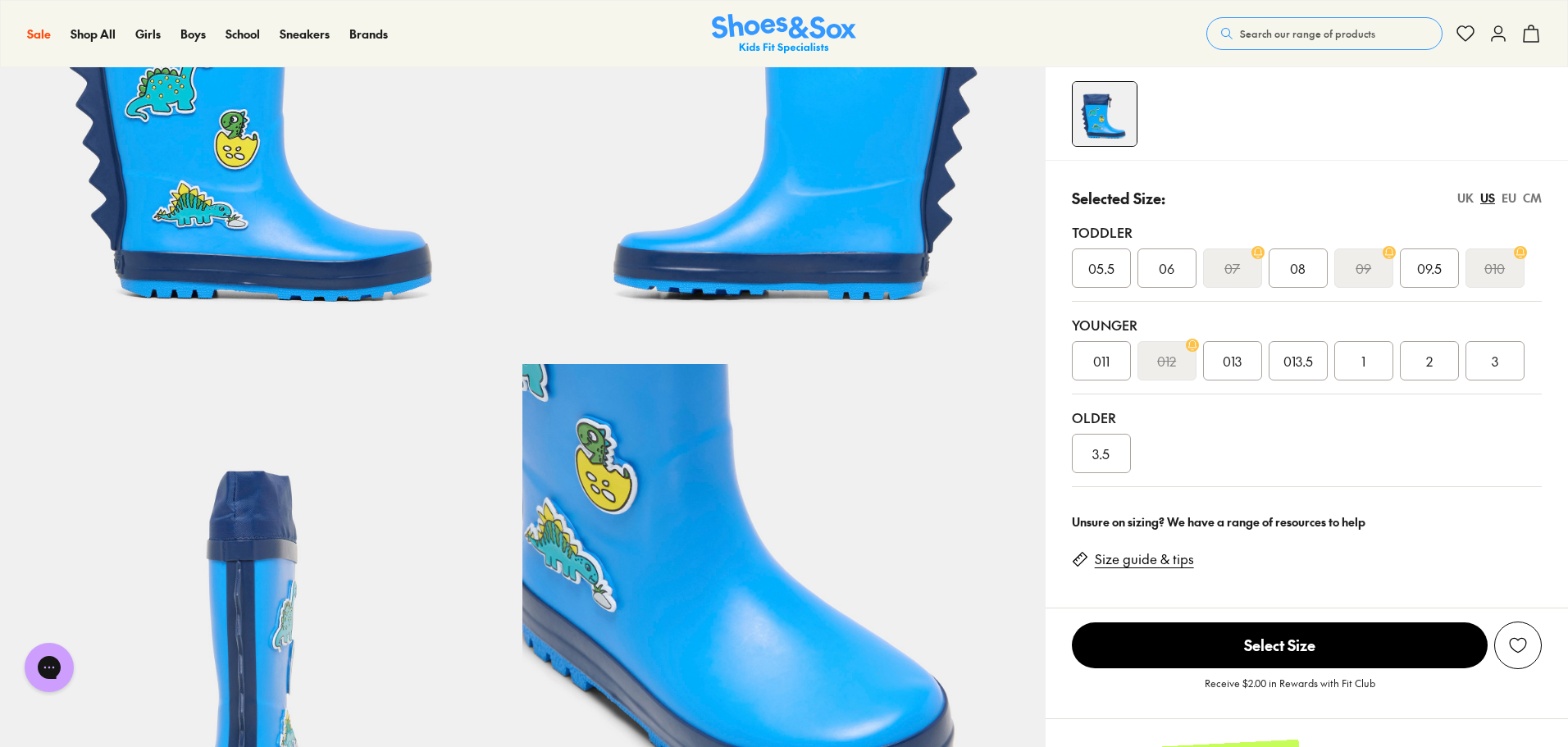 click on "UK" at bounding box center (1465, 198) 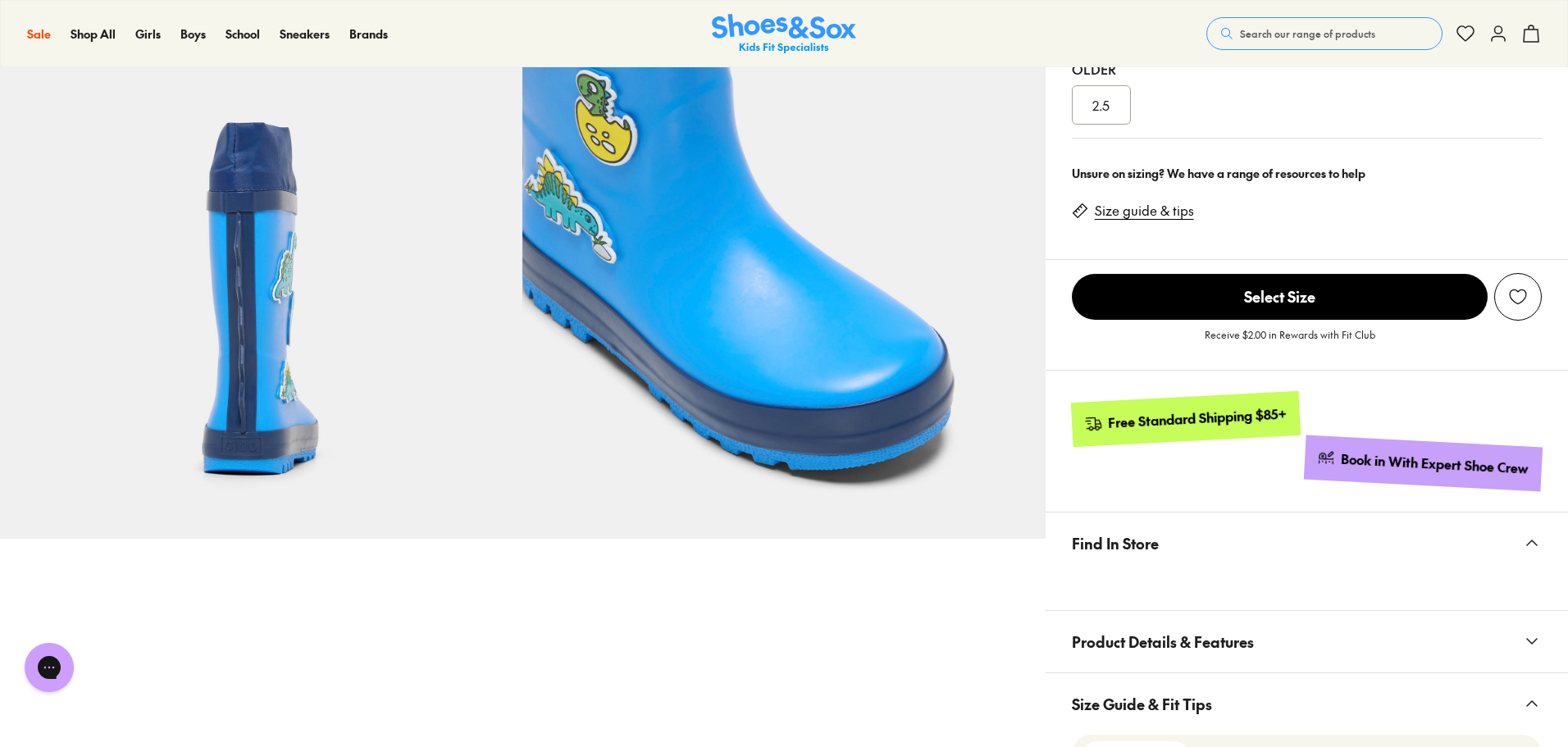 click on "Size guide & tips" at bounding box center (1144, 211) 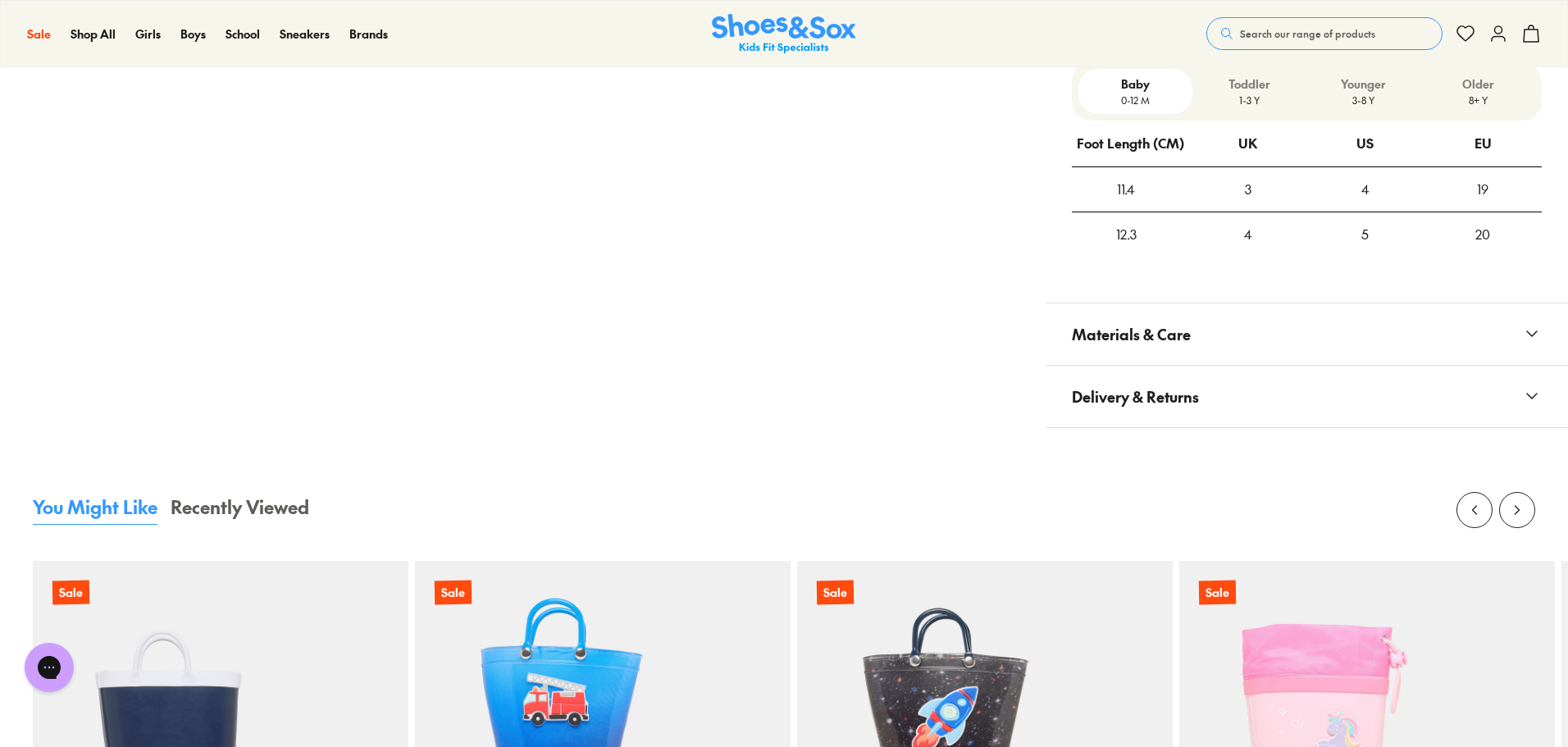 scroll, scrollTop: 1280, scrollLeft: 0, axis: vertical 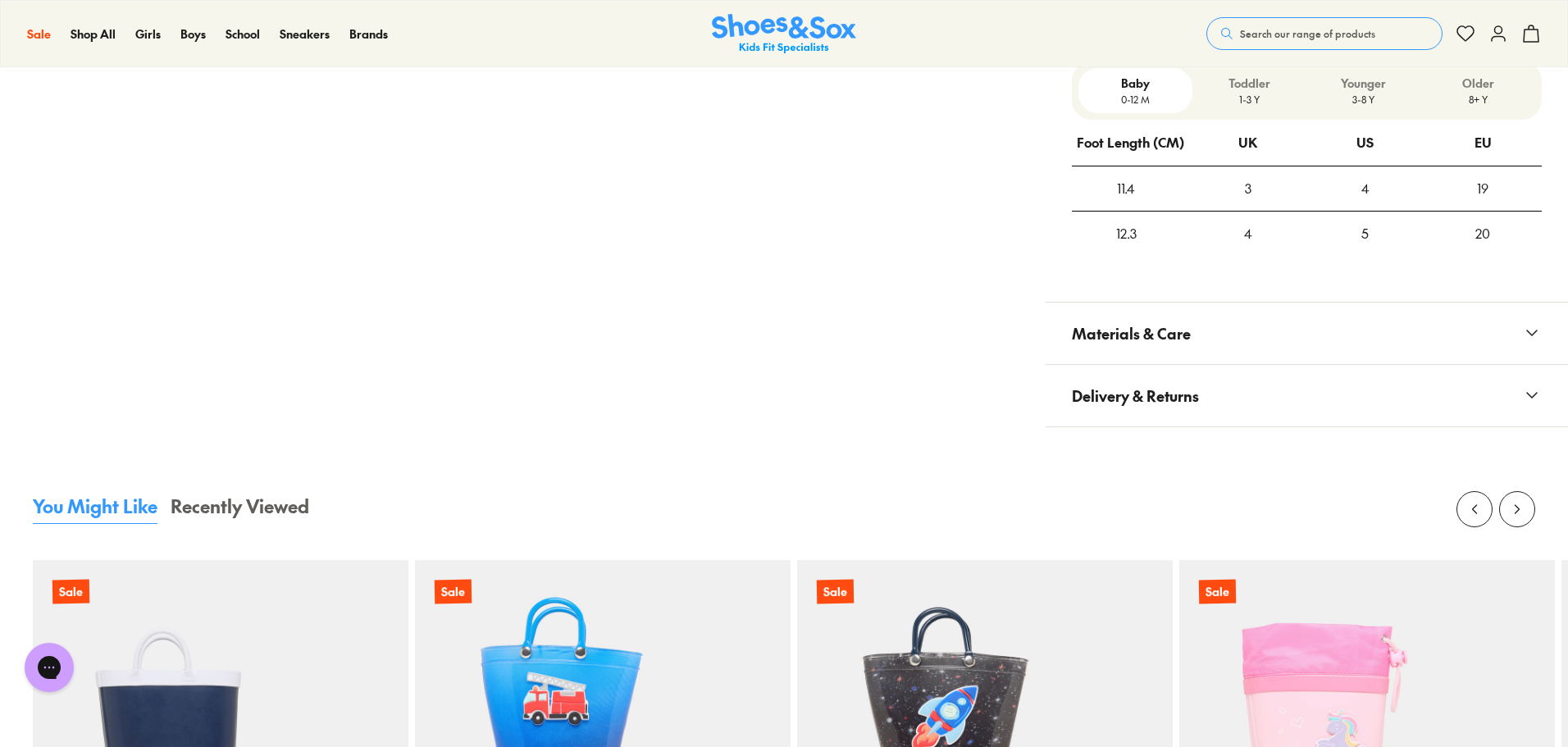 click on "Size Guide & Fit Tips
Baby 0-12 M Toddler 1-3 Y Younger 3-8 Y Older 8+ Y Foot Length (CM) UK US EU 11.4 3 4 19 12.3 4 5 20" at bounding box center (1306, 151) 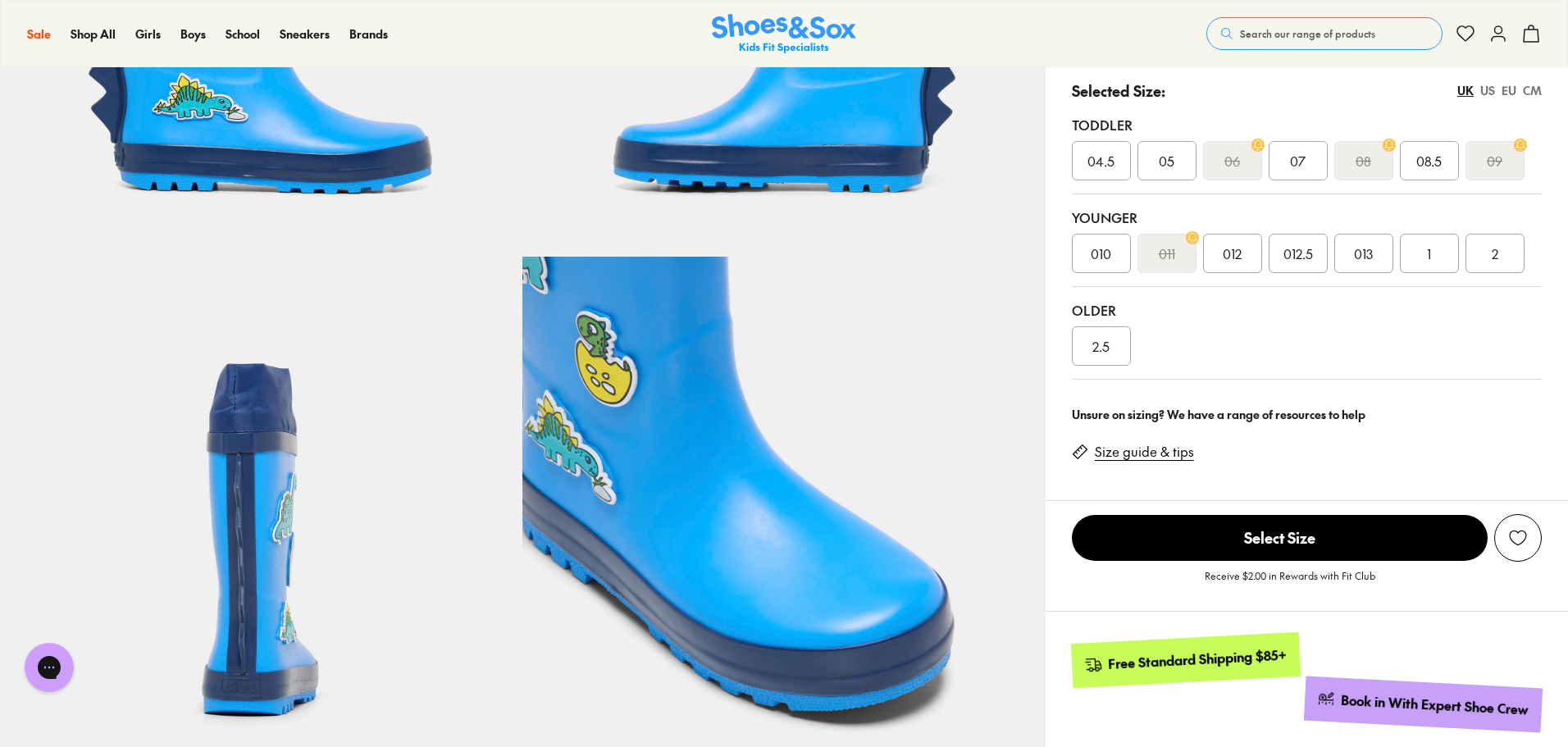 scroll, scrollTop: 318, scrollLeft: 0, axis: vertical 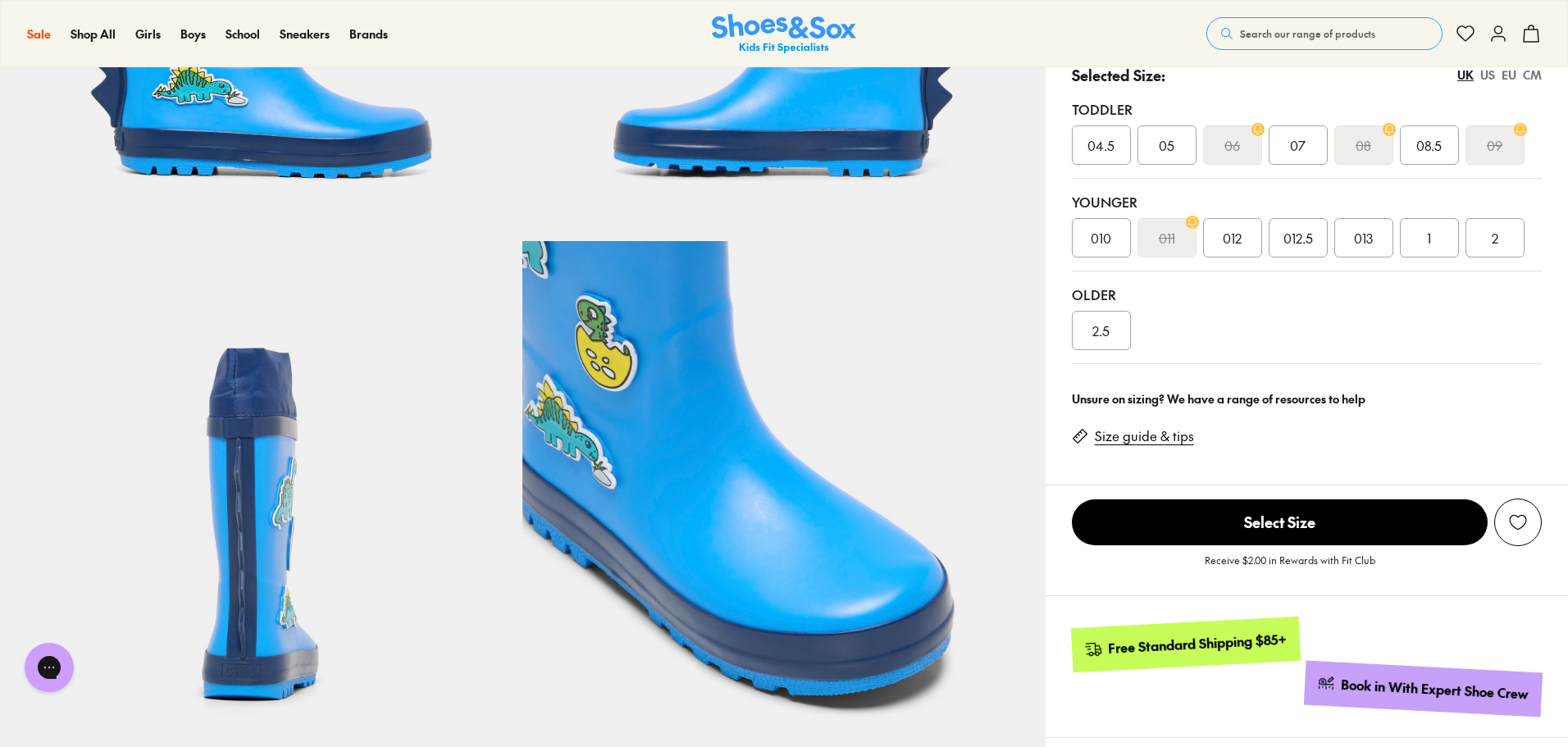 click on "US" at bounding box center (1488, 75) 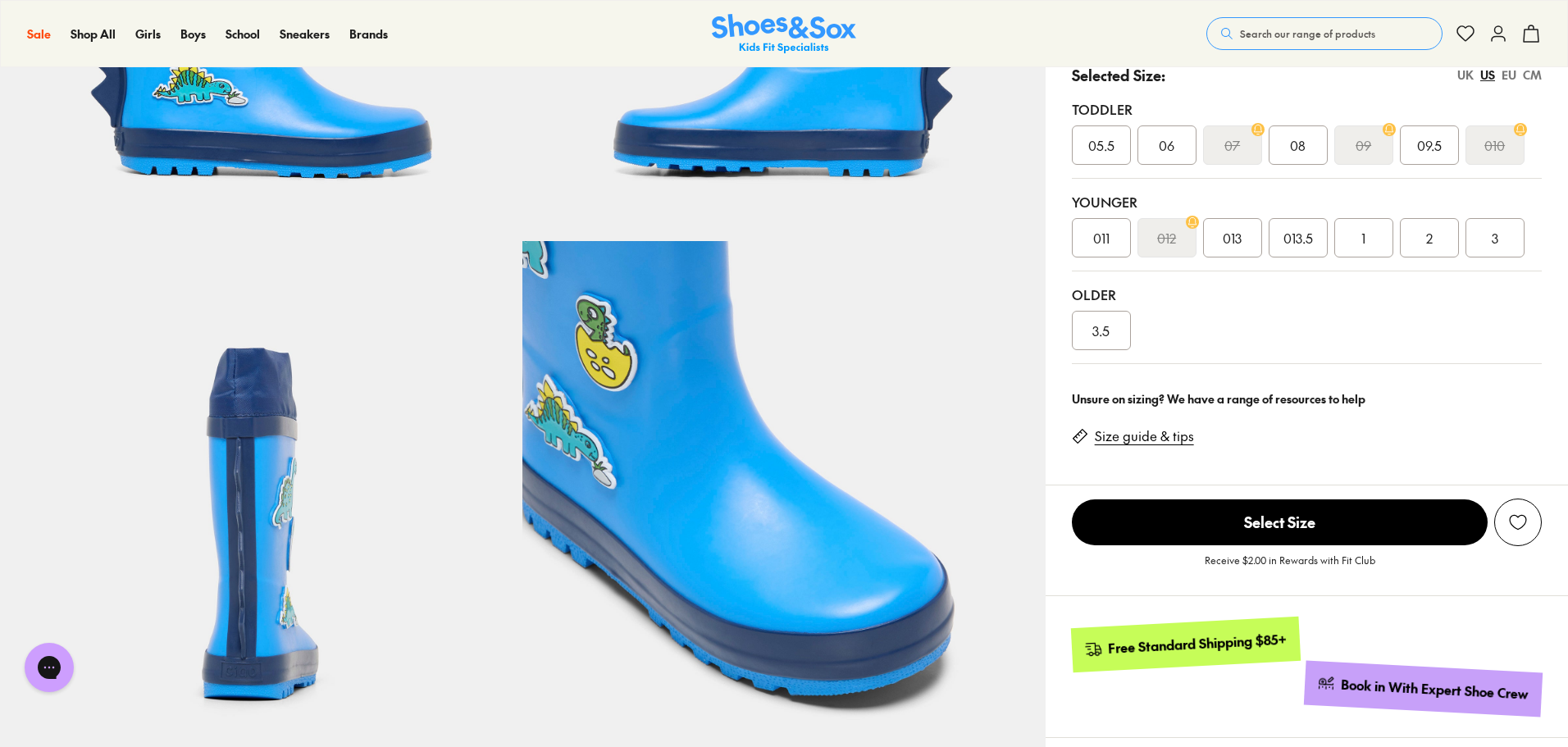 click on "06" at bounding box center [1166, 145] 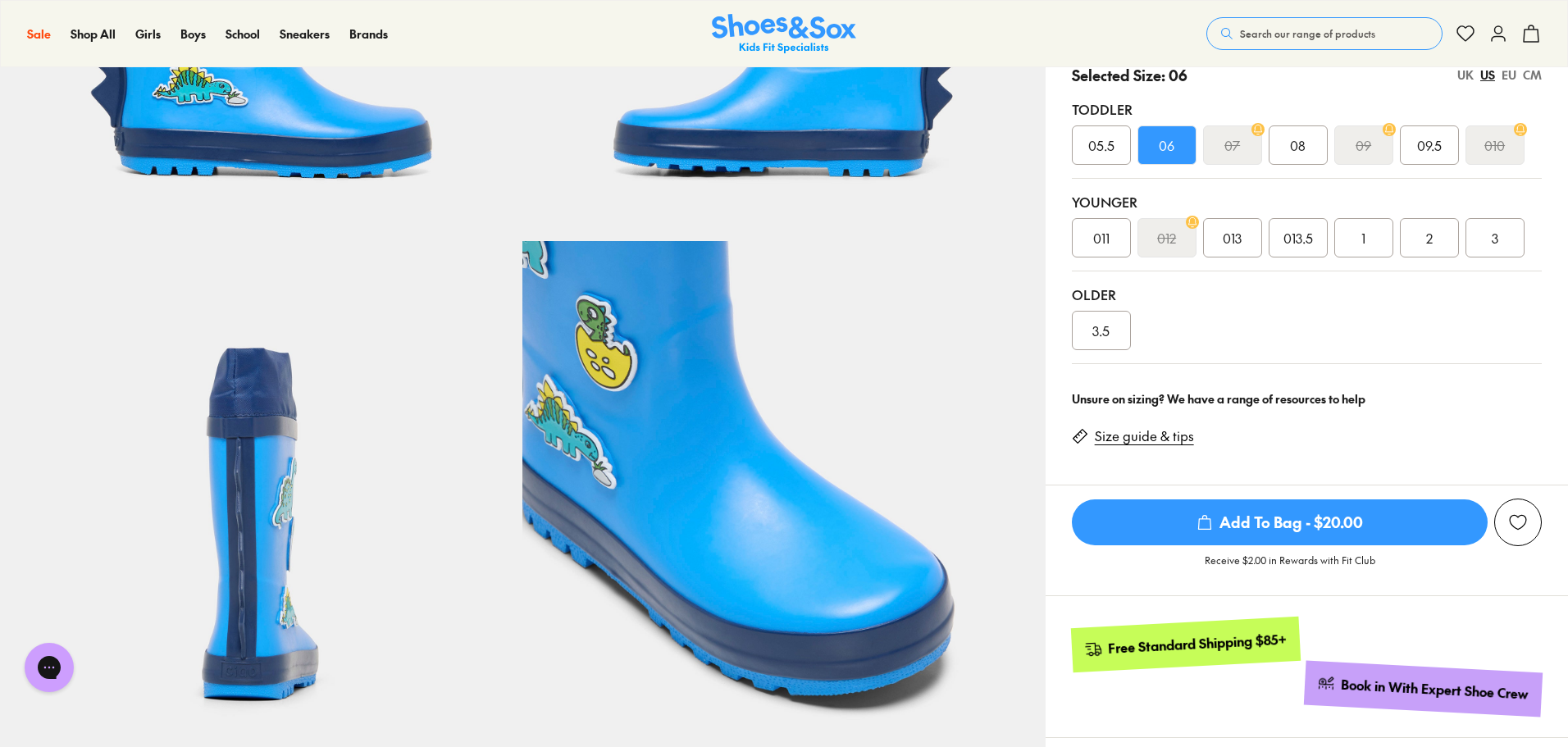 click on "CM" at bounding box center (1532, 75) 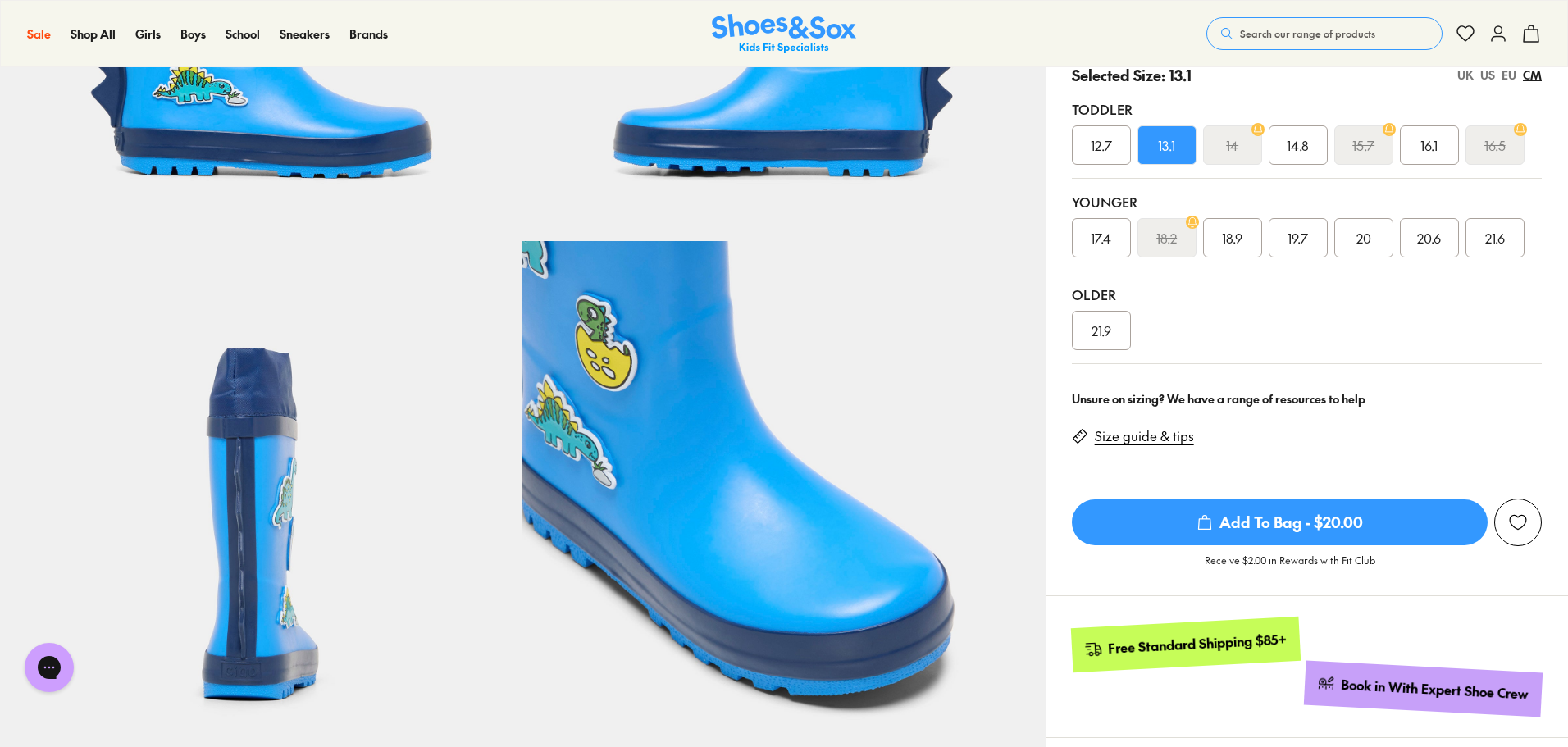 click on "UK" at bounding box center [1465, 75] 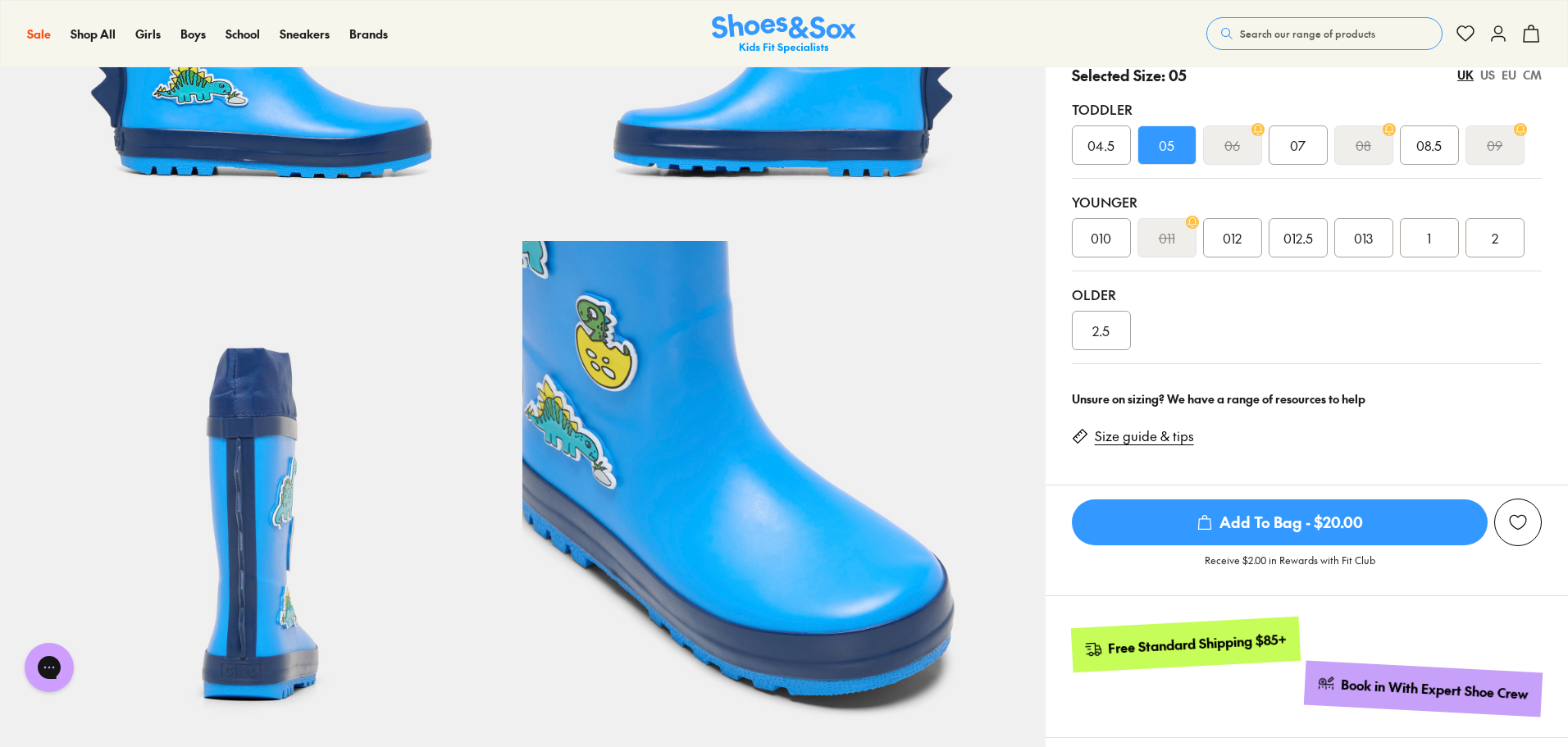 click on "07" at bounding box center [1297, 145] 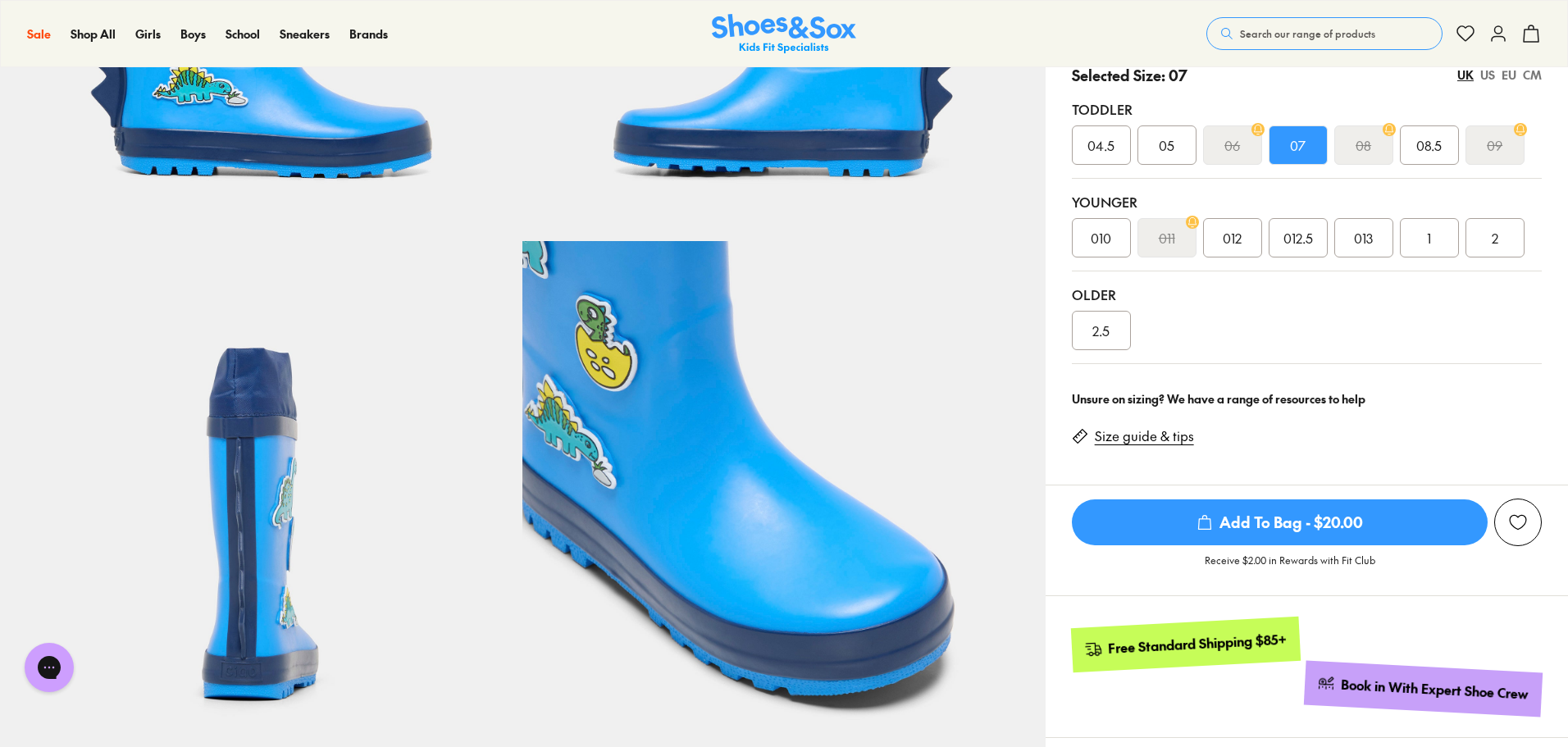 click on "CM" at bounding box center (1532, 75) 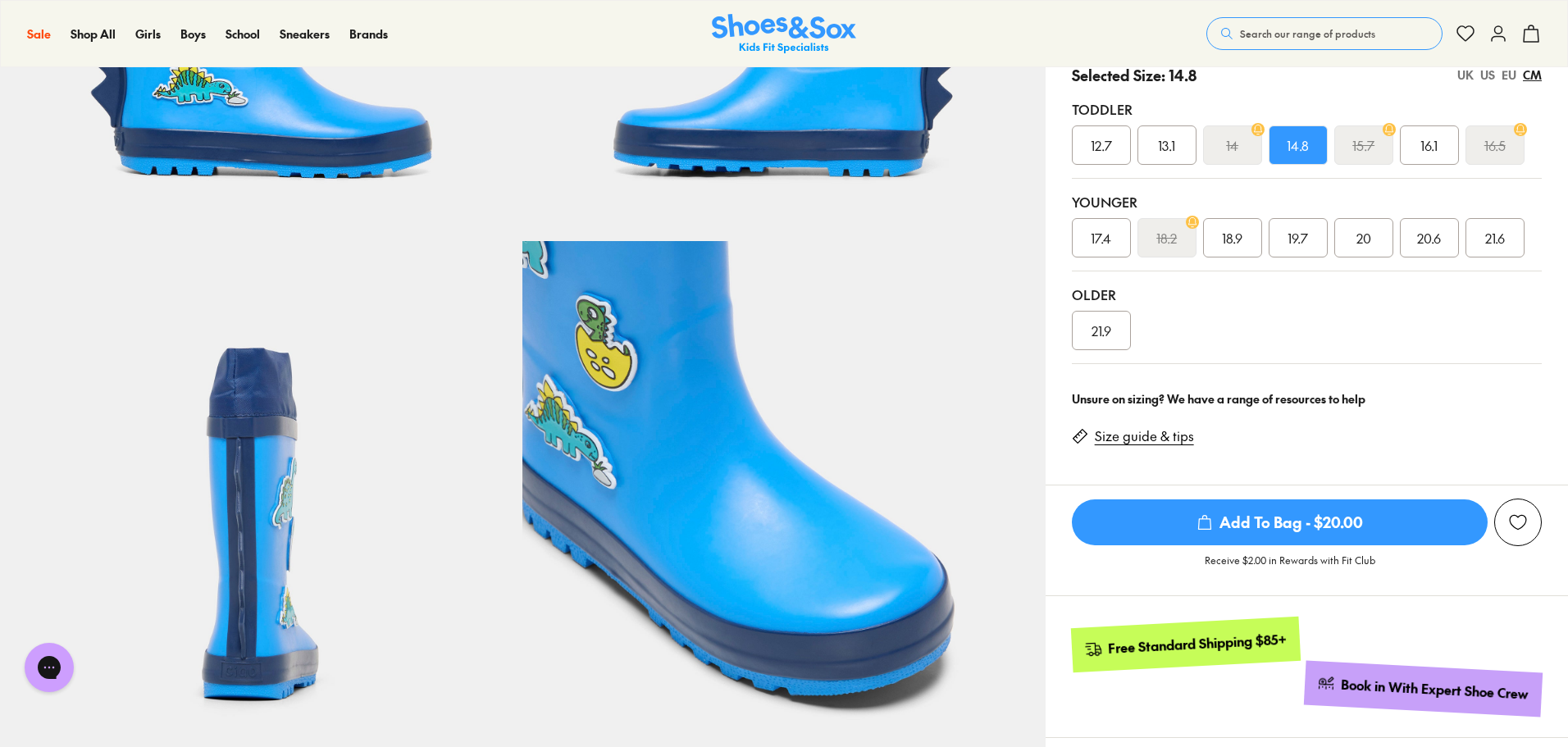 click on "UK" at bounding box center (1465, 75) 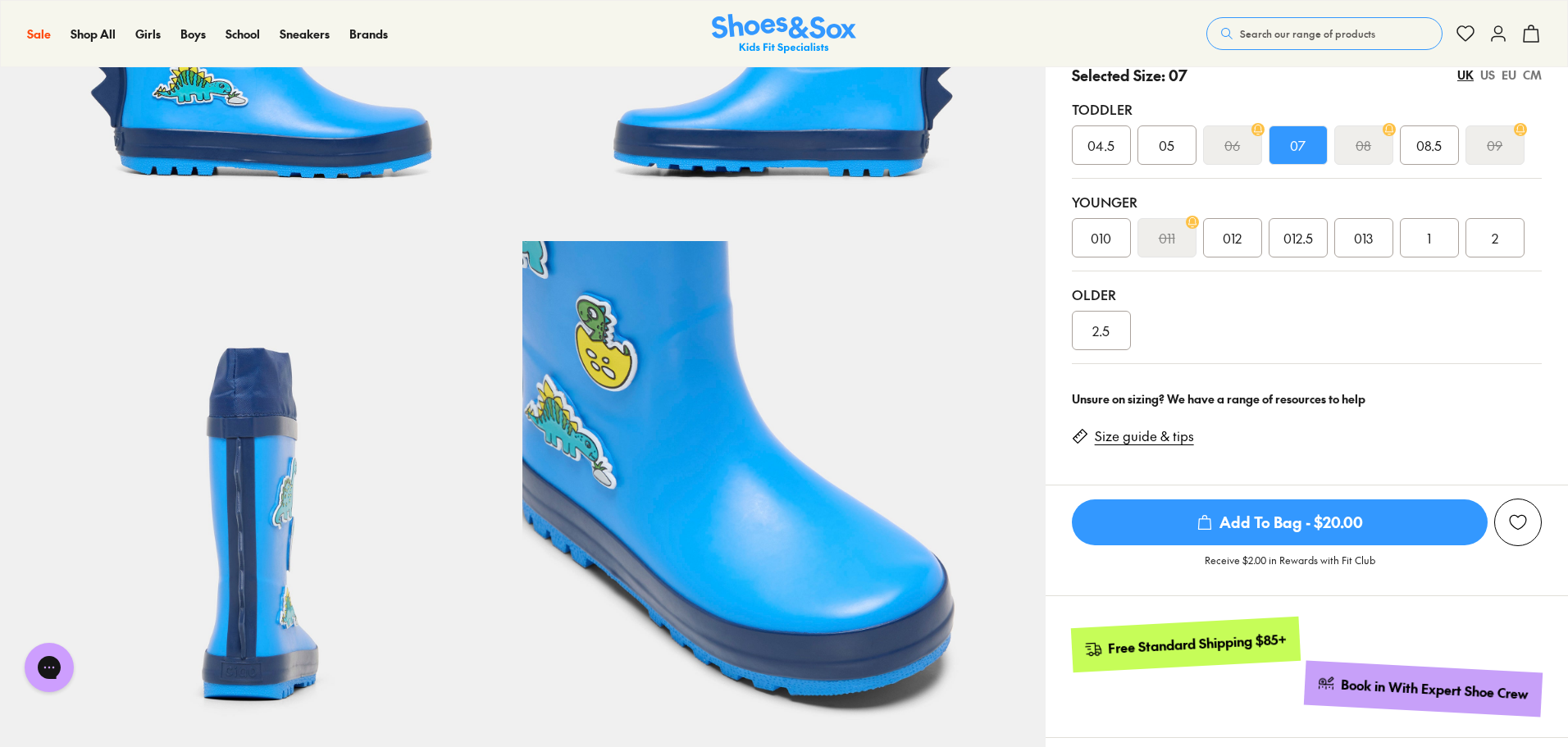 click on "EU" at bounding box center (1509, 75) 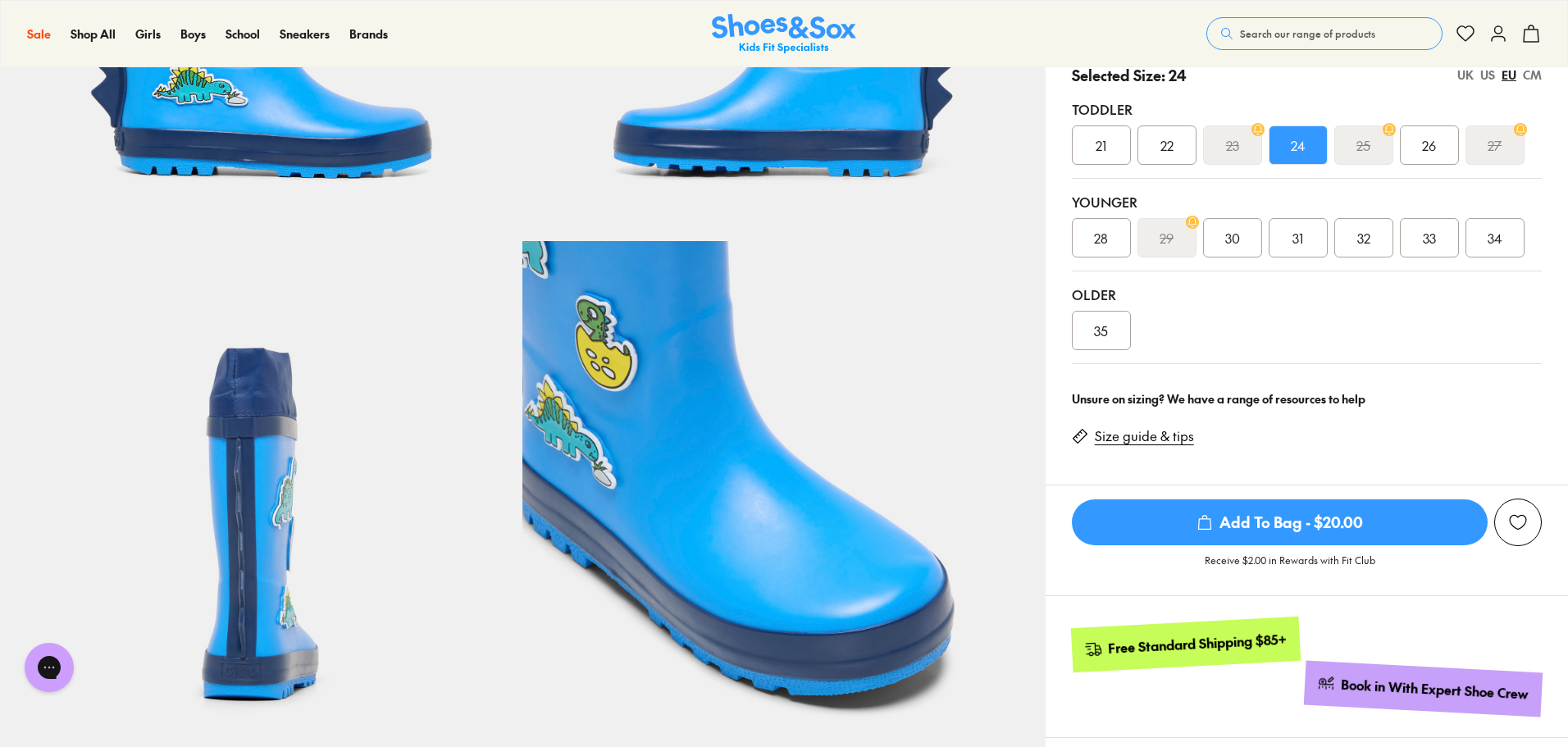 click on "UK" at bounding box center (1465, 75) 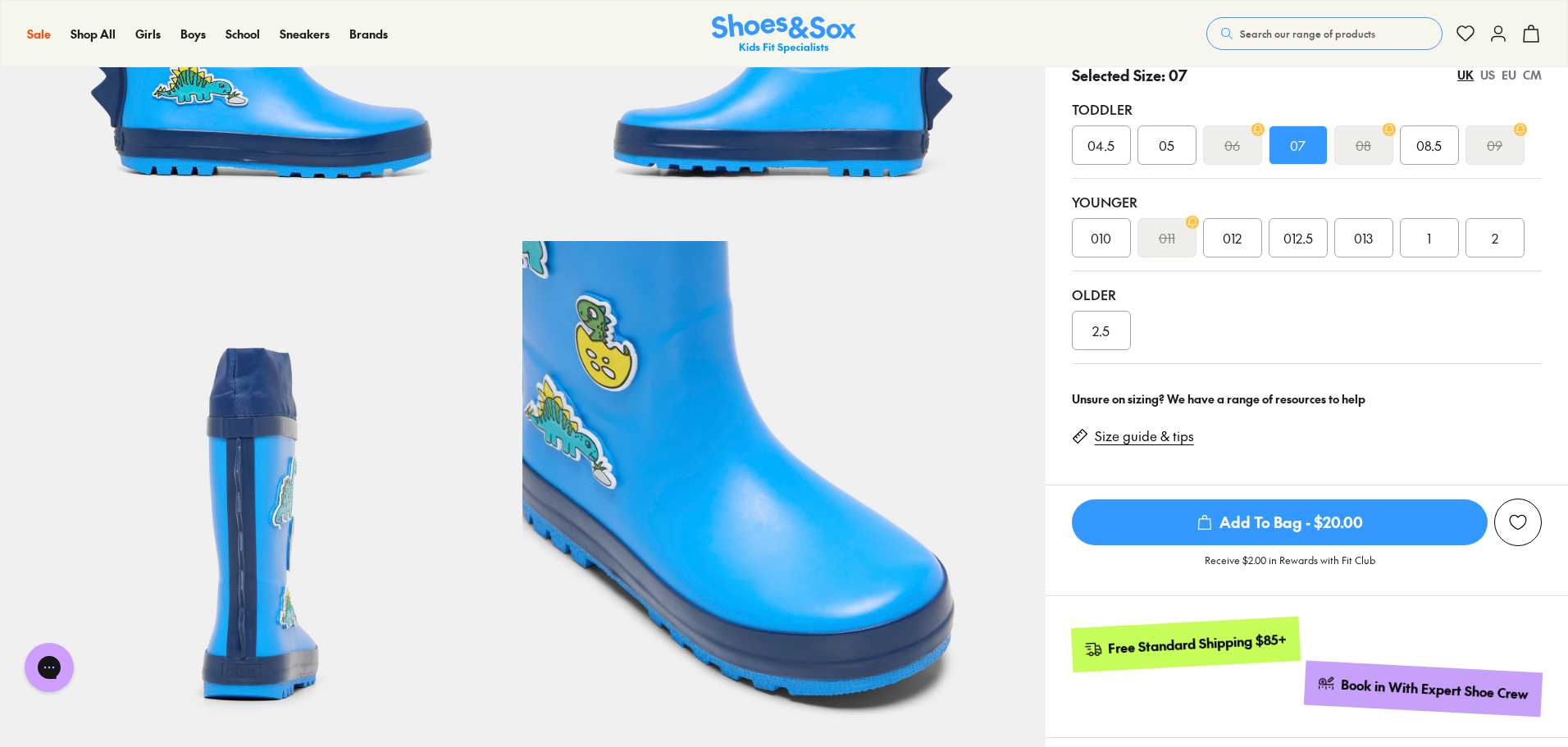 click on "07" at bounding box center [1298, 145] 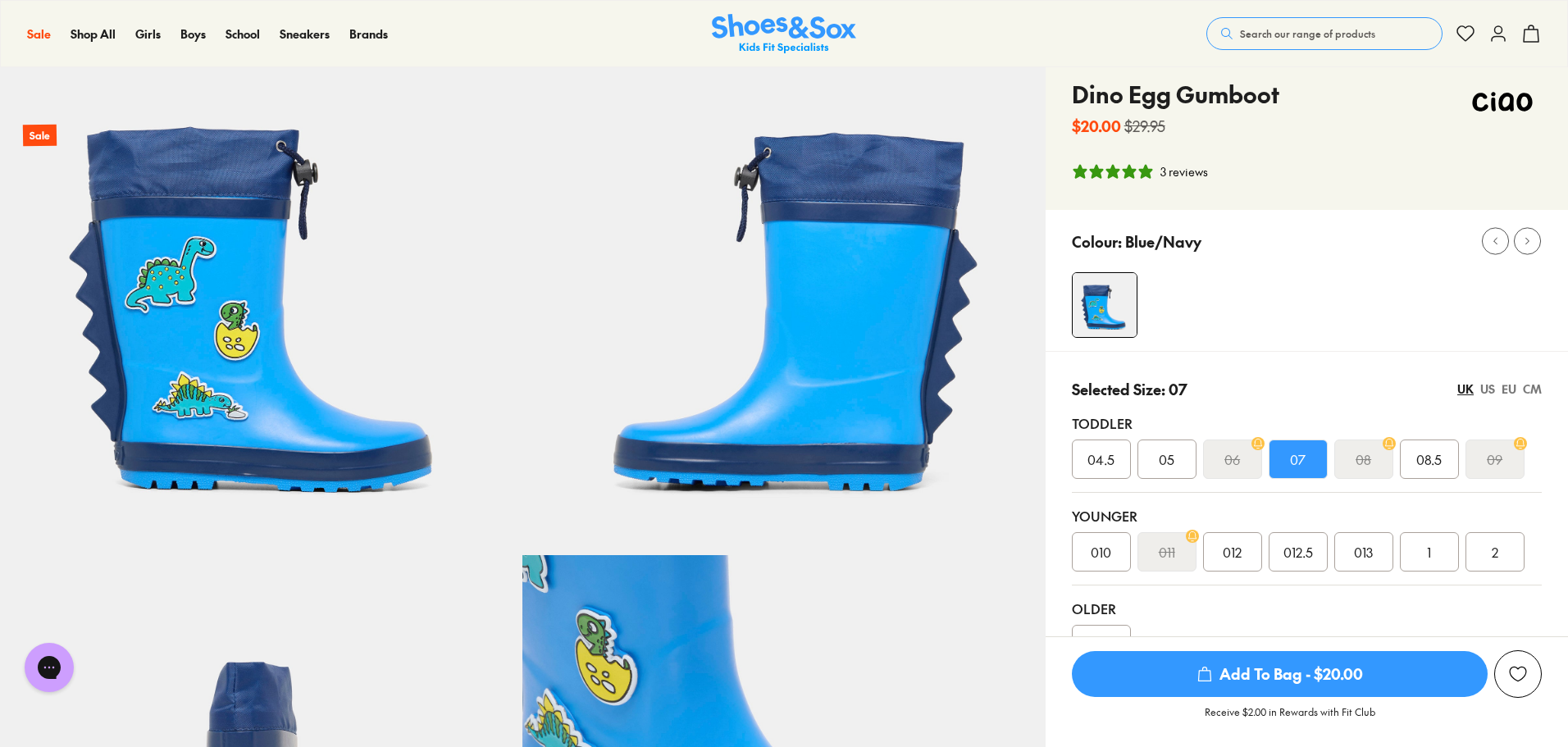 scroll, scrollTop: 0, scrollLeft: 0, axis: both 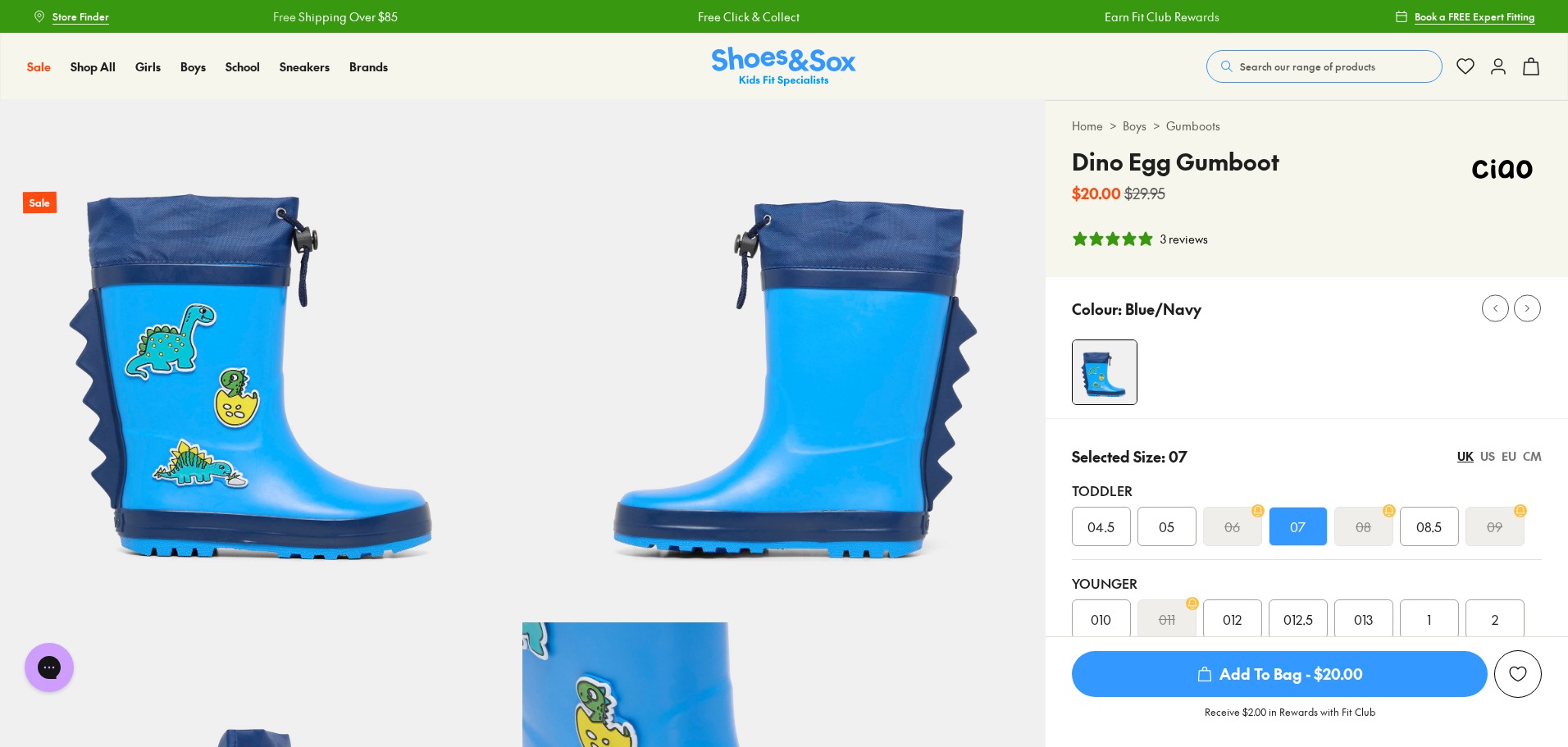 click on "Add To Bag - $20.00" at bounding box center [1279, 674] 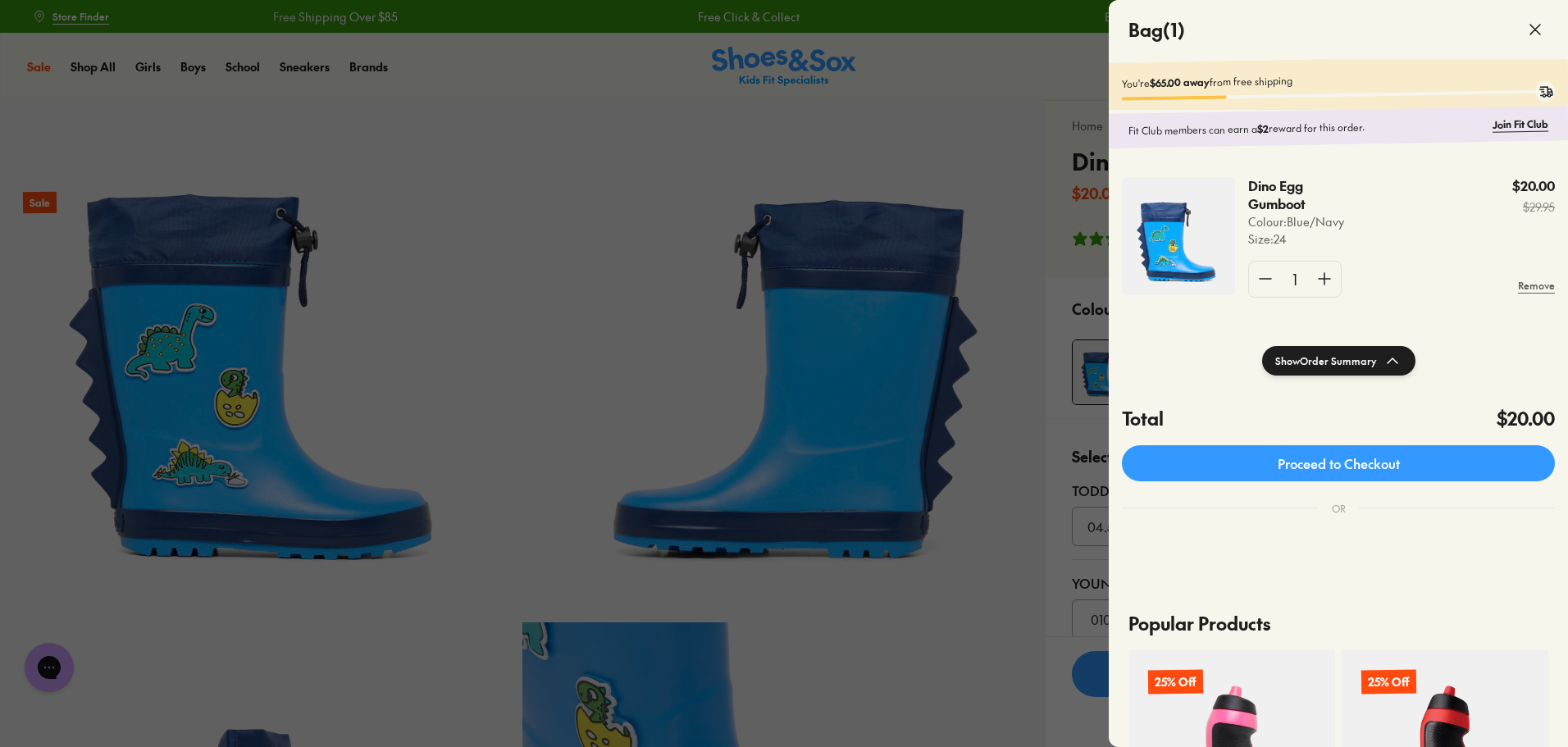 click 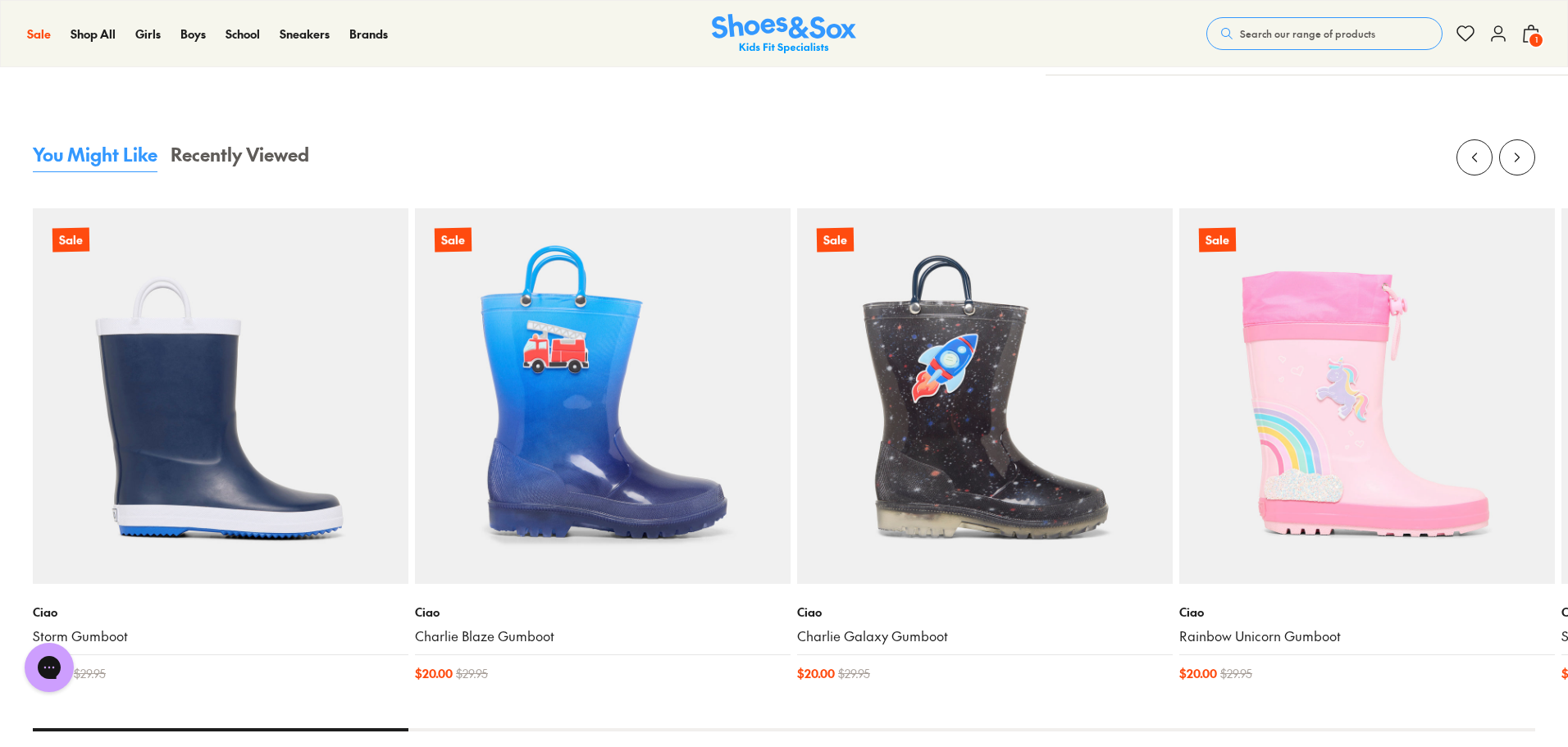 scroll, scrollTop: 1724, scrollLeft: 0, axis: vertical 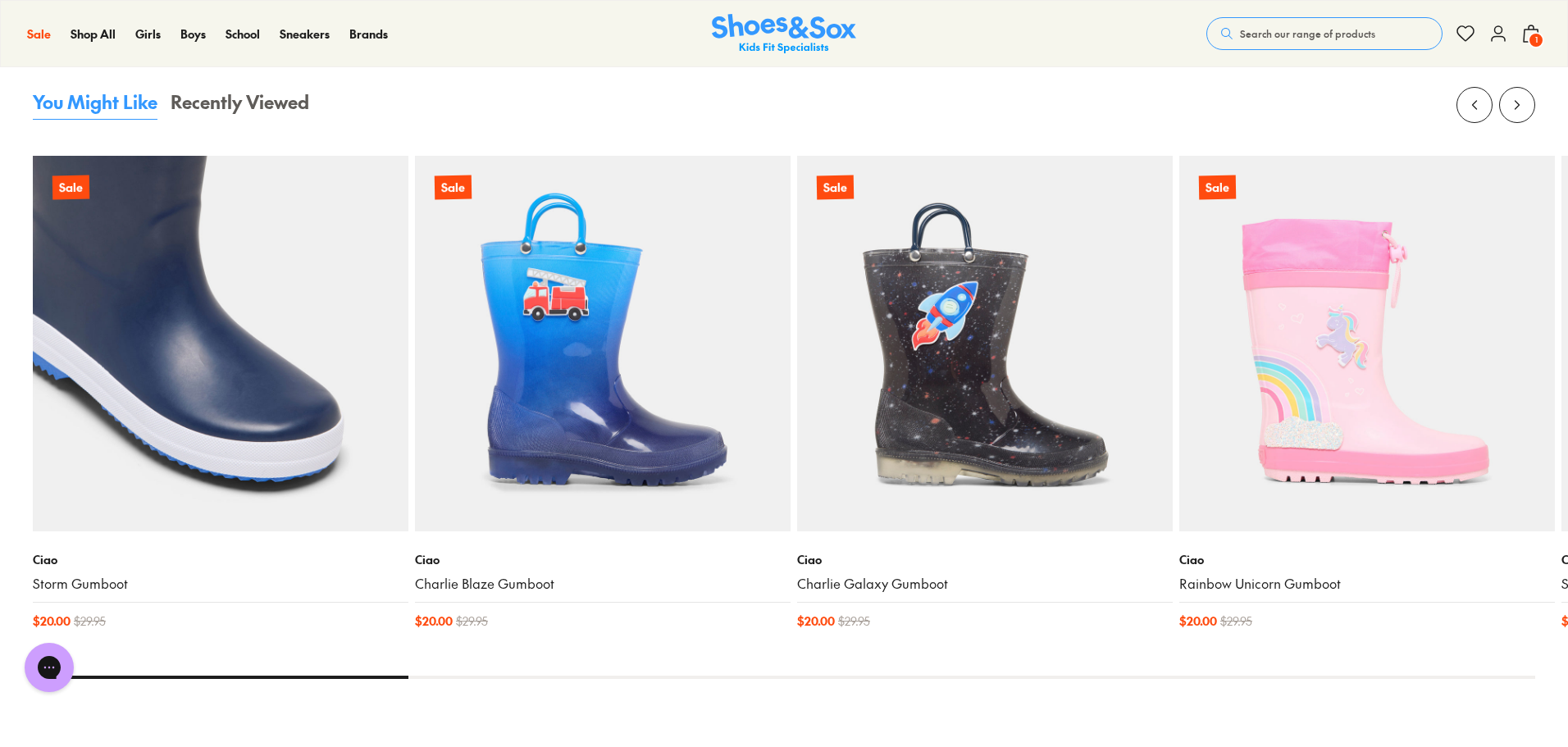 click at bounding box center [221, 344] 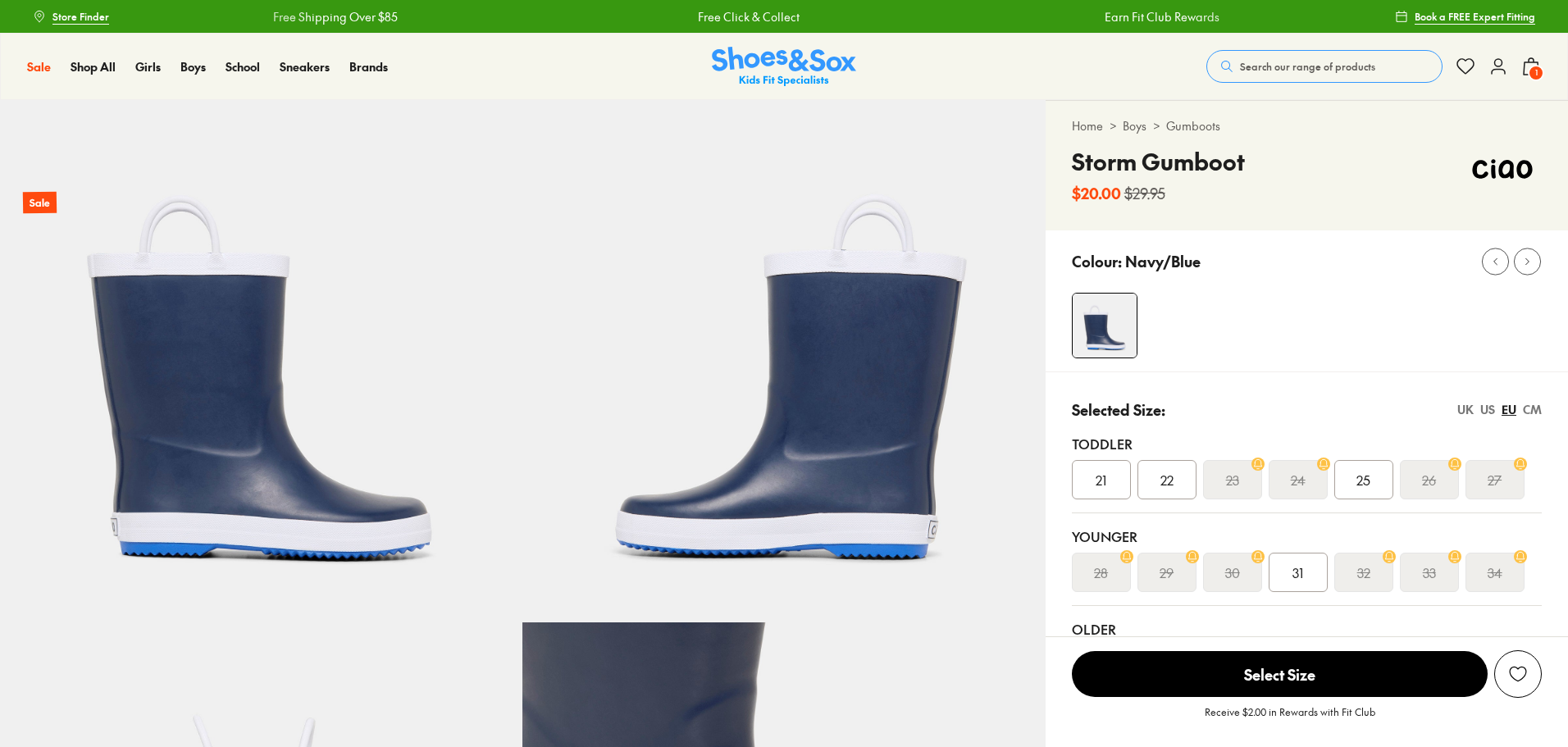 scroll, scrollTop: 0, scrollLeft: 0, axis: both 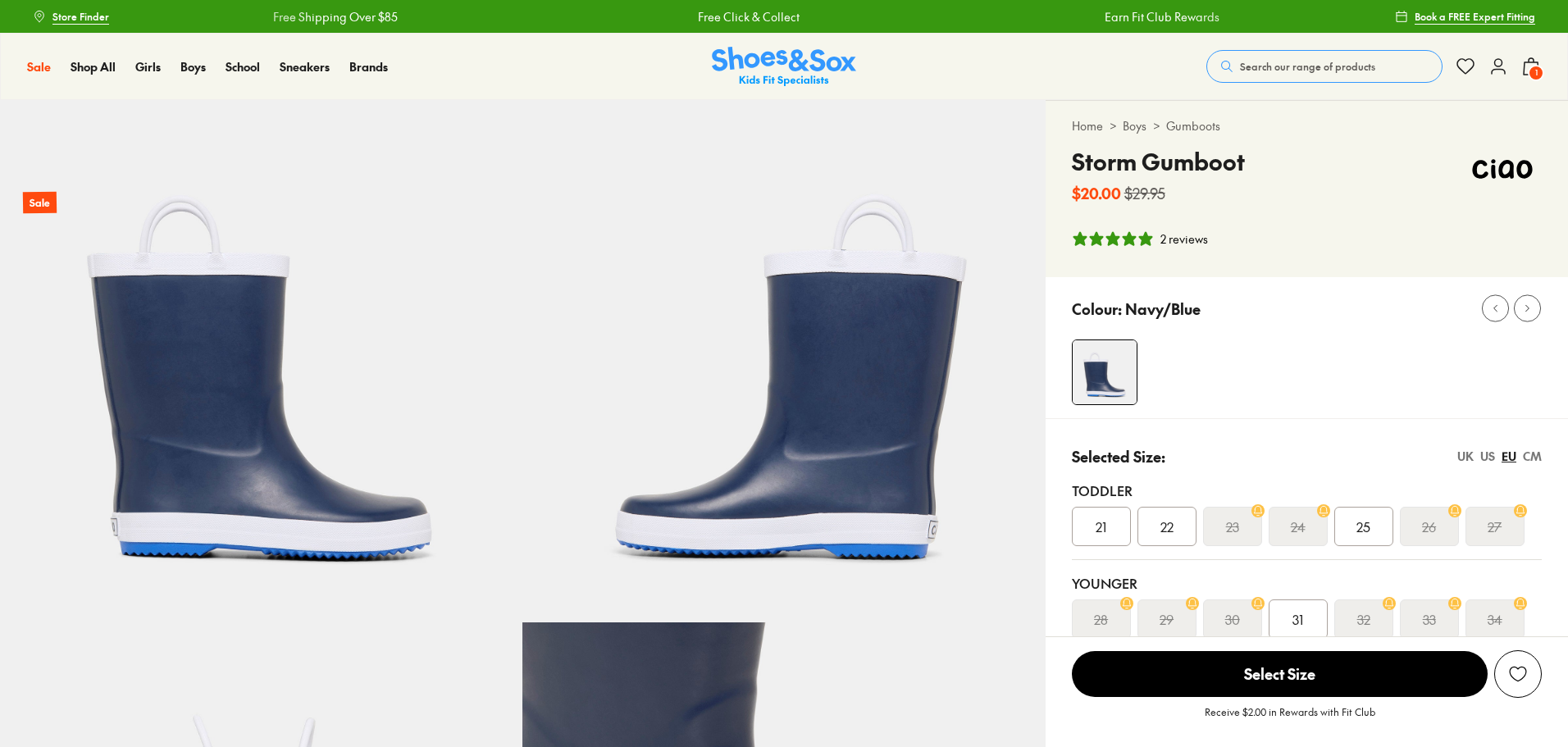 select on "*" 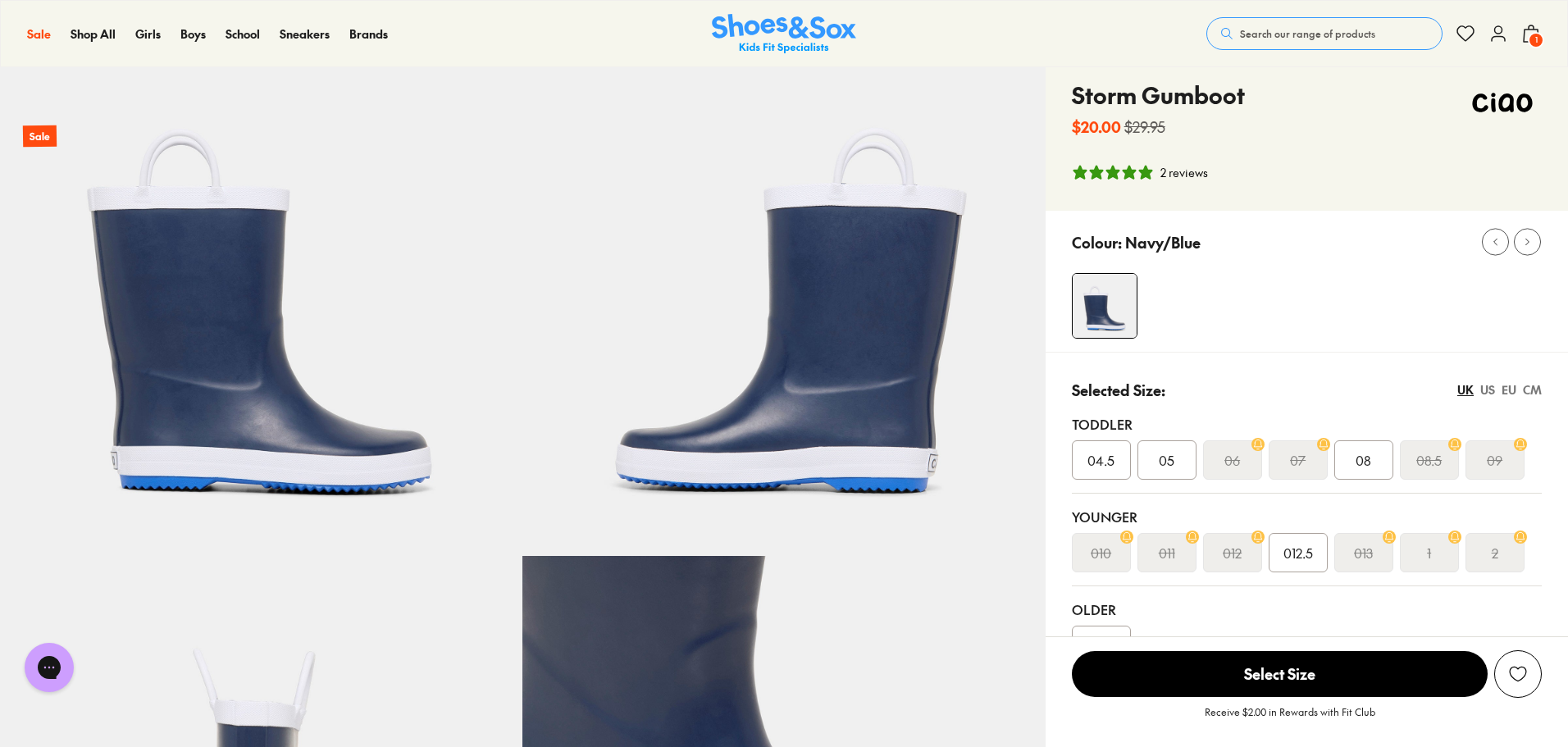 scroll, scrollTop: 0, scrollLeft: 0, axis: both 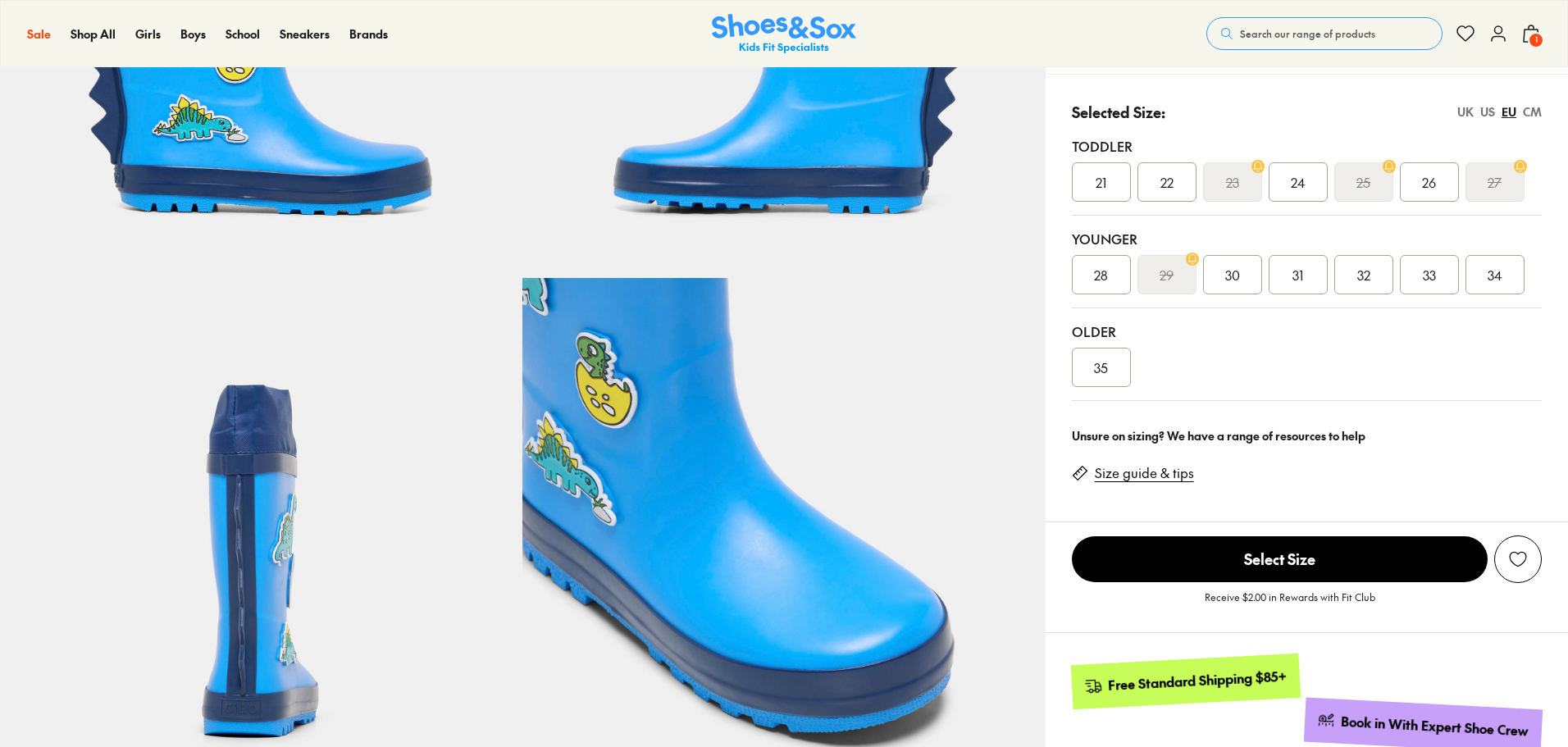 select on "*" 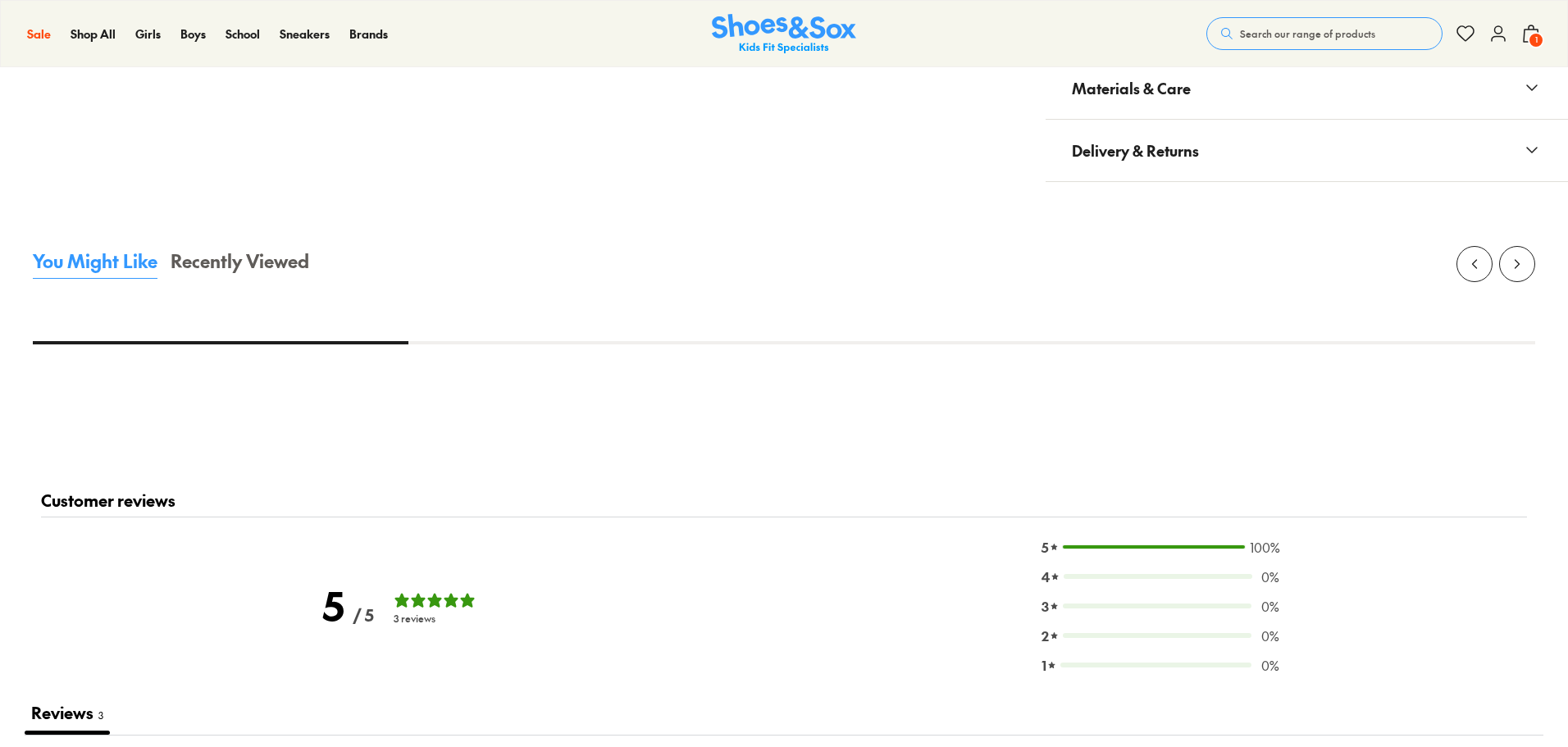 scroll, scrollTop: 1654, scrollLeft: 0, axis: vertical 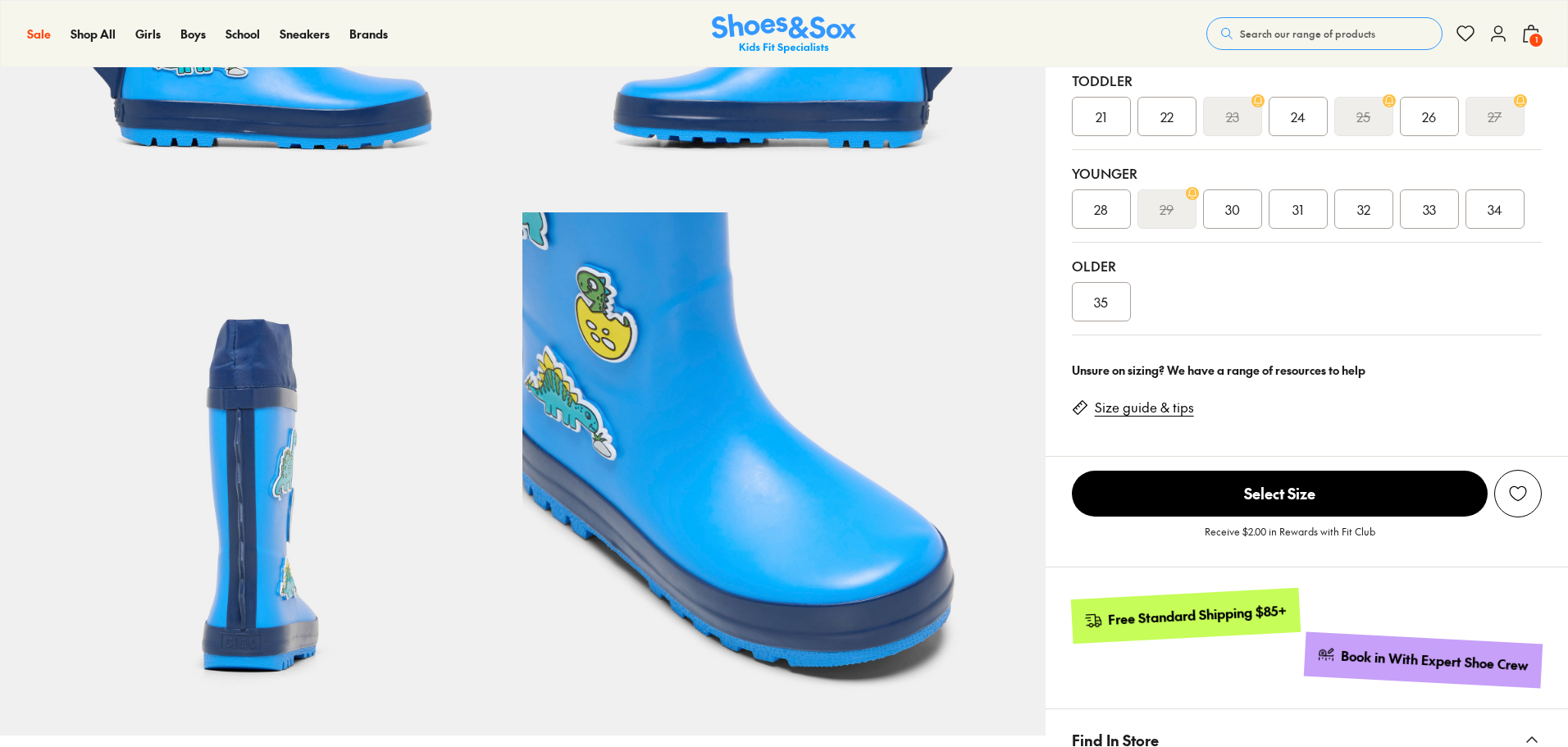 select on "*" 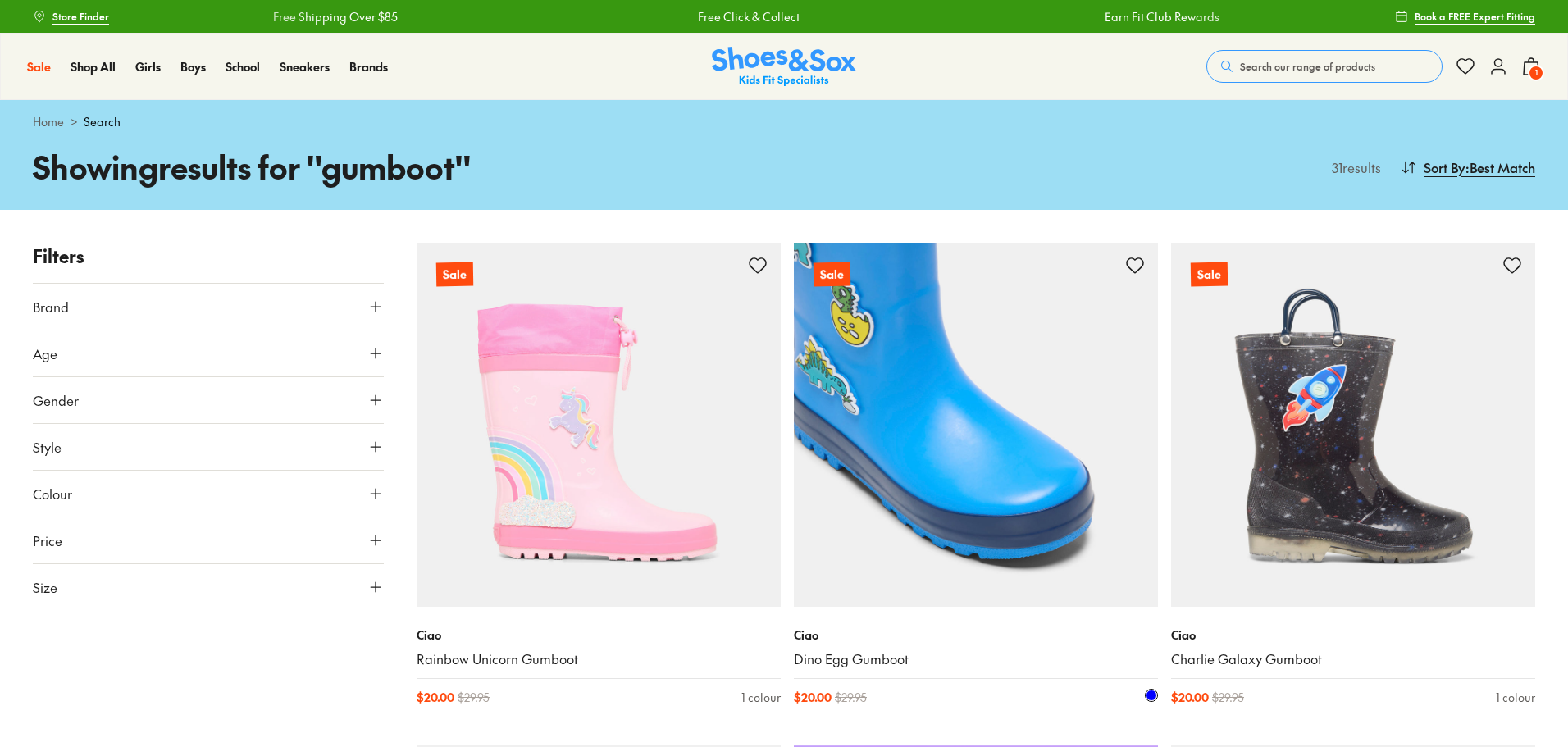 scroll, scrollTop: 2, scrollLeft: 0, axis: vertical 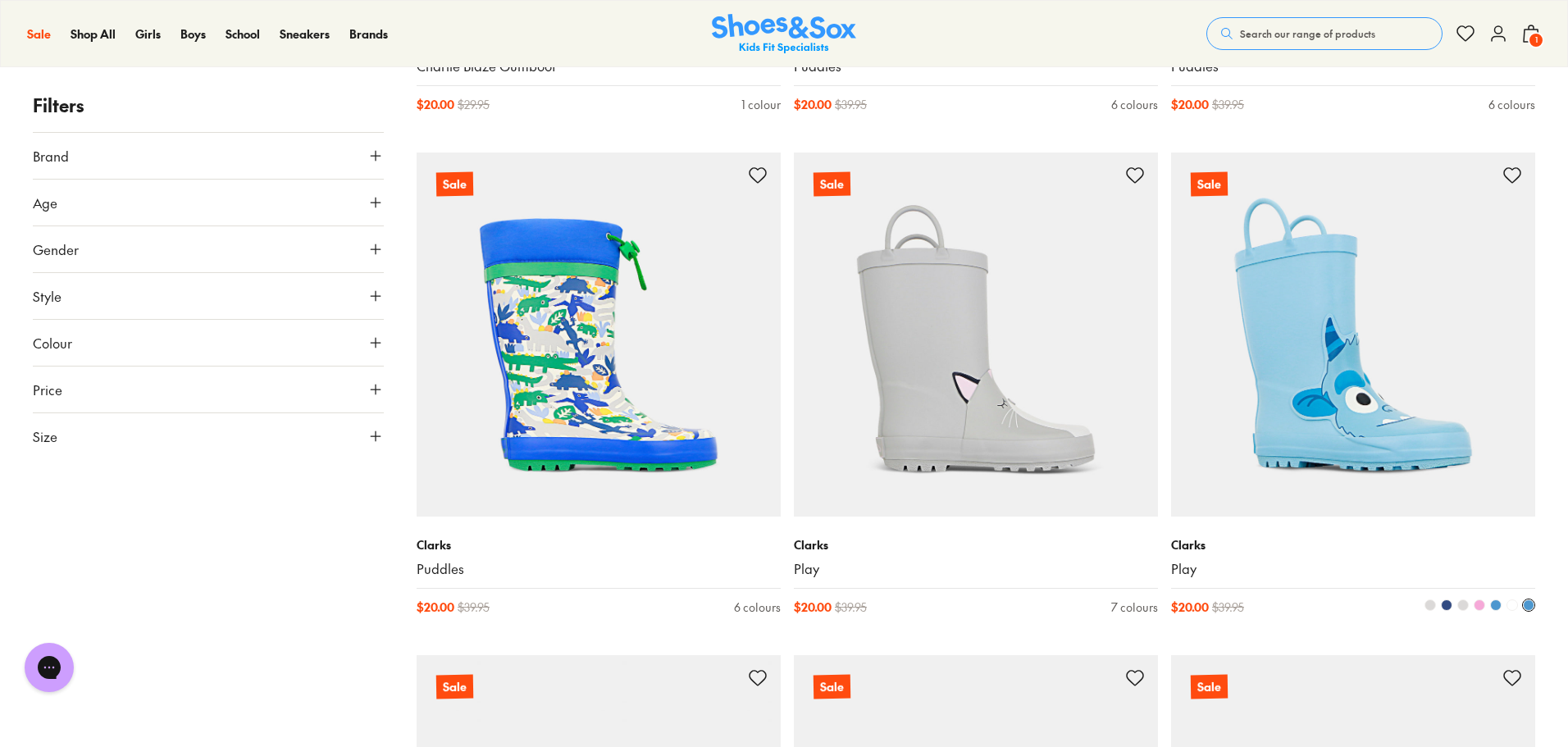 click at bounding box center [1353, 335] 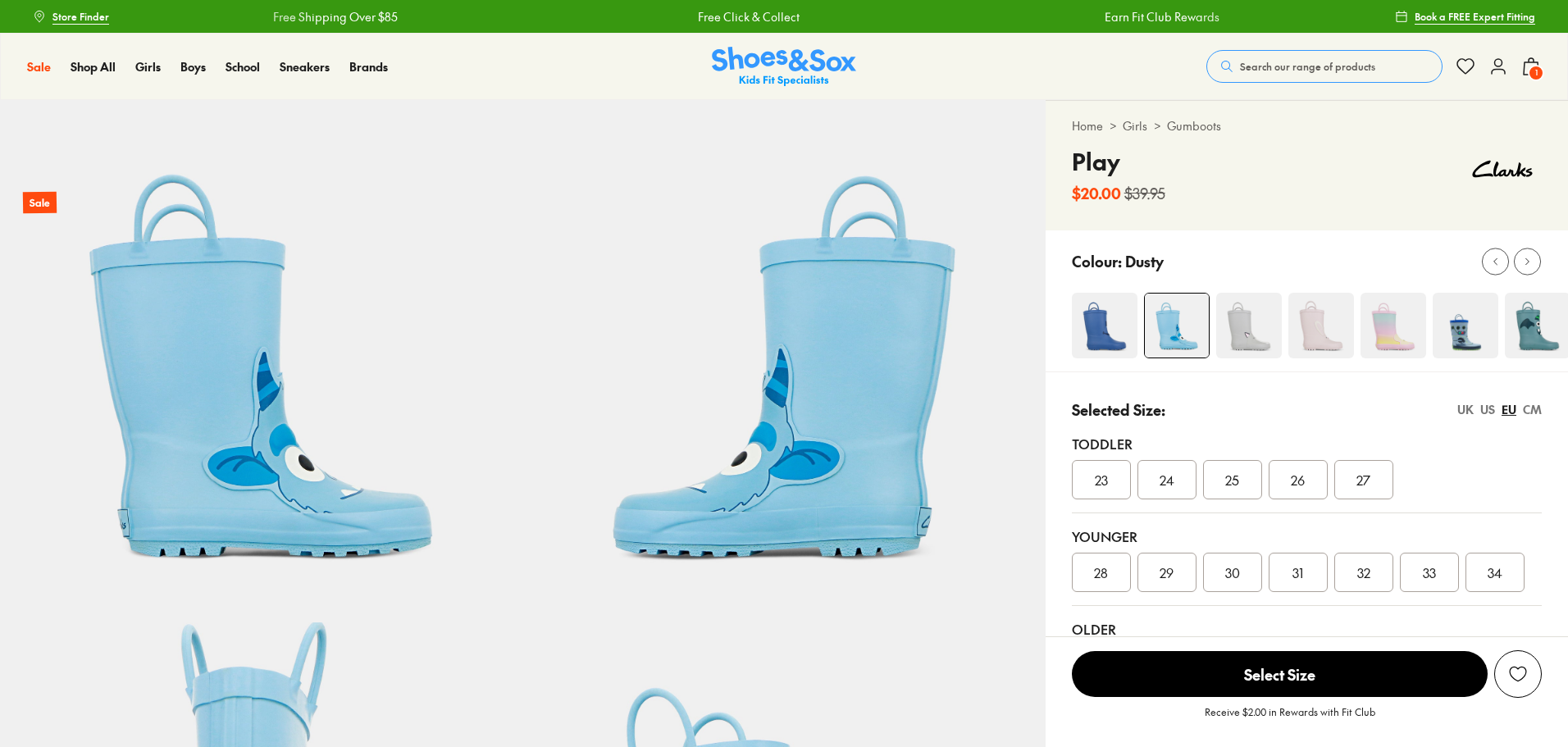 scroll, scrollTop: 0, scrollLeft: 0, axis: both 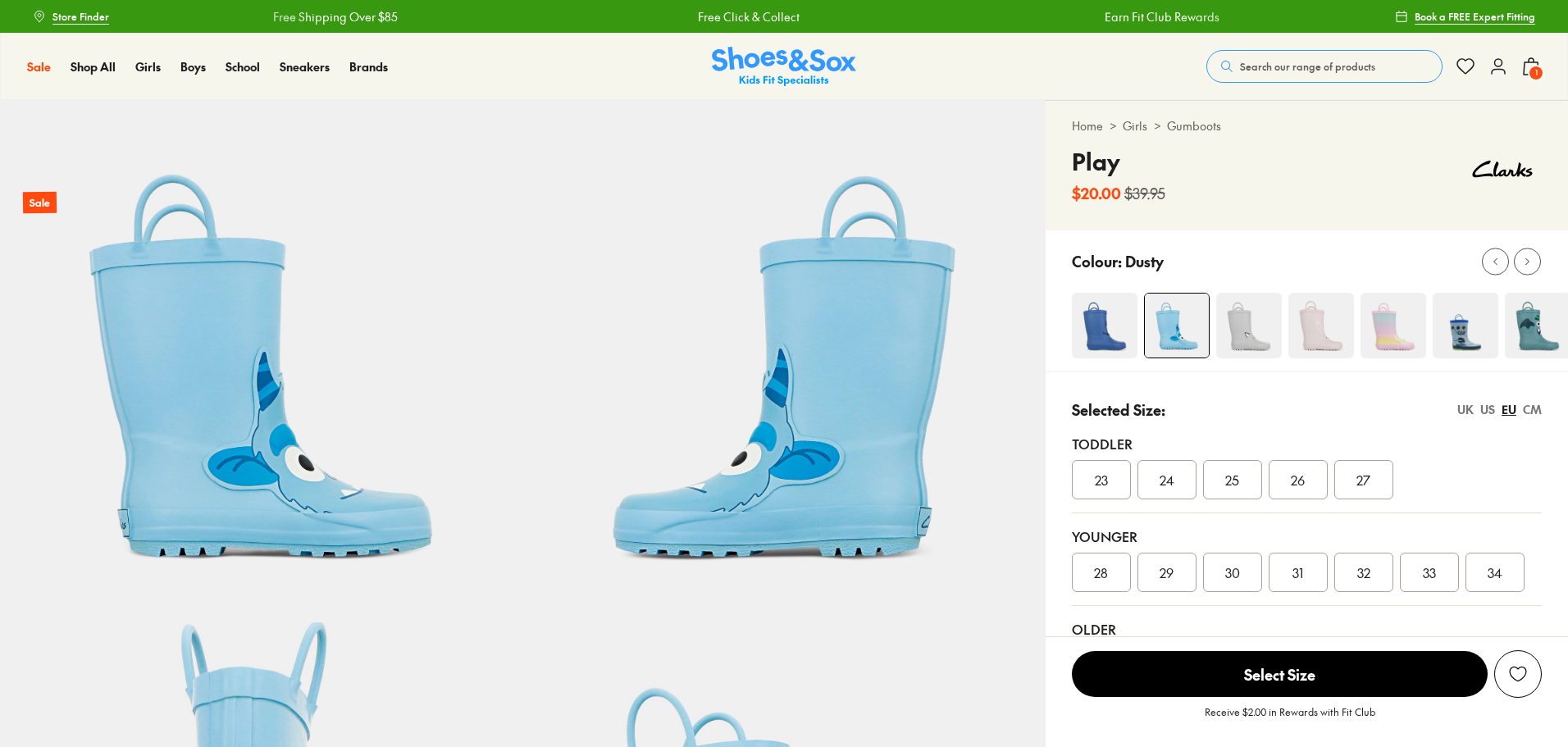 select on "*" 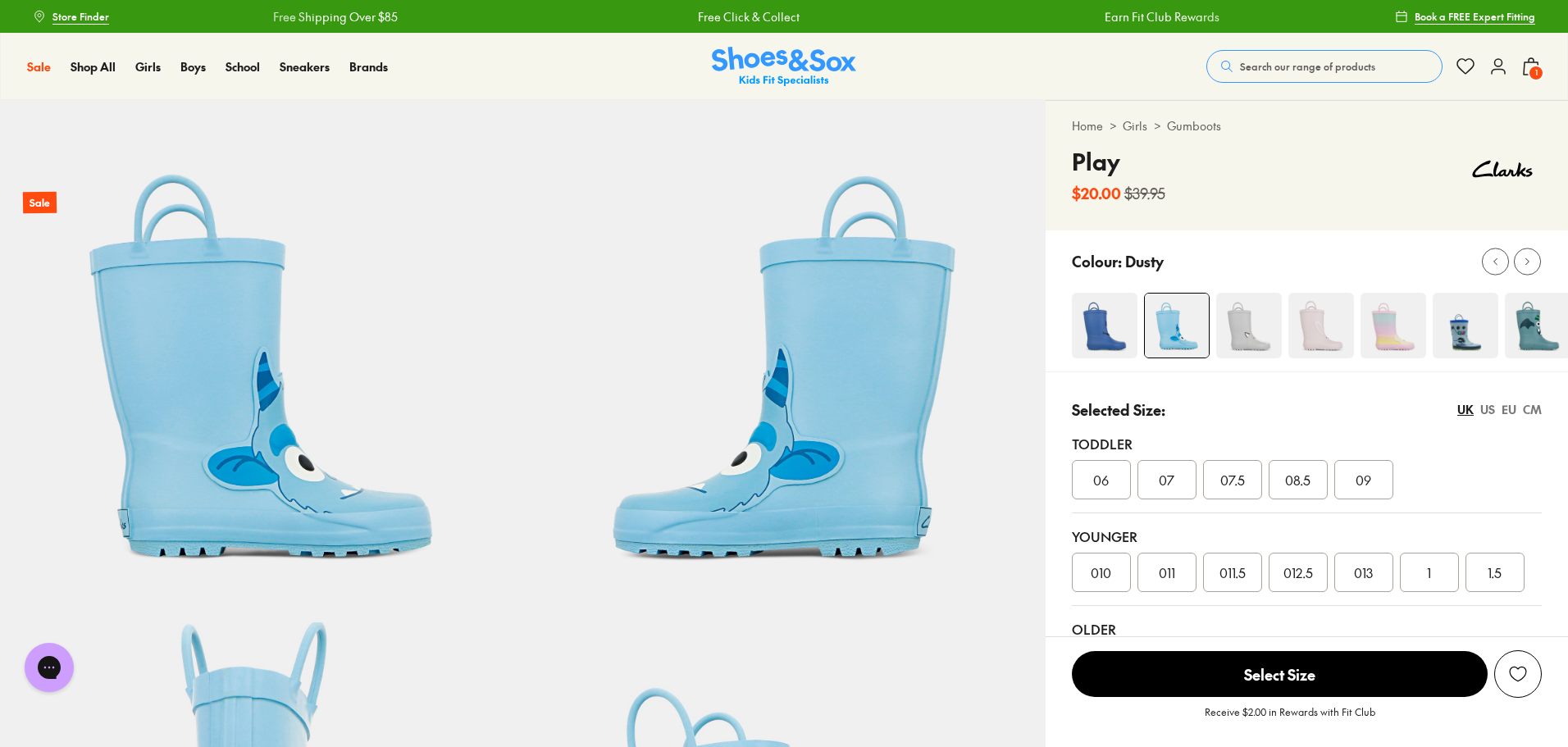 scroll, scrollTop: 0, scrollLeft: 0, axis: both 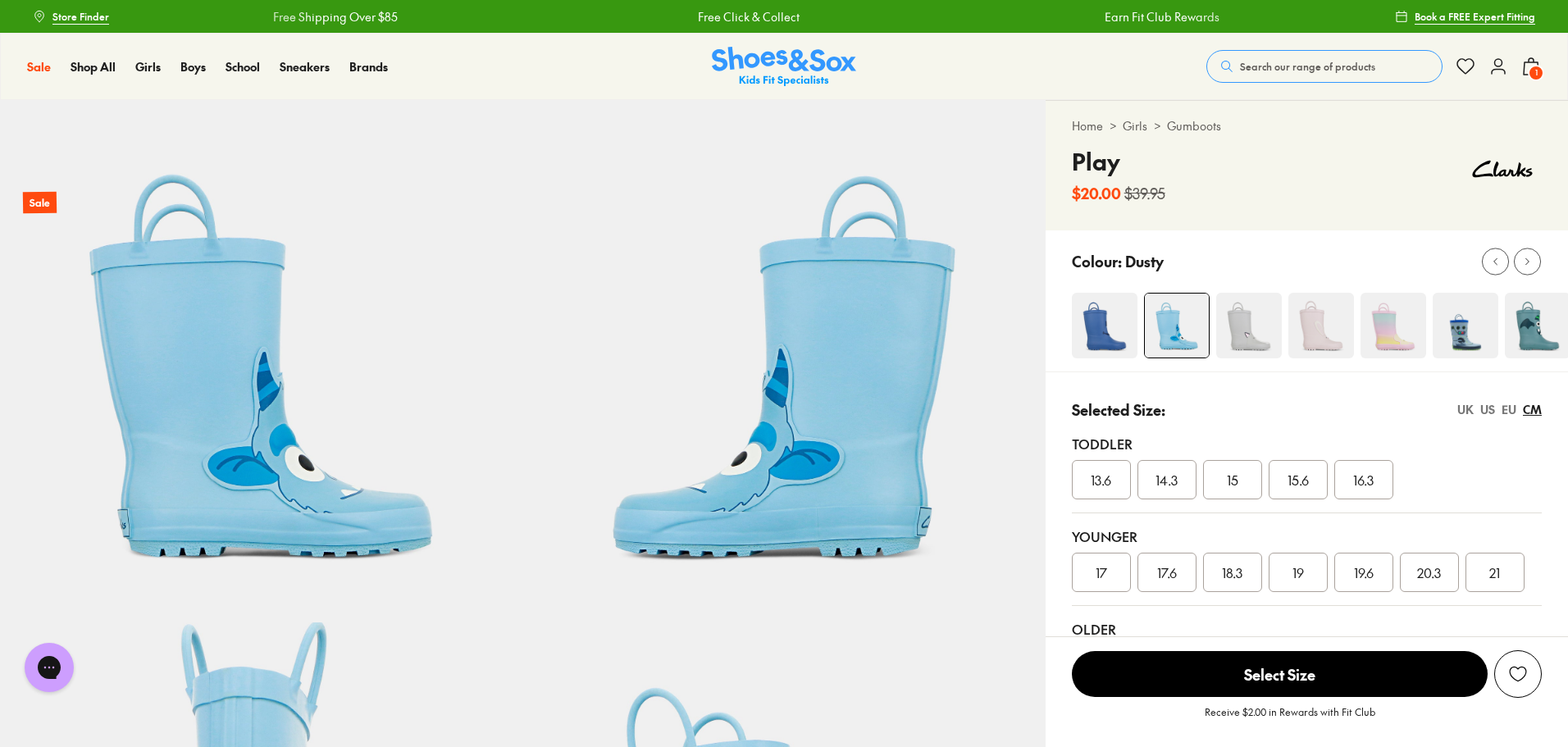 click on "UK" at bounding box center (1465, 409) 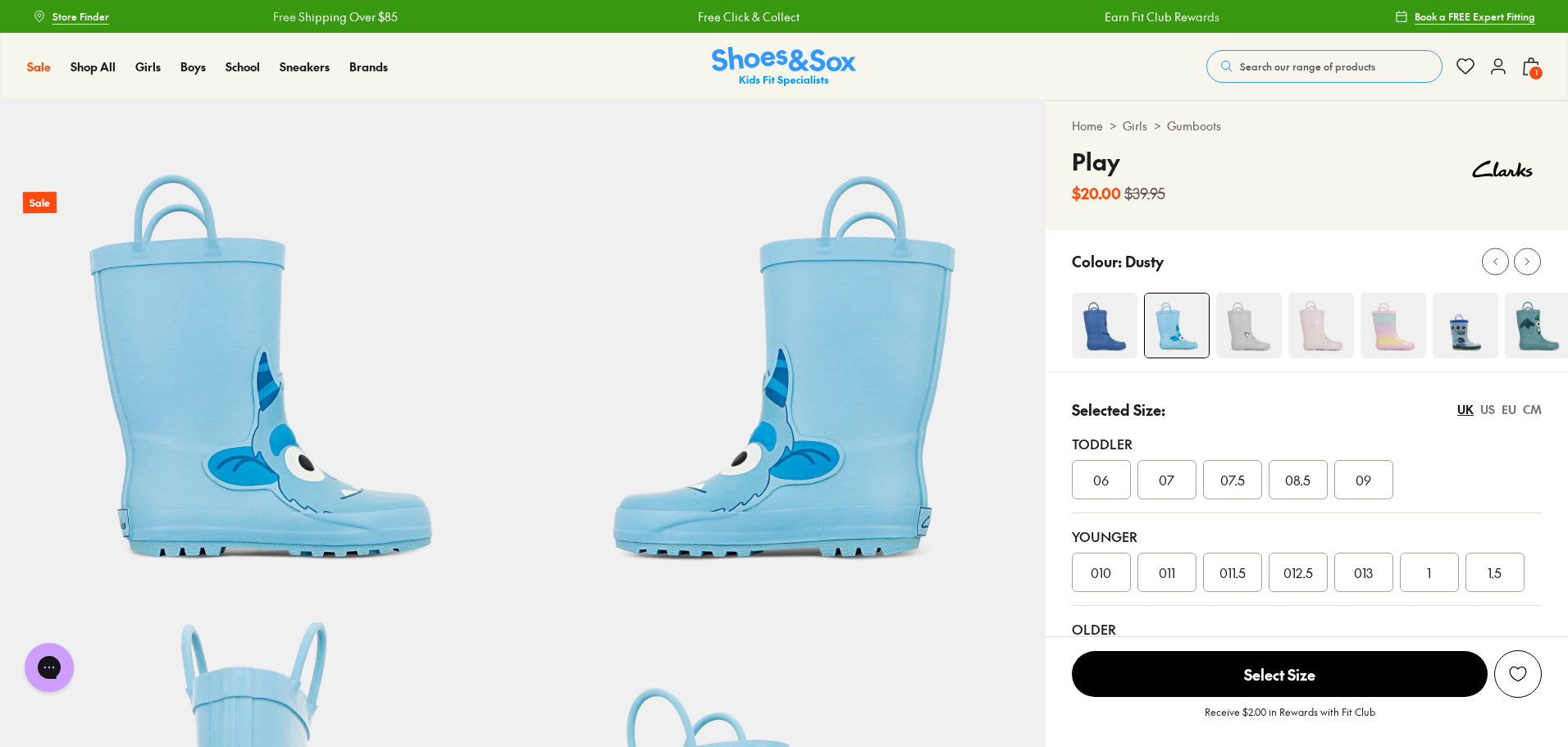 click on "CM" at bounding box center (1532, 409) 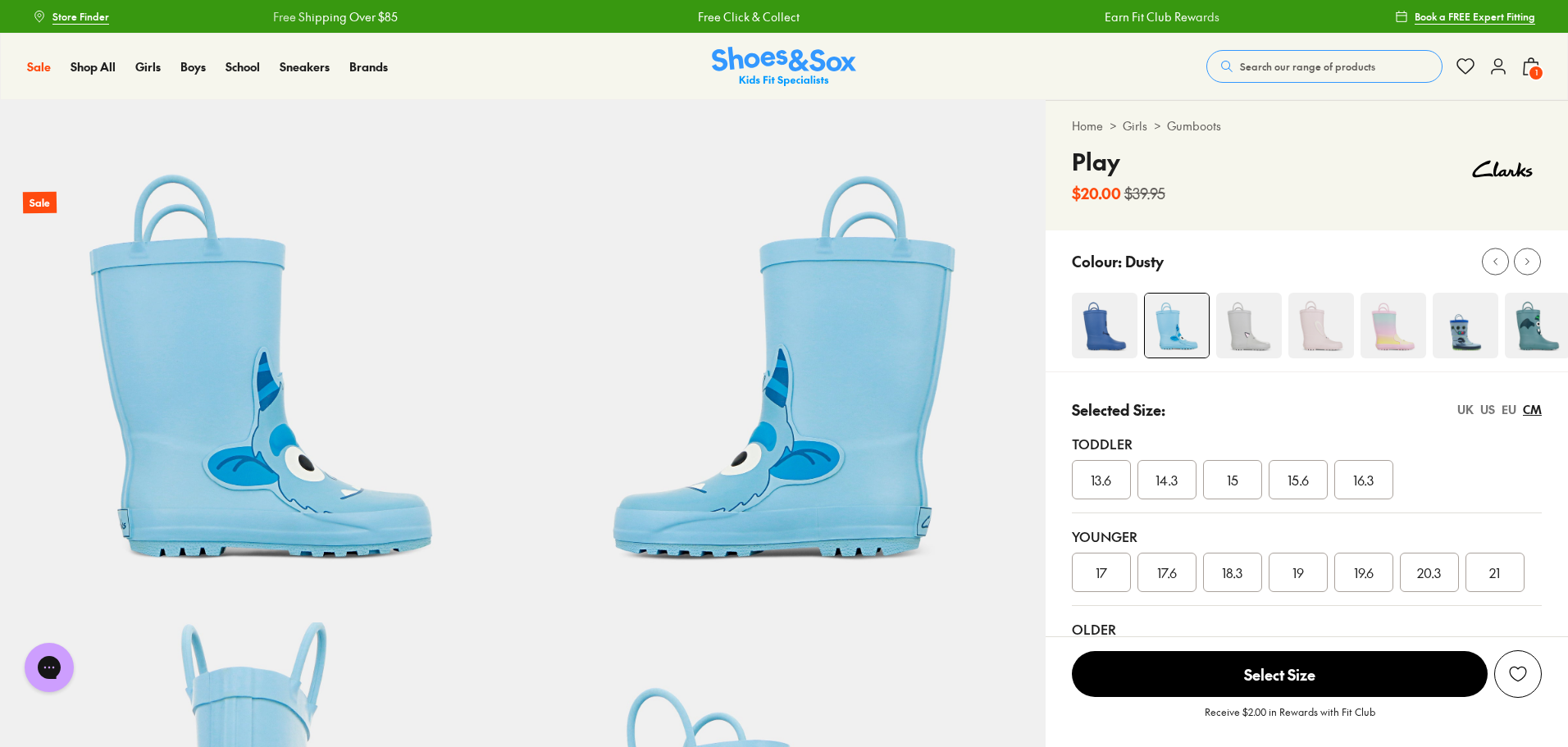 click on "US" at bounding box center [1488, 409] 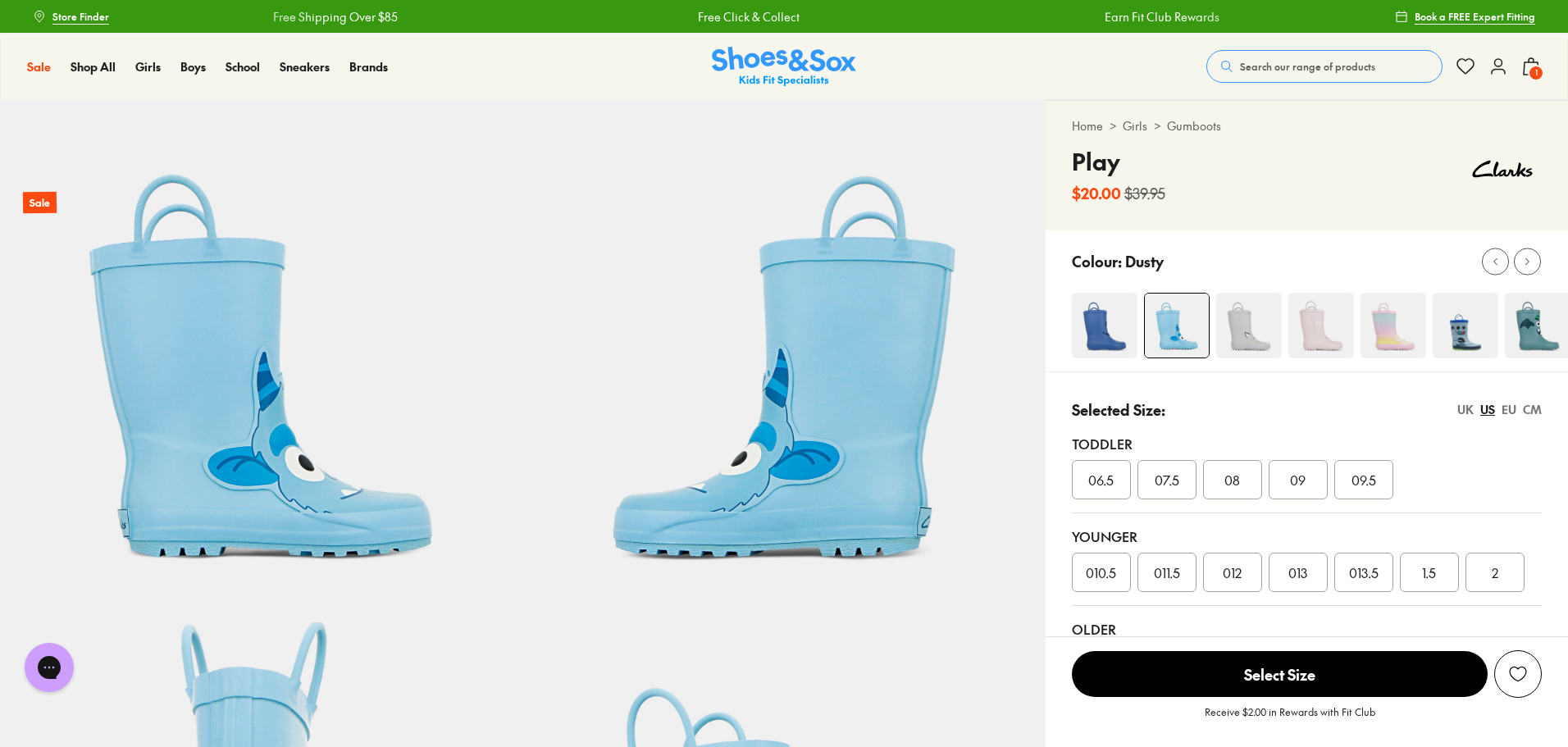 click on "UK" at bounding box center [1465, 409] 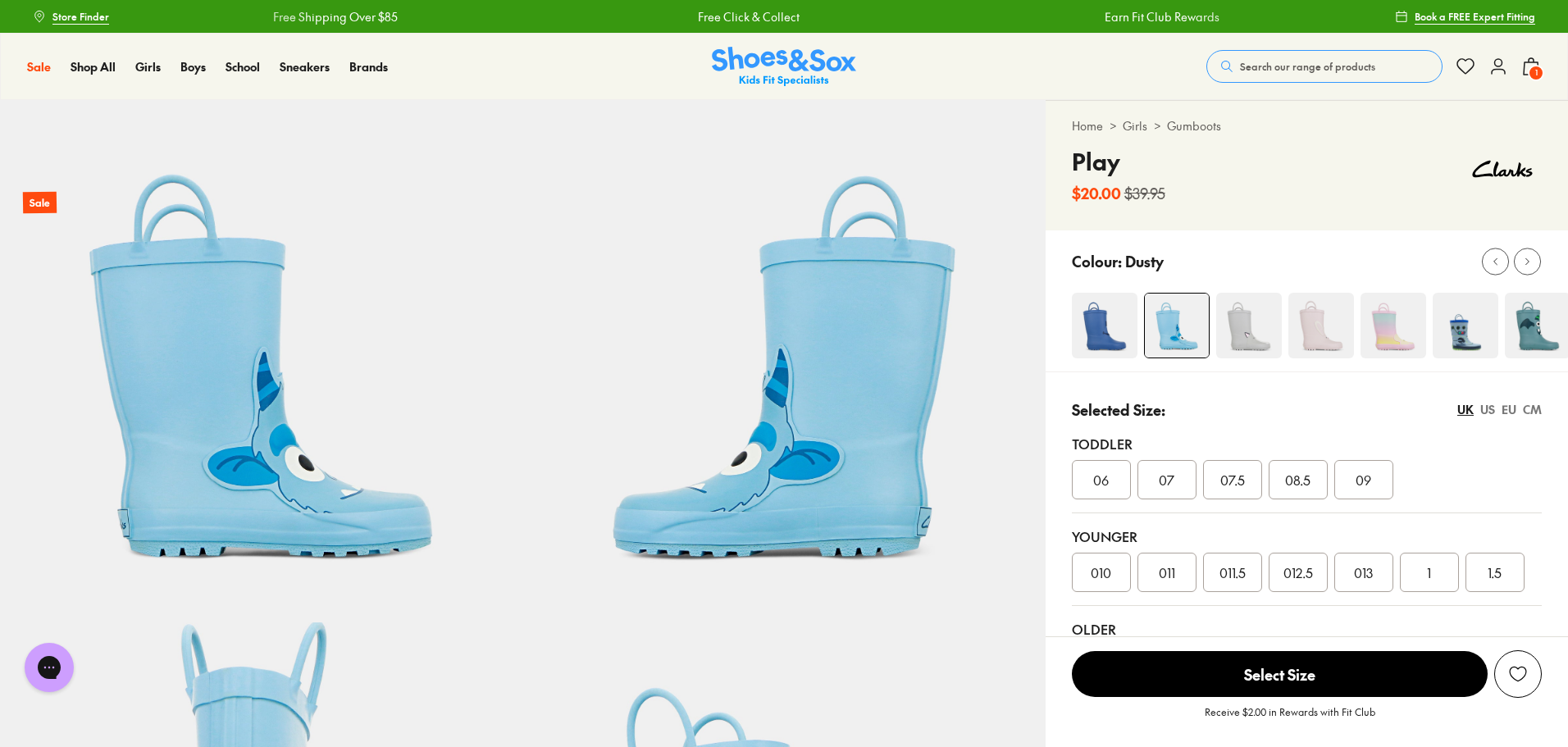 click on "07" at bounding box center (1167, 480) 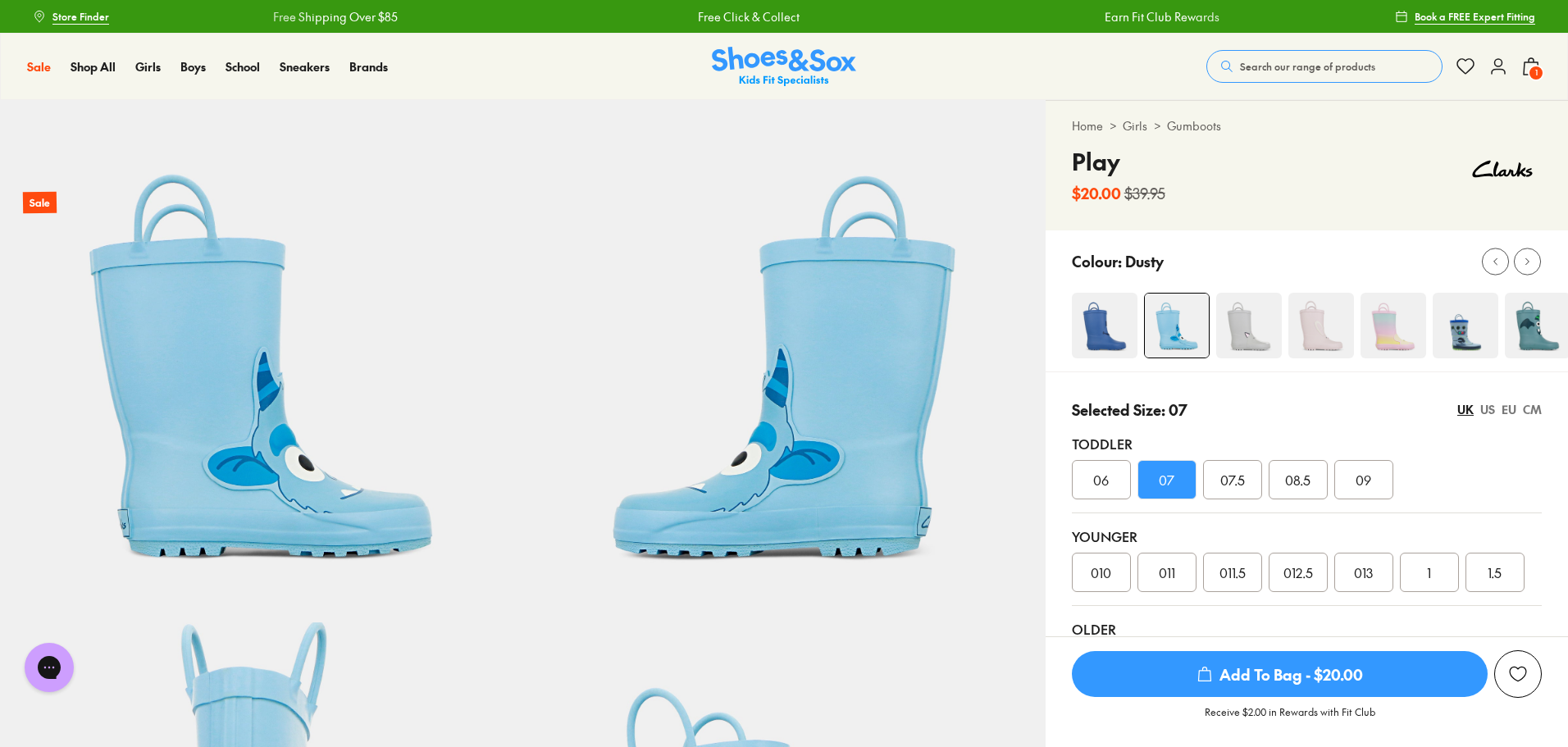 click on "Add To Bag - $20.00" at bounding box center (1279, 674) 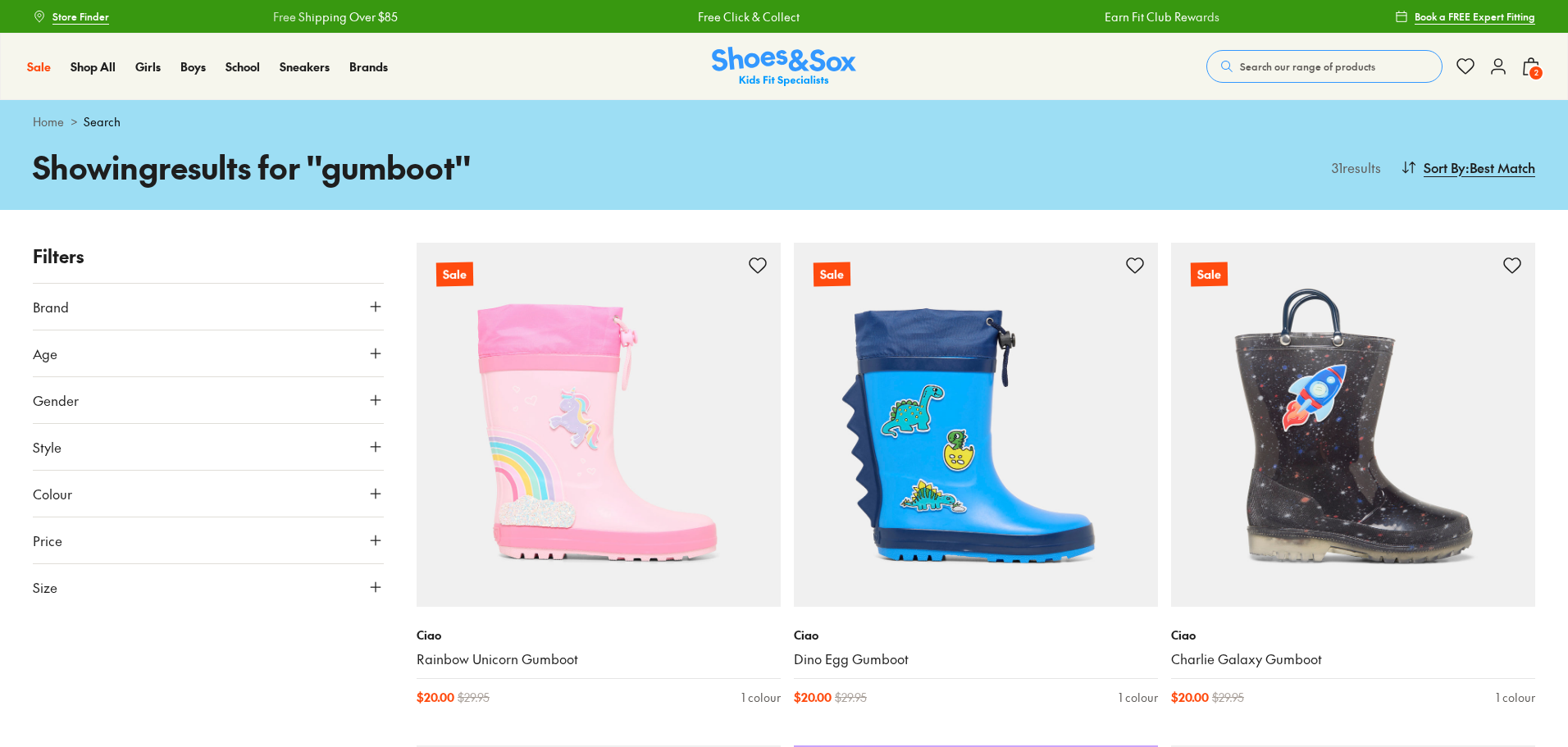 scroll, scrollTop: 2011, scrollLeft: 0, axis: vertical 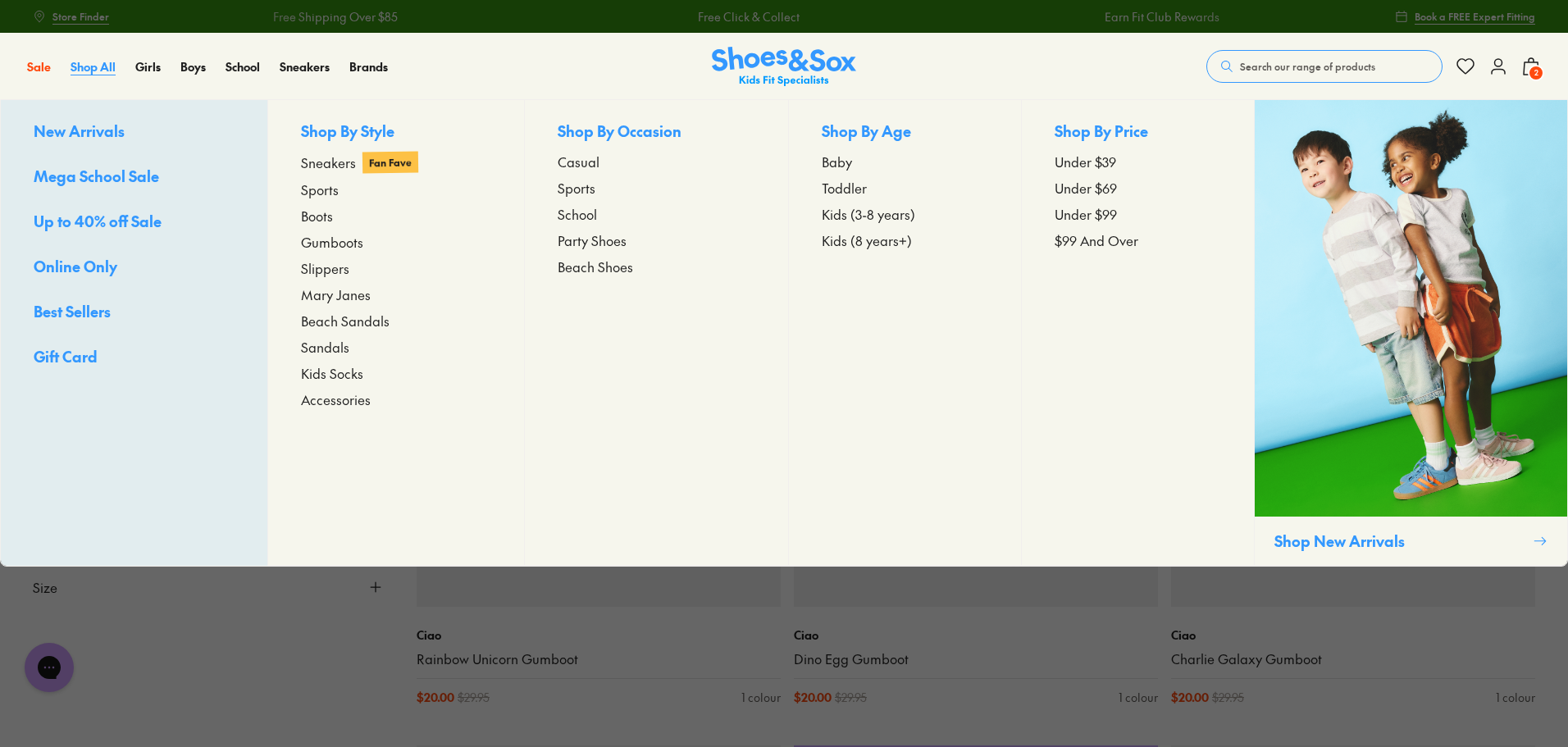 click on "Shop All" at bounding box center [93, 66] 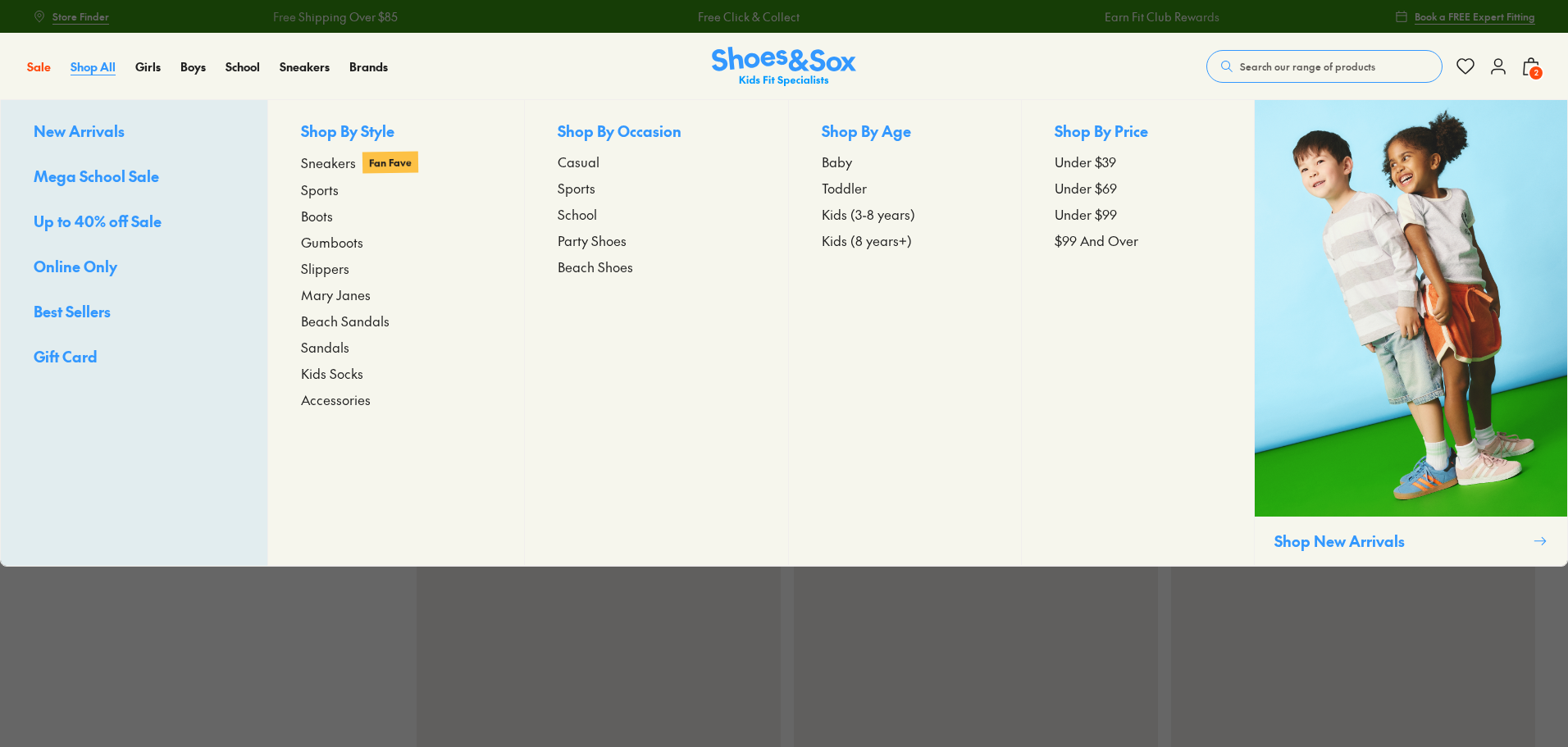 scroll, scrollTop: 0, scrollLeft: 0, axis: both 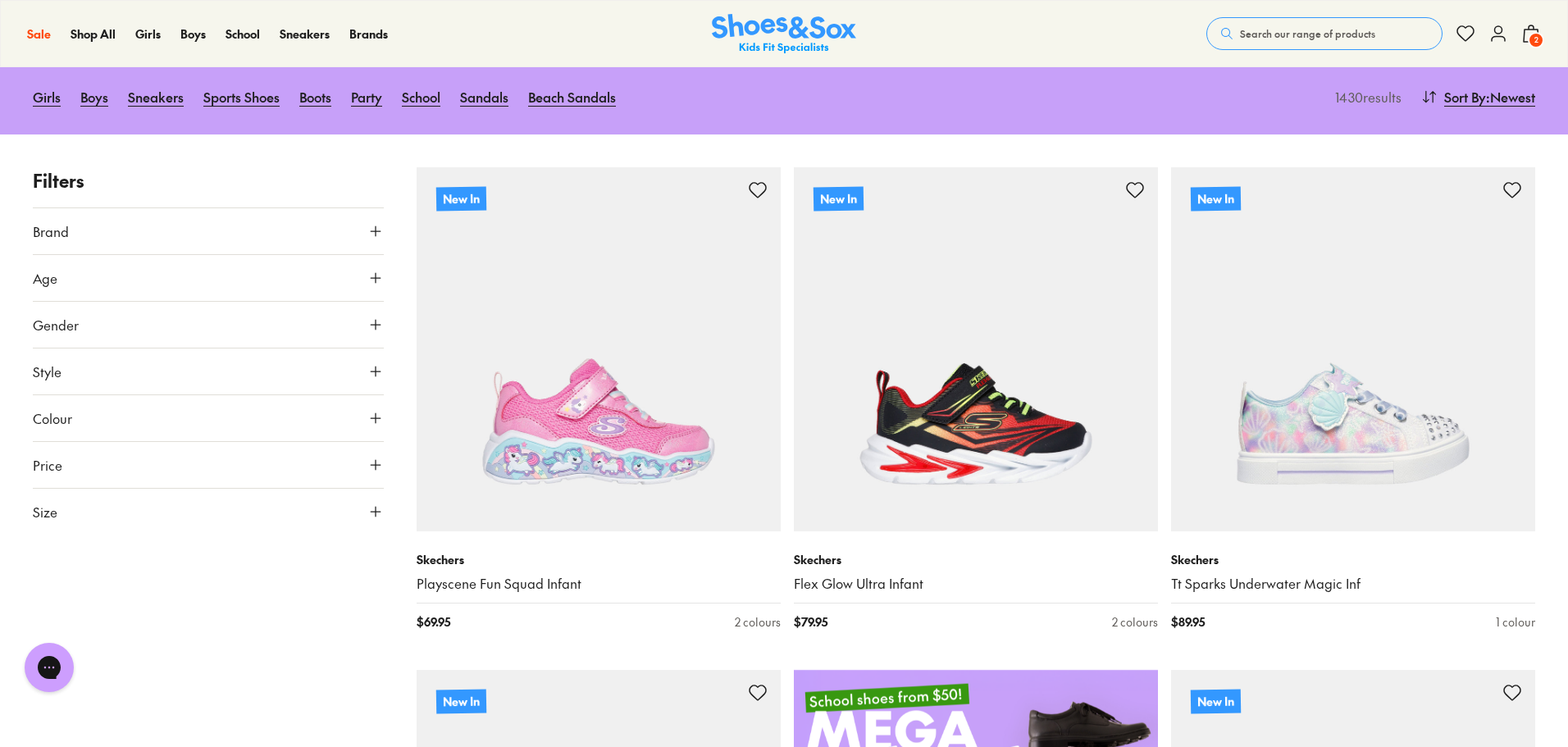 click on "Price" at bounding box center [208, 465] 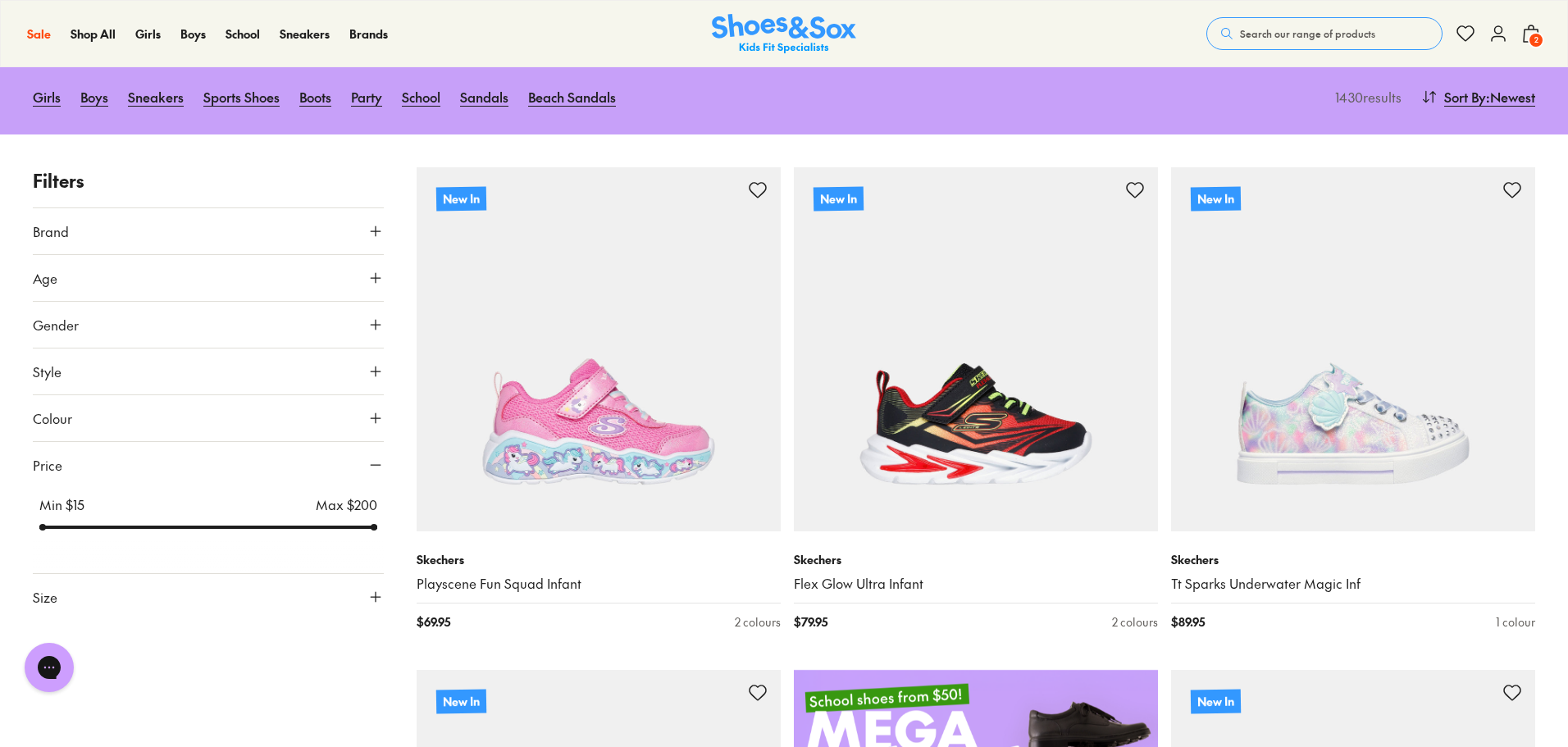 click on "Price" at bounding box center (208, 465) 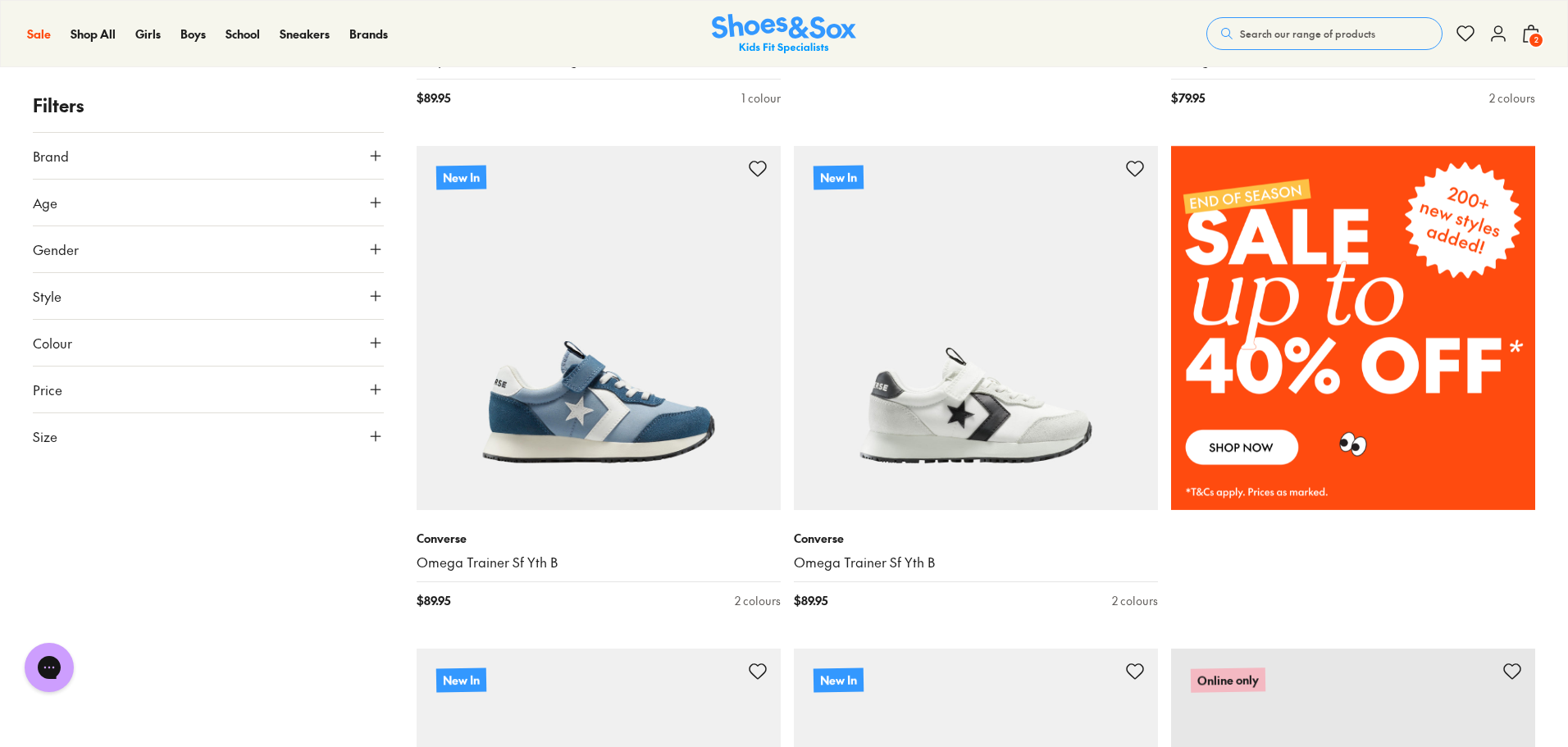 scroll, scrollTop: 0, scrollLeft: 0, axis: both 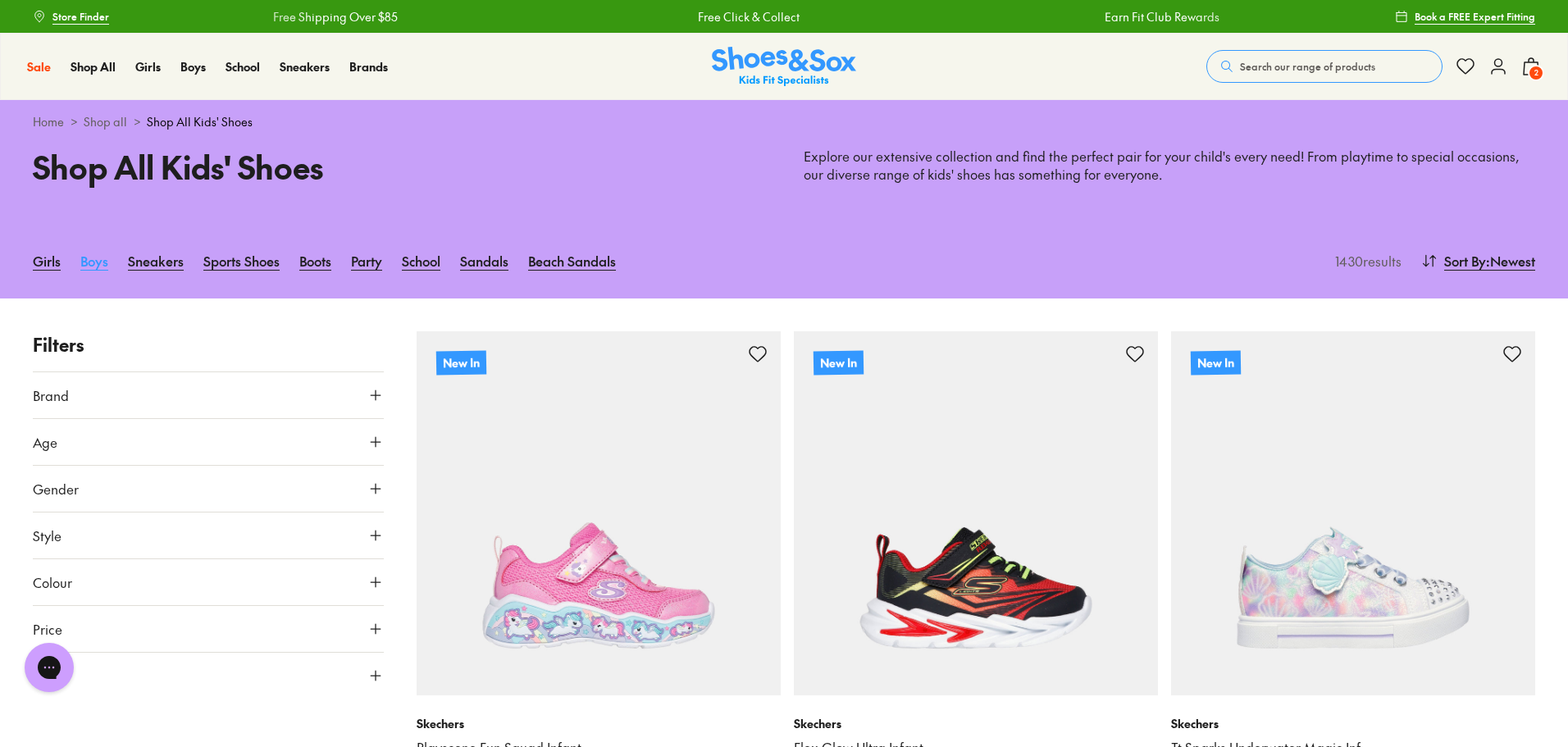click on "Boys" at bounding box center [94, 261] 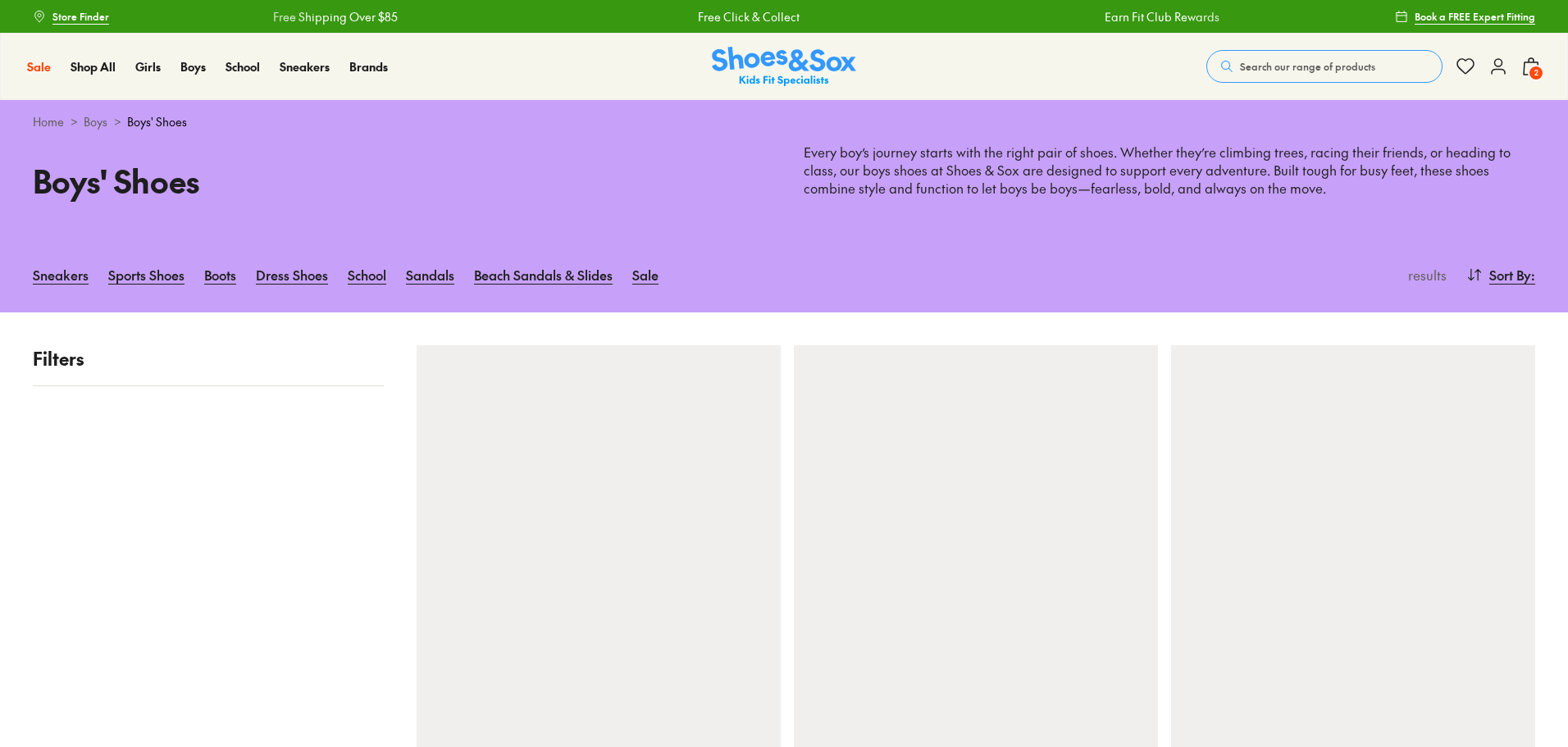 scroll, scrollTop: 0, scrollLeft: 0, axis: both 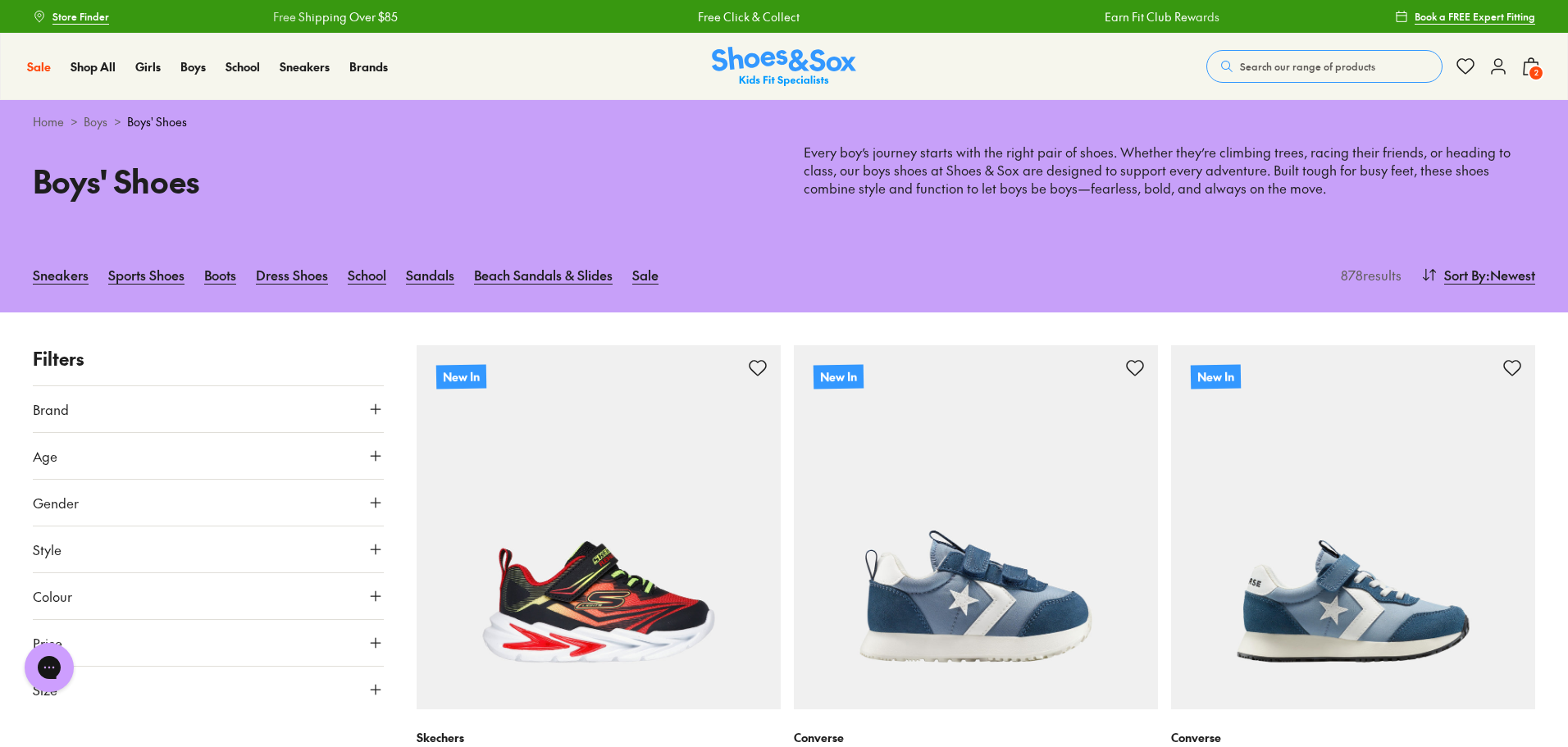 click on "Age" at bounding box center [208, 456] 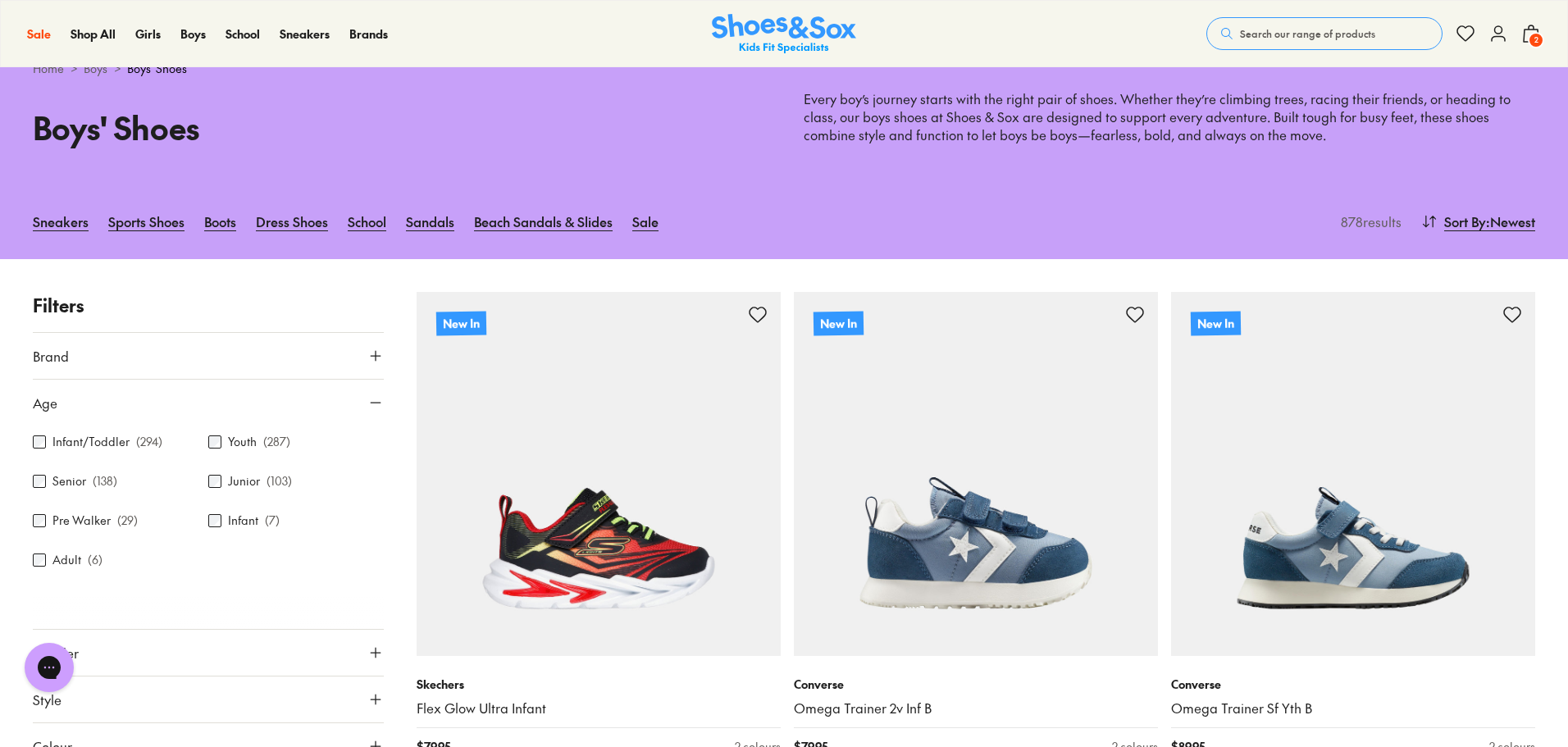 scroll, scrollTop: 82, scrollLeft: 0, axis: vertical 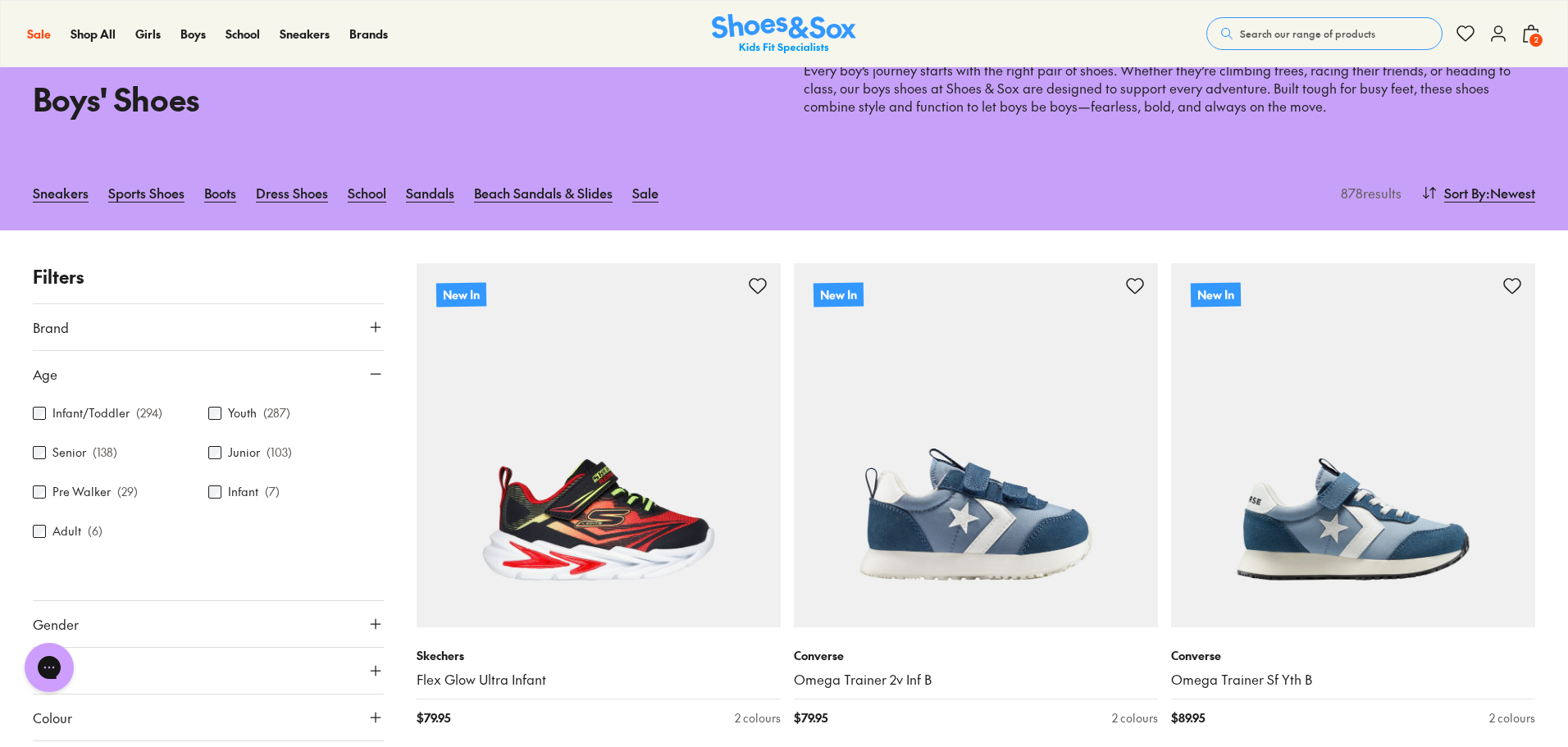click on "Infant/Toddler" at bounding box center [91, 412] 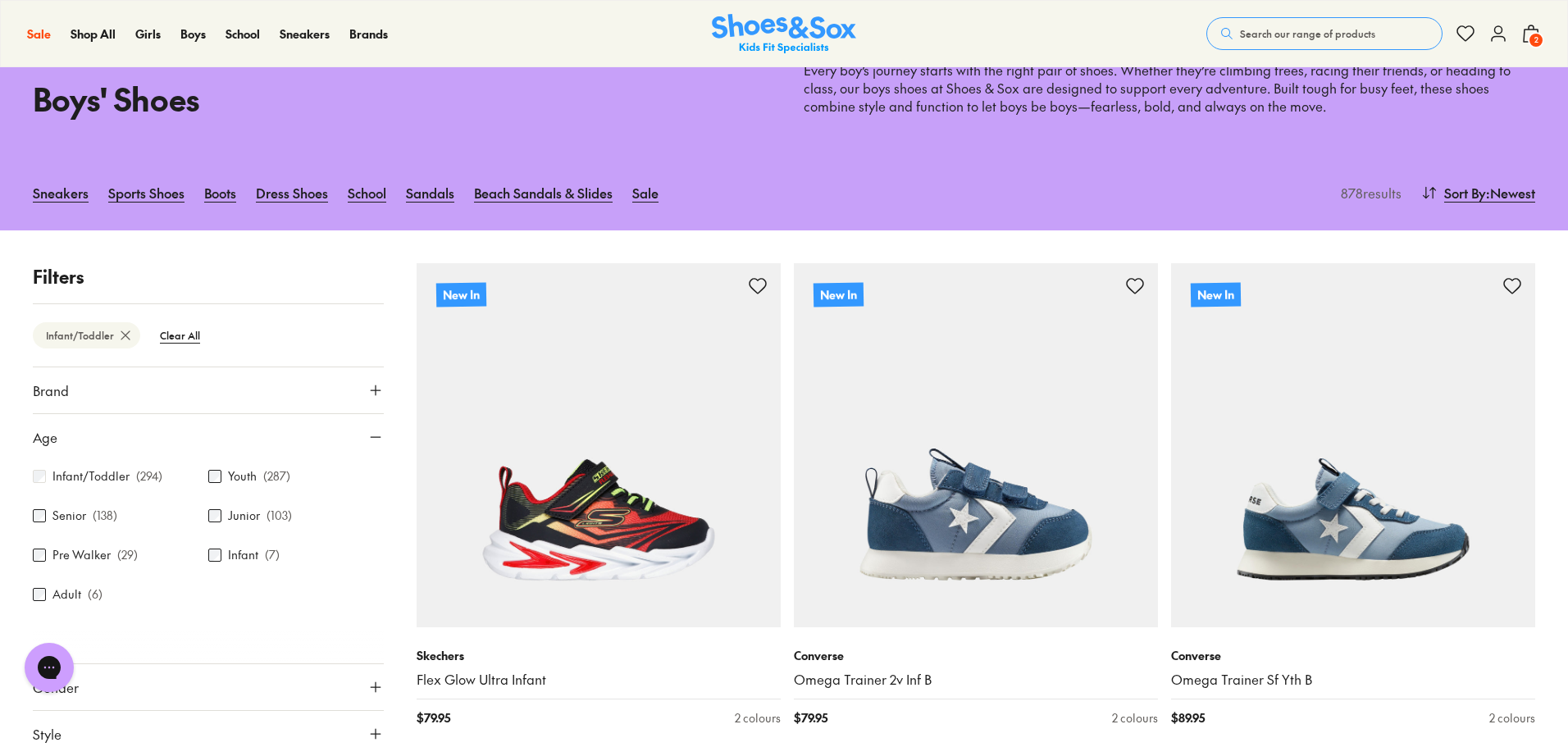 scroll, scrollTop: 230, scrollLeft: 0, axis: vertical 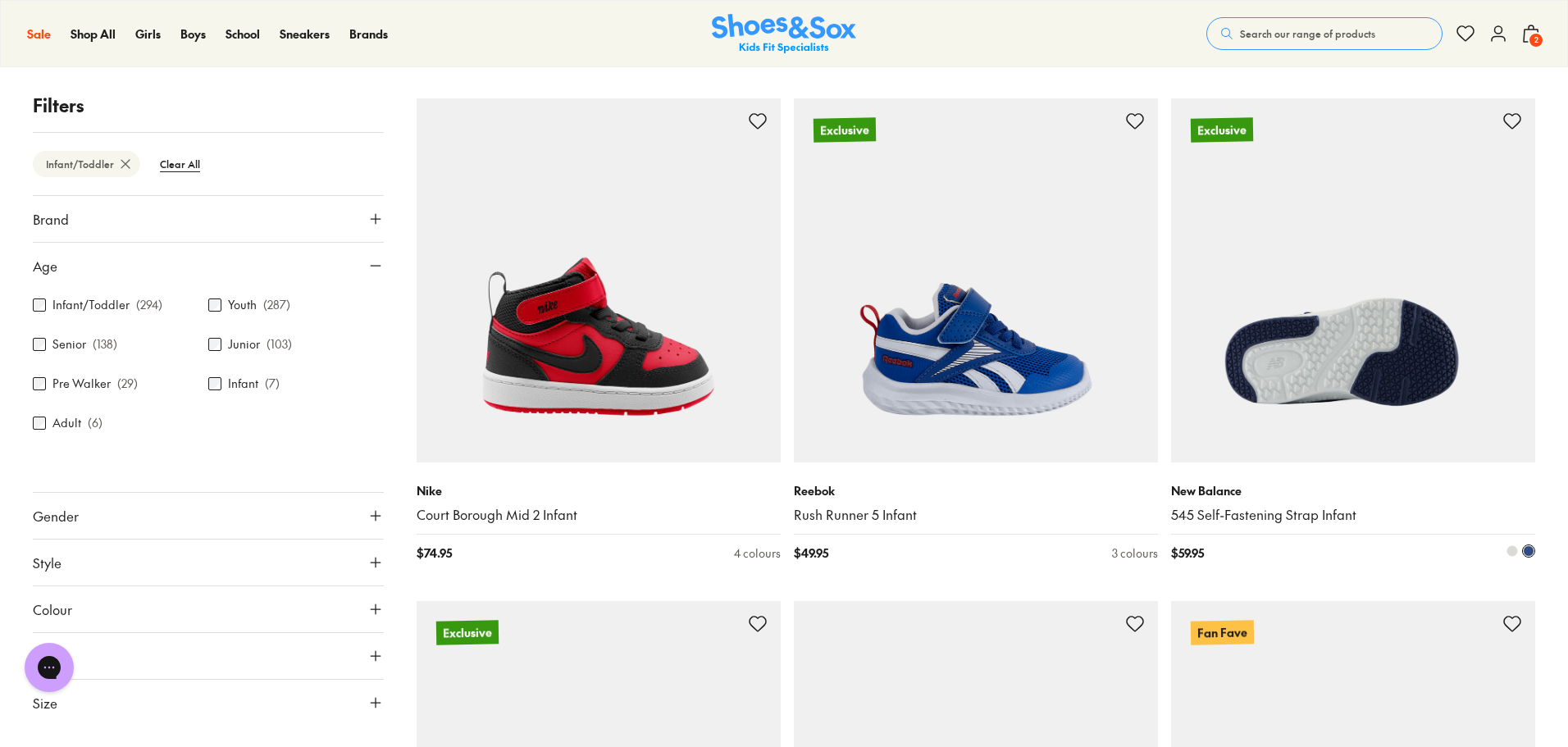 click at bounding box center [1353, 280] 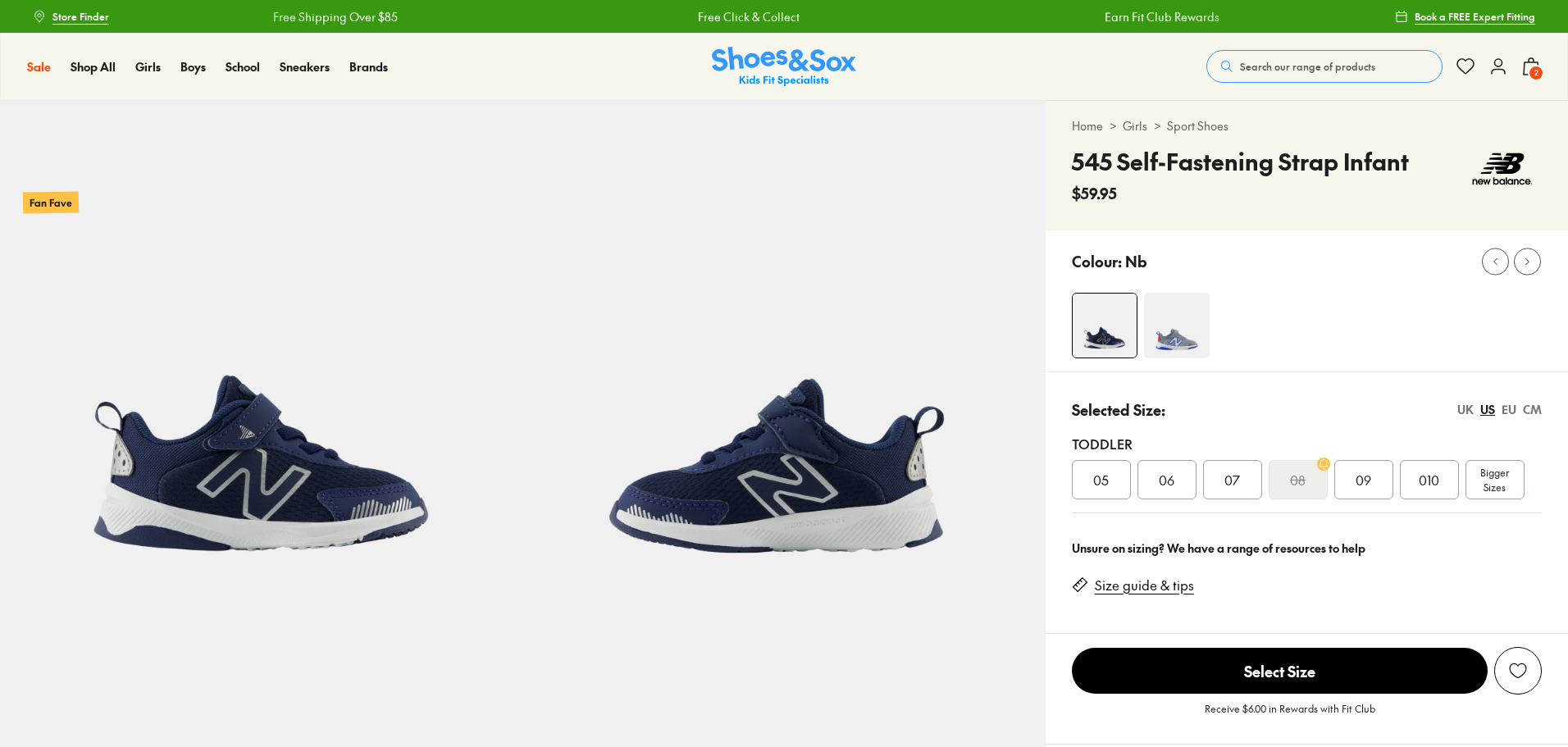 scroll, scrollTop: 0, scrollLeft: 0, axis: both 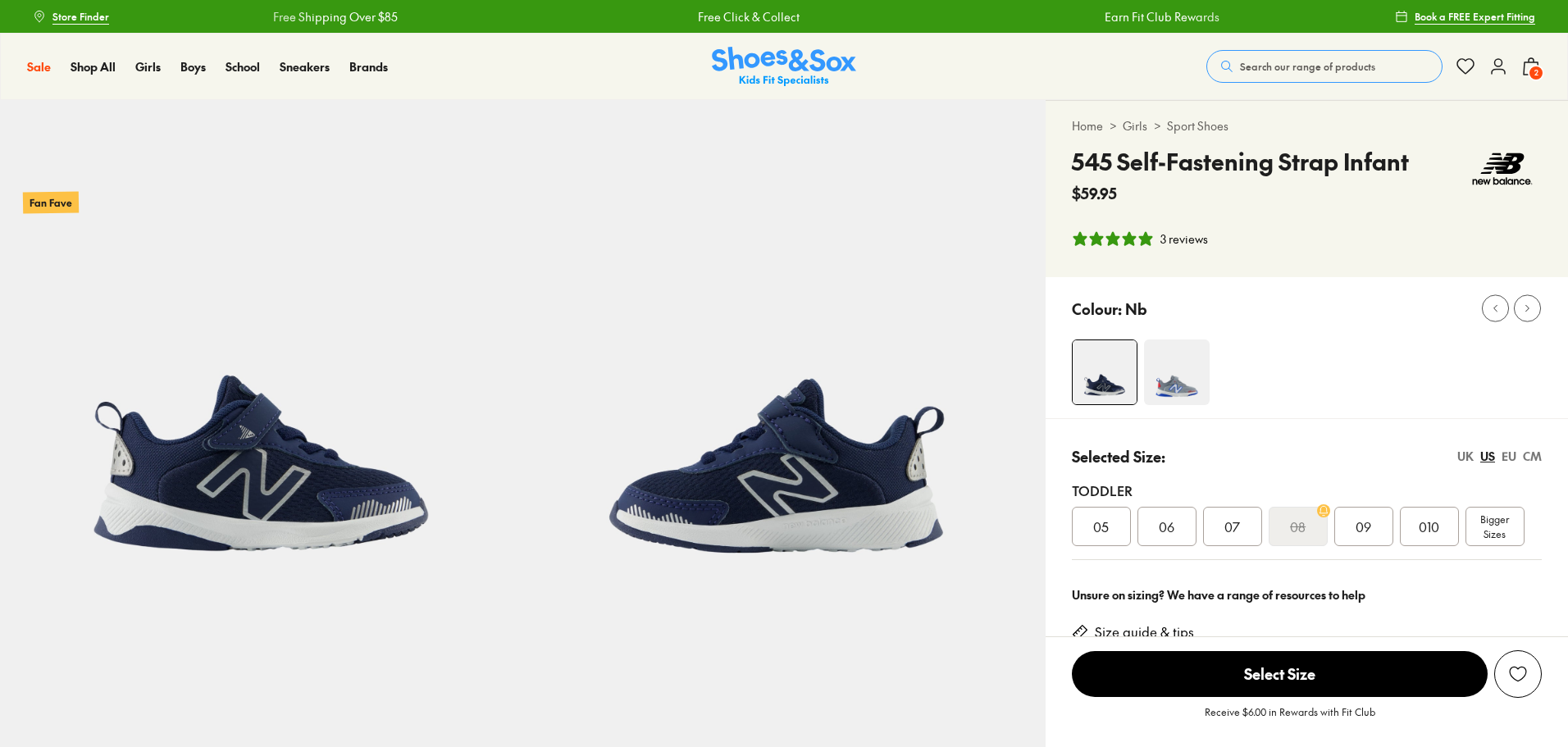 select on "*" 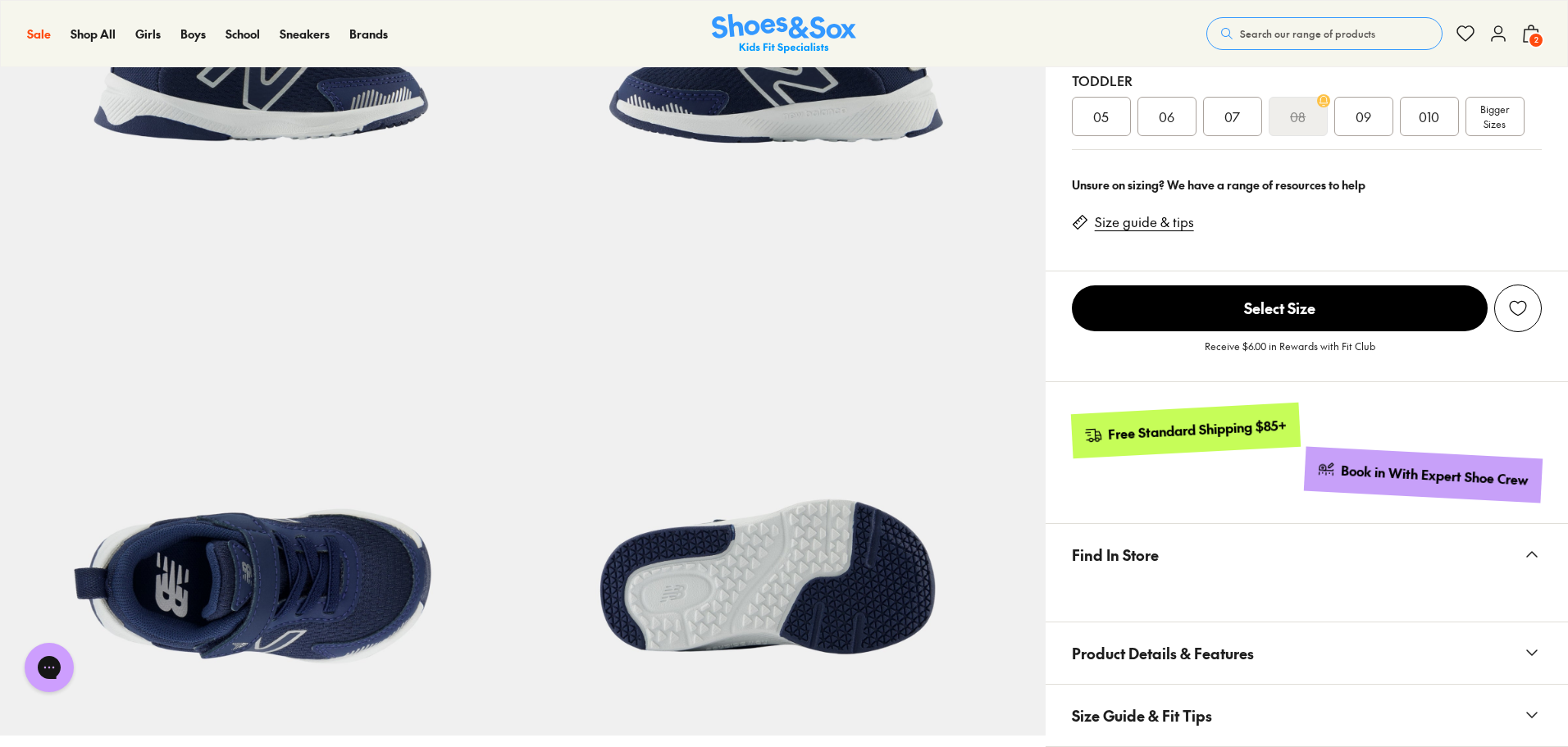 scroll, scrollTop: 246, scrollLeft: 0, axis: vertical 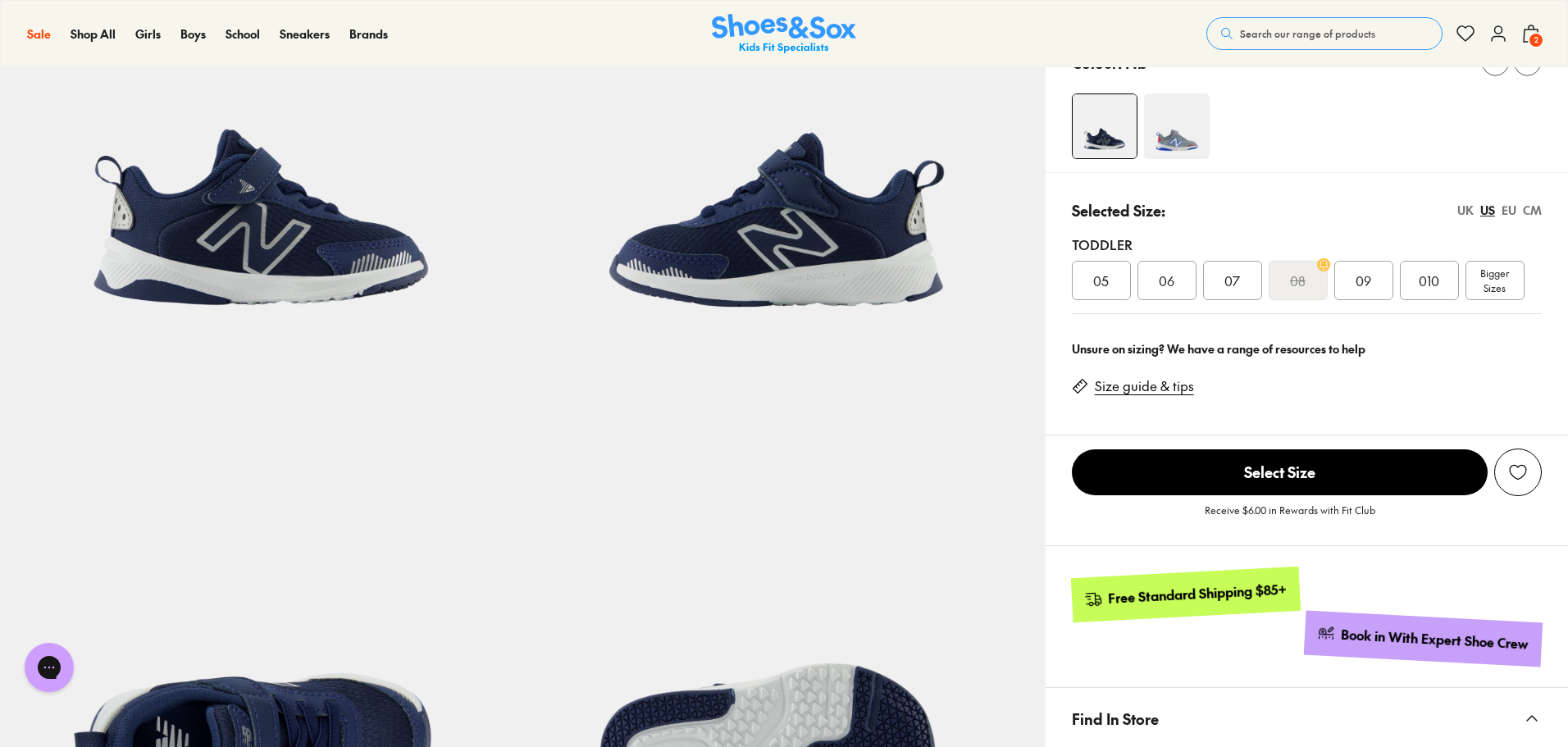 click on "UK" at bounding box center [1465, 210] 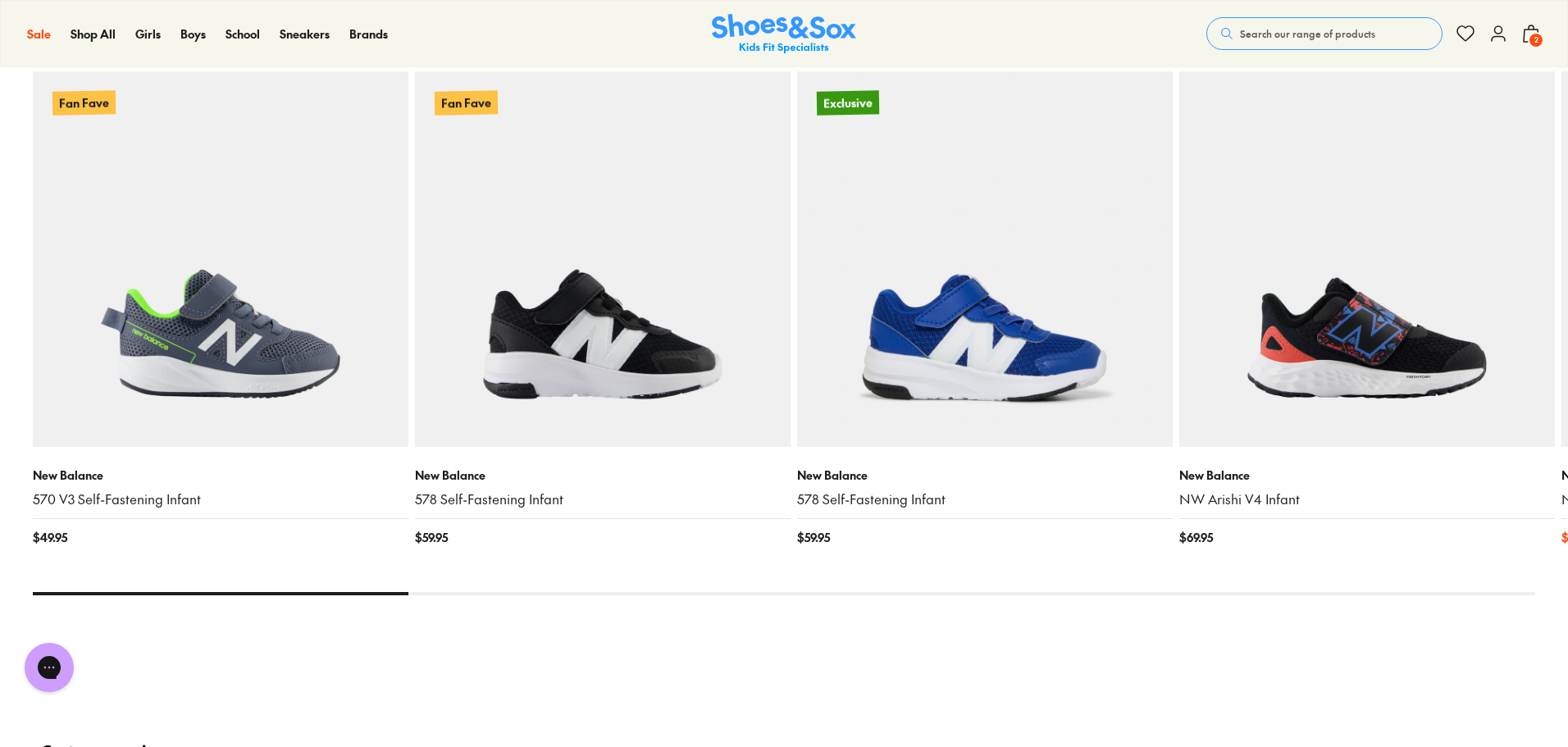 scroll, scrollTop: 1570, scrollLeft: 0, axis: vertical 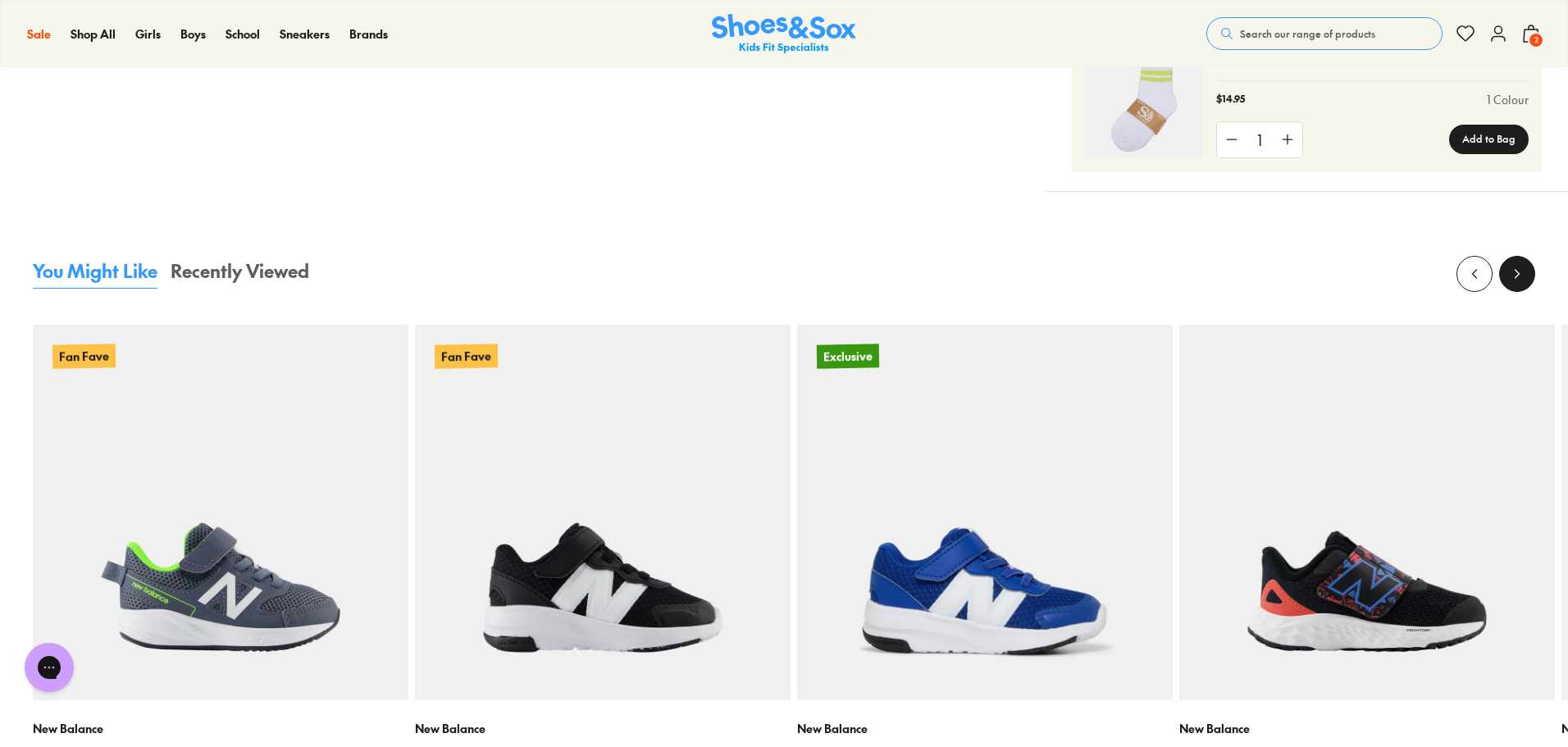 click 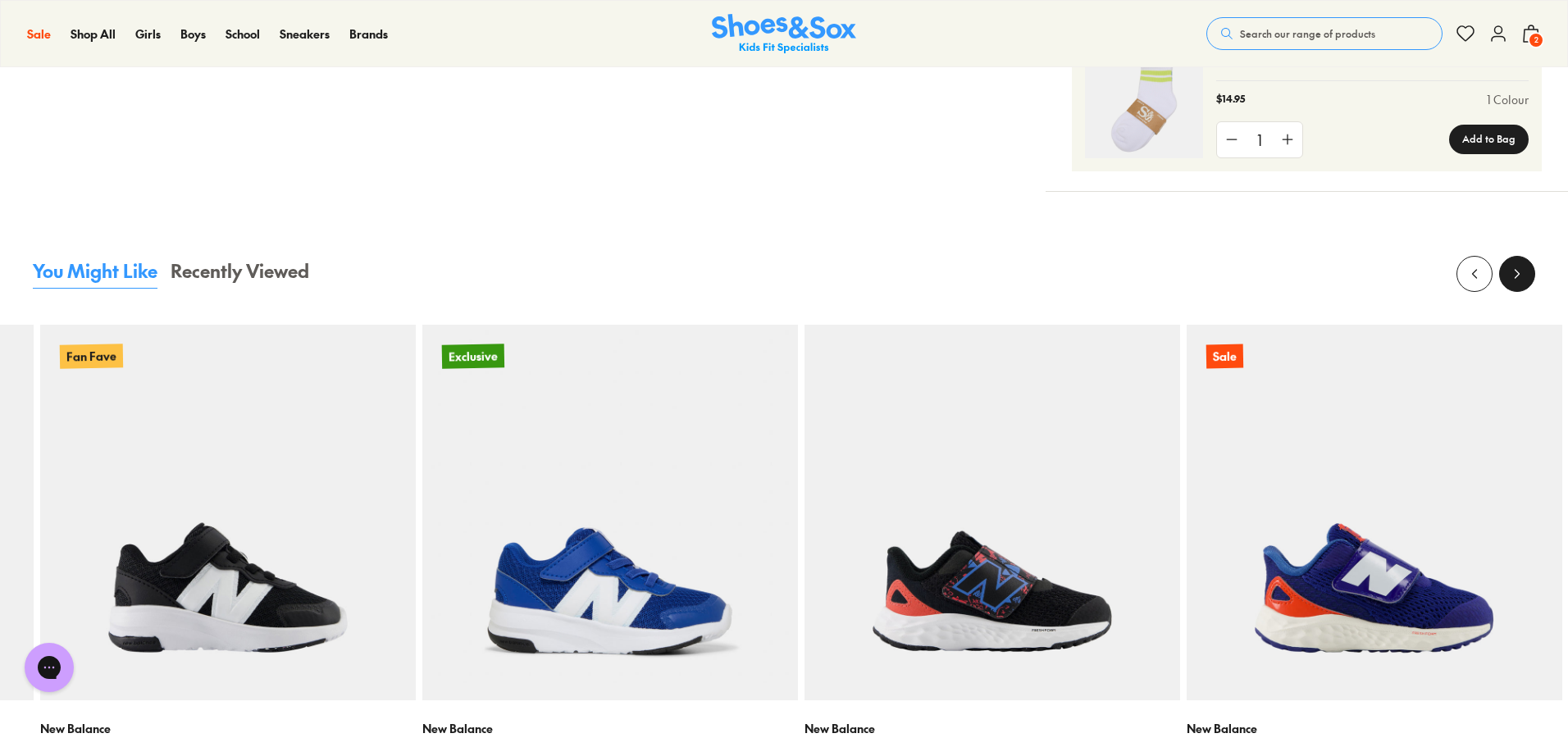 click 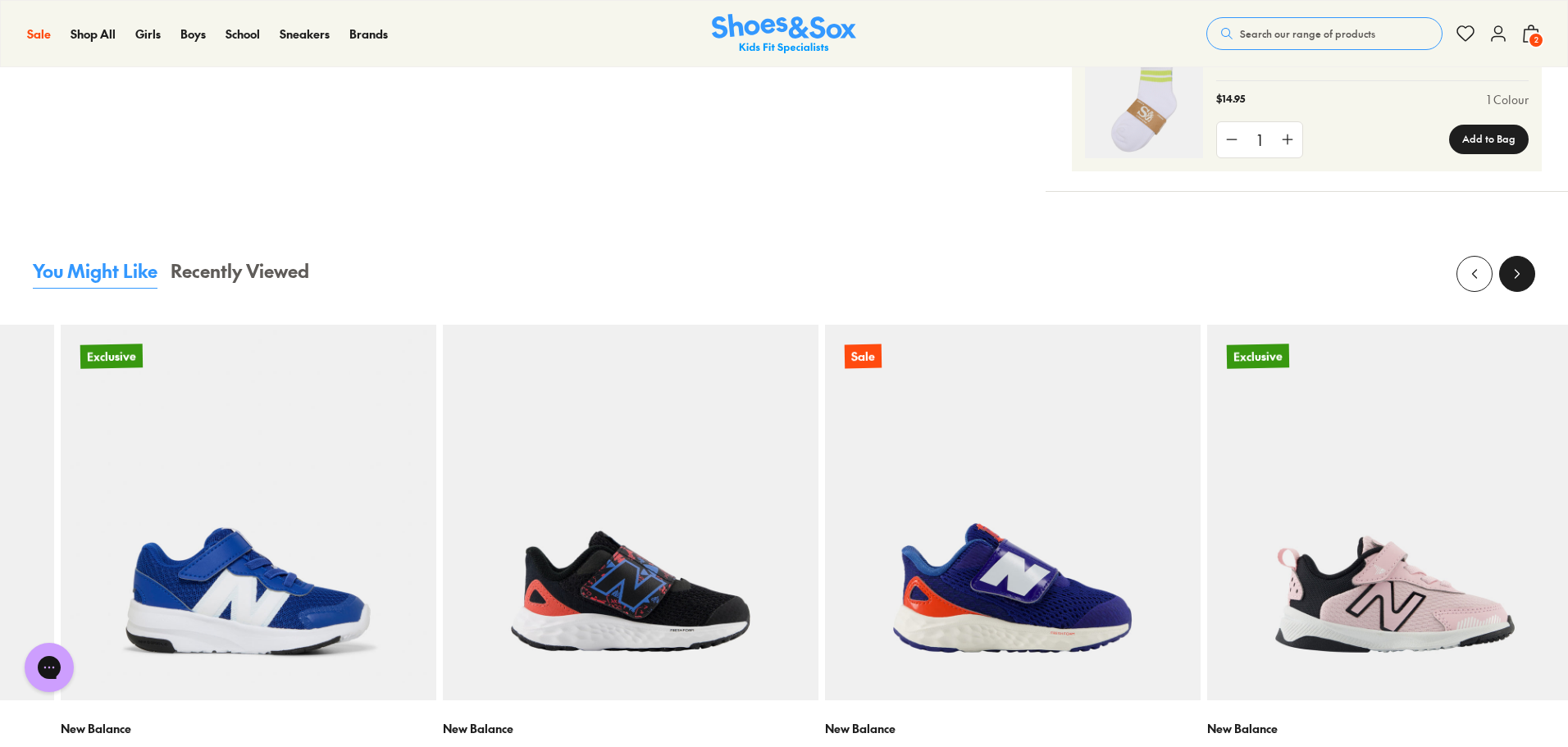 click 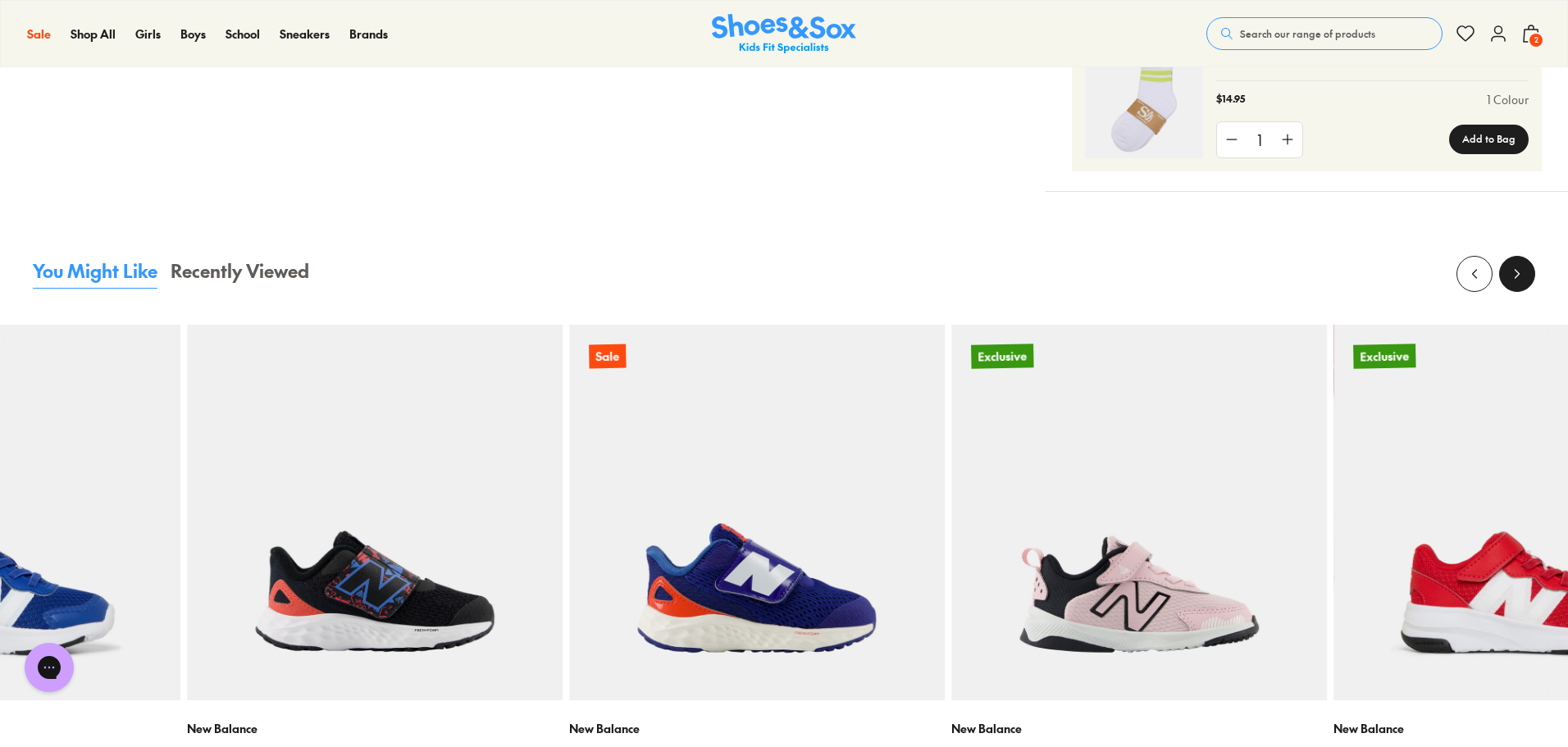 click 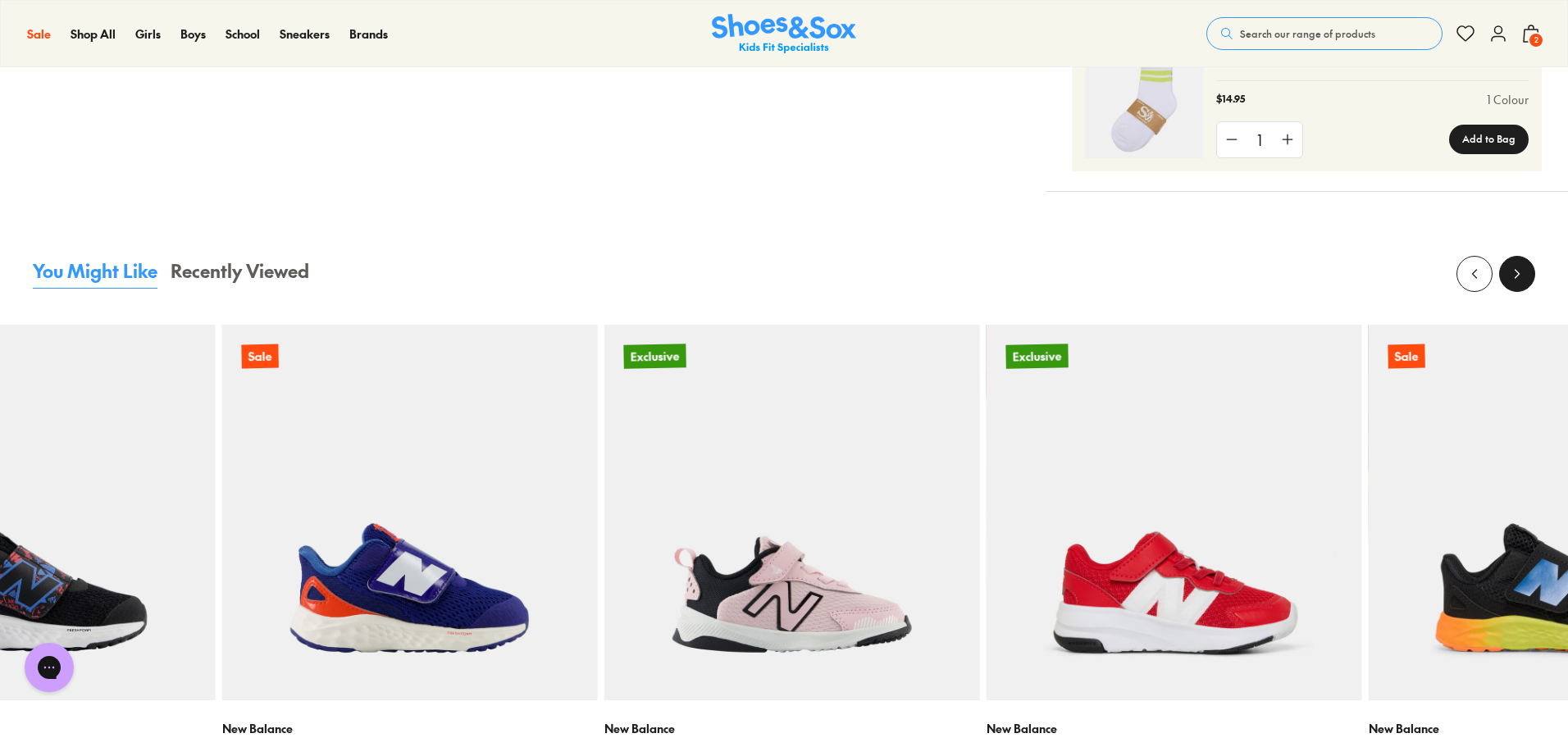 click 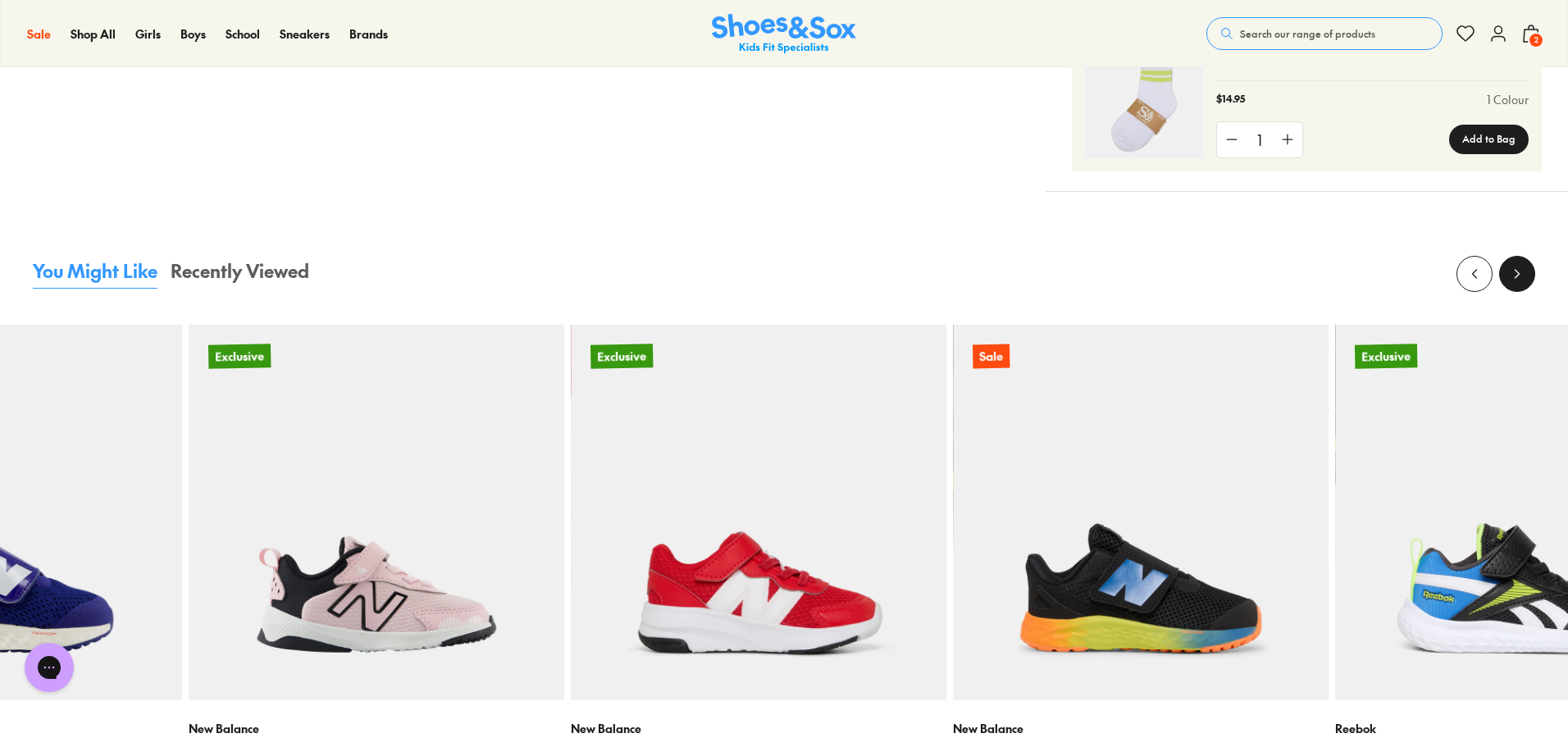 click 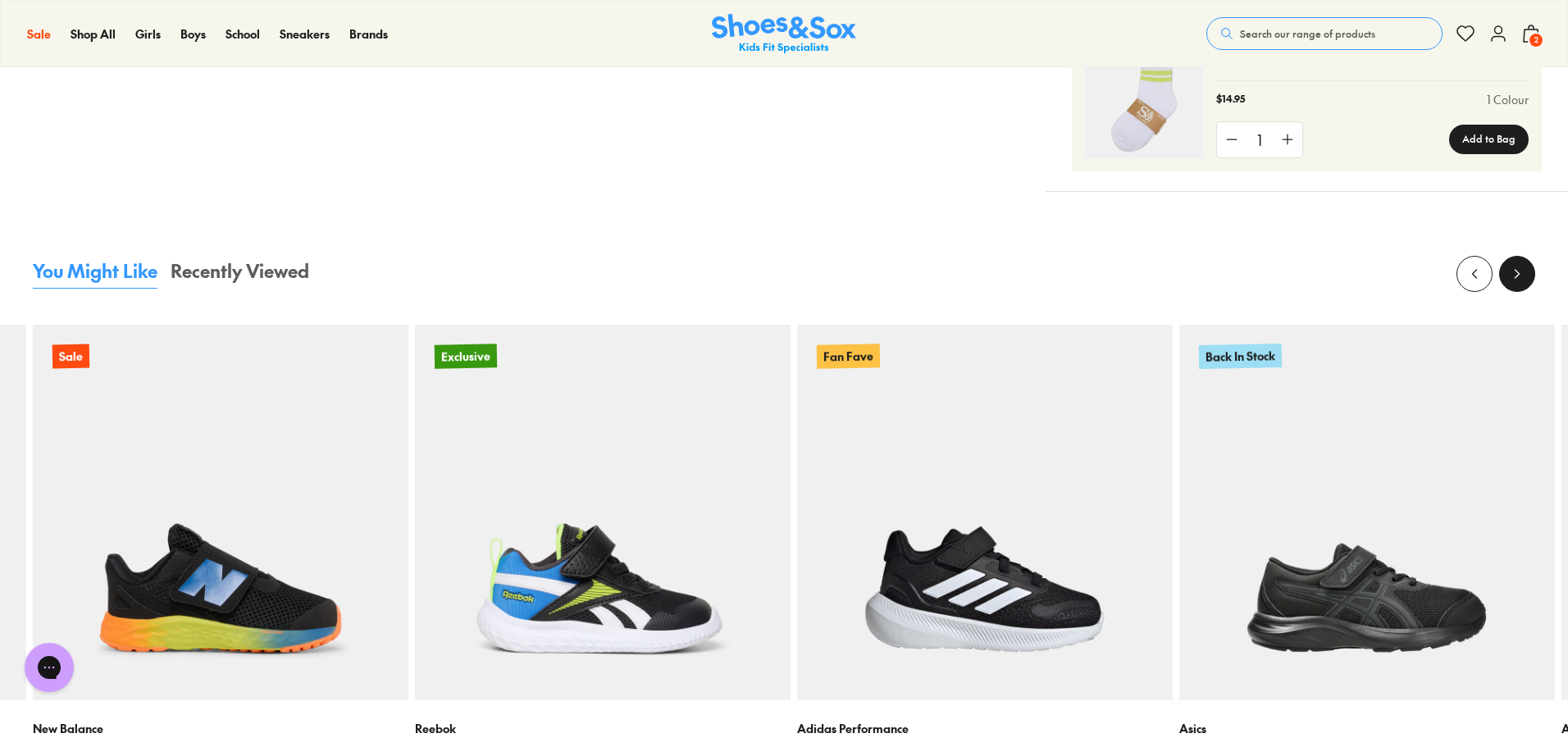 click 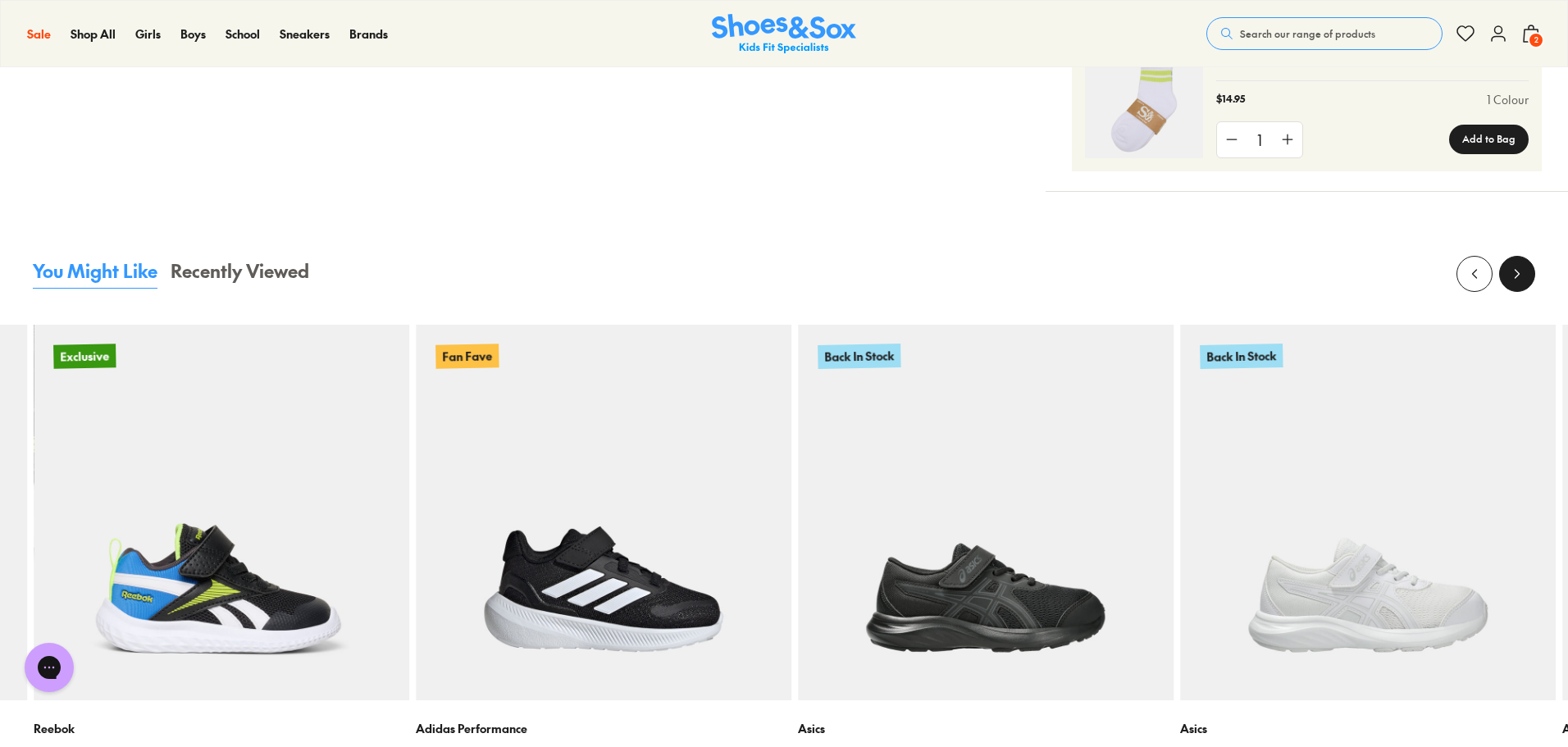 click 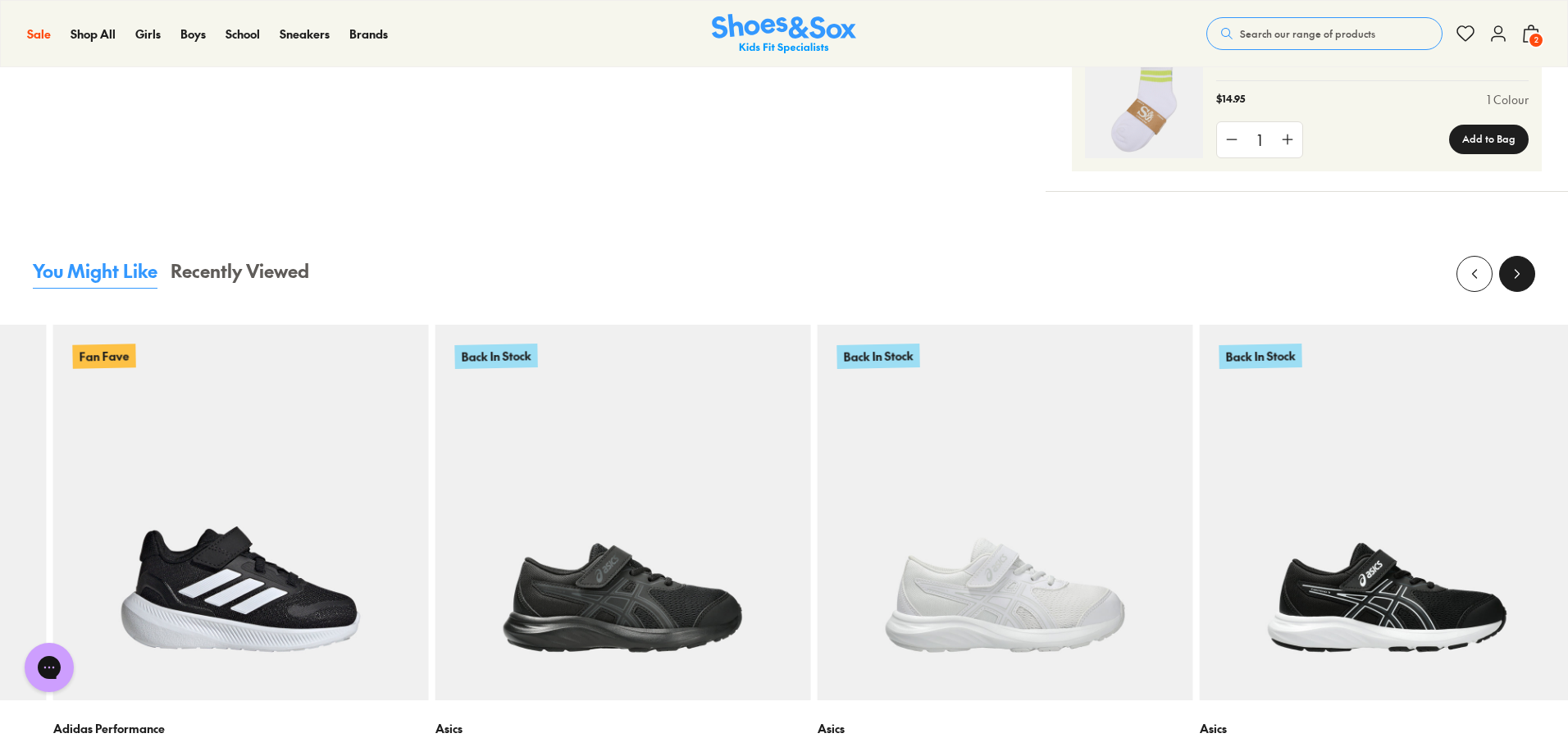 click 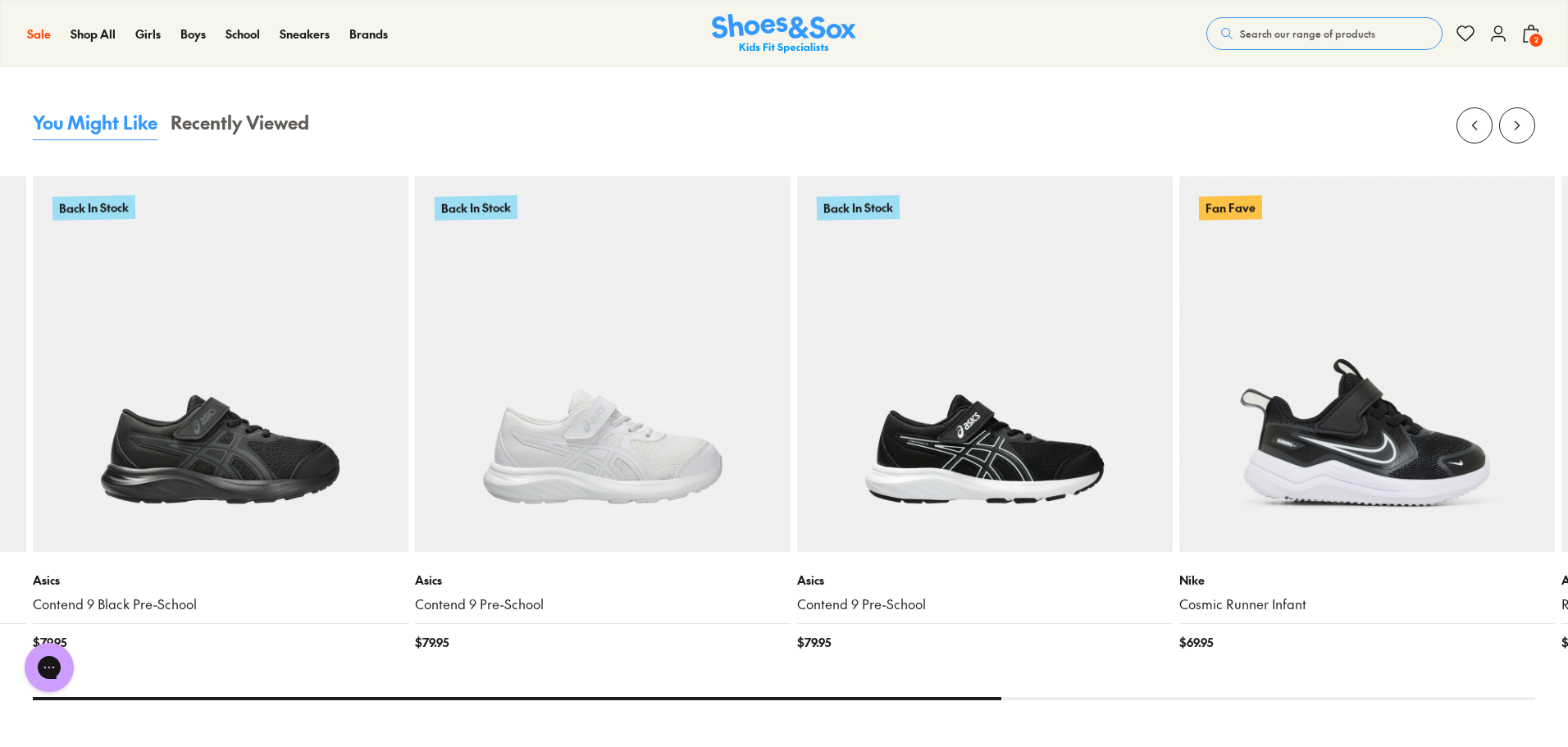 scroll, scrollTop: 1488, scrollLeft: 0, axis: vertical 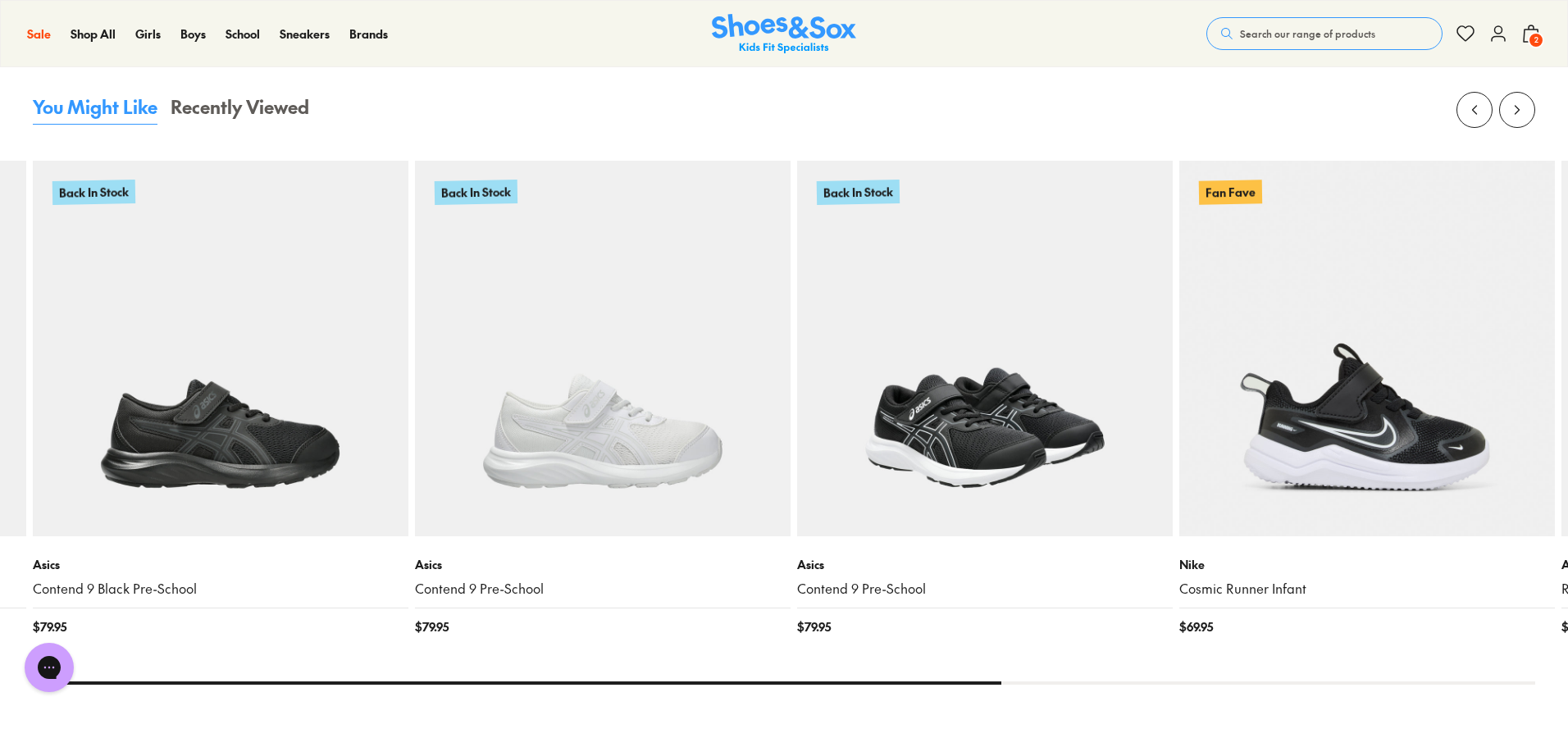 click at bounding box center [985, 348] 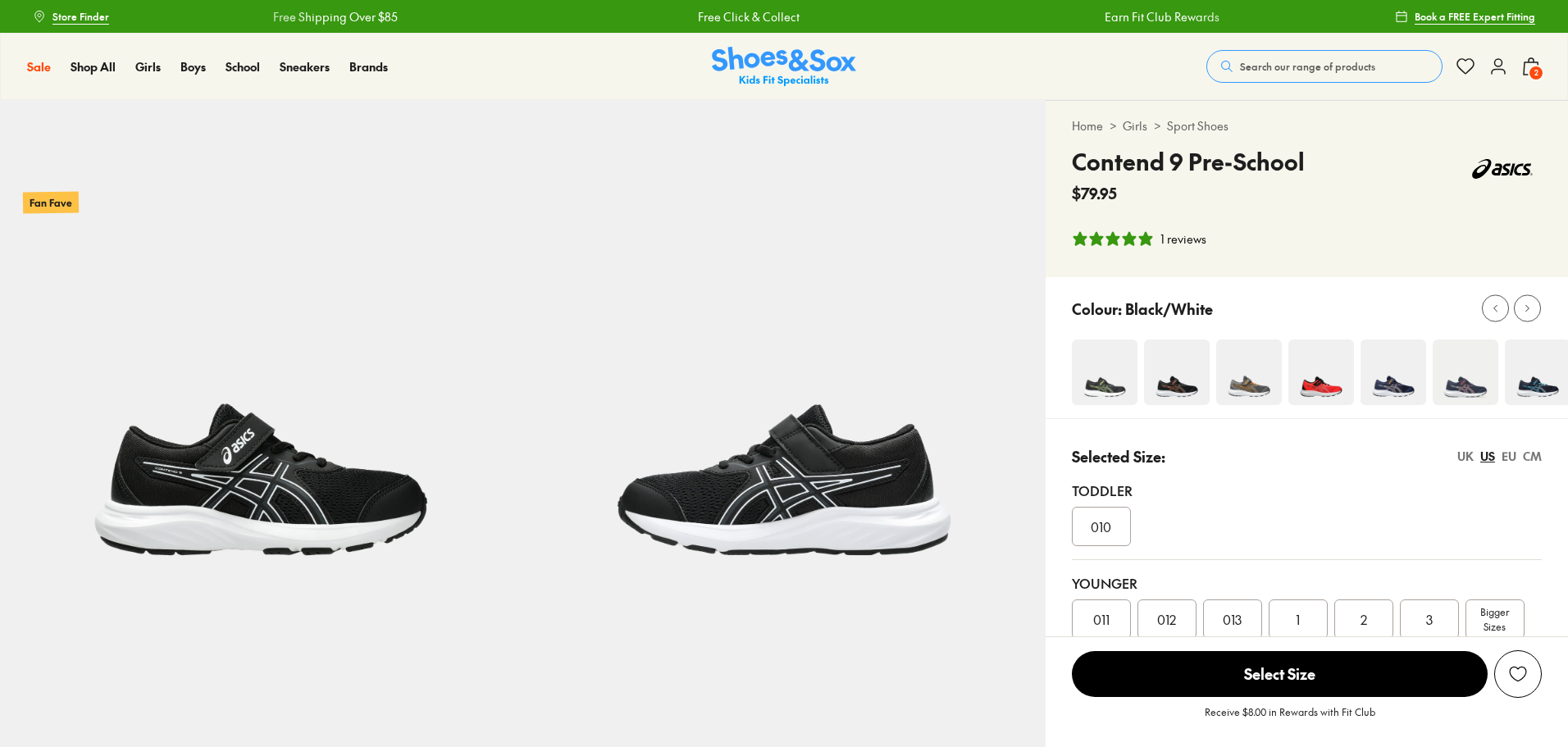 scroll, scrollTop: 0, scrollLeft: 0, axis: both 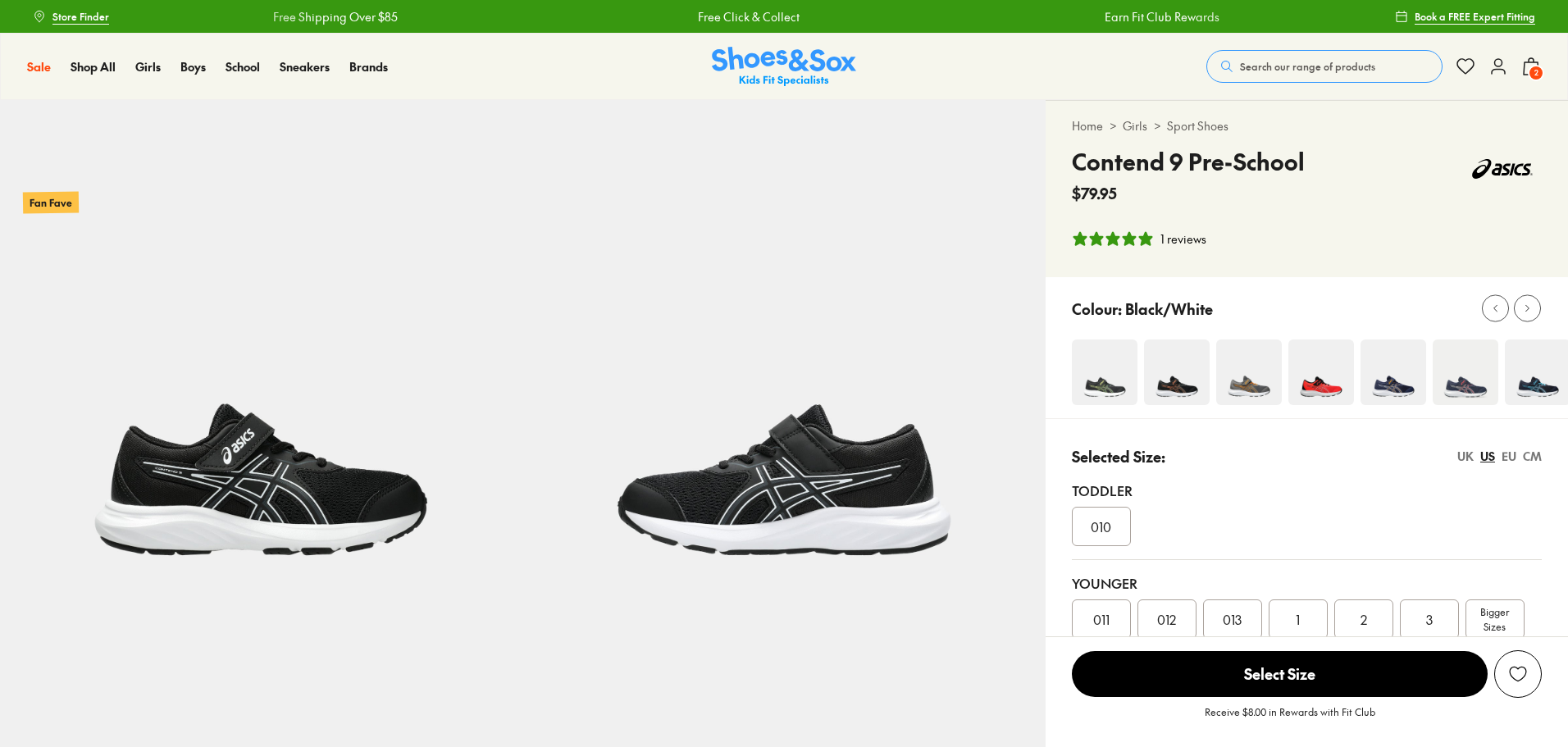 click on "UK" at bounding box center [1465, 456] 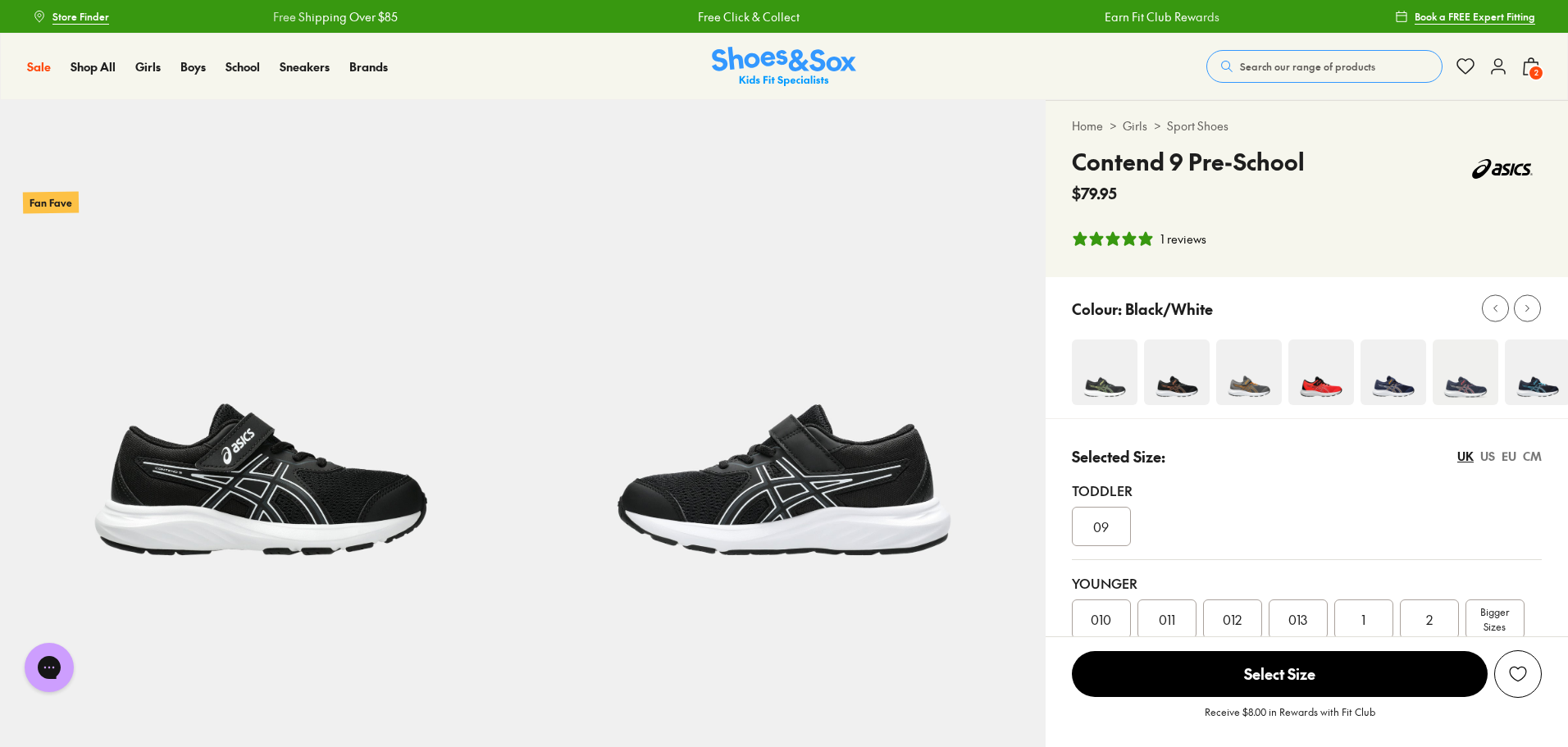 scroll, scrollTop: 0, scrollLeft: 0, axis: both 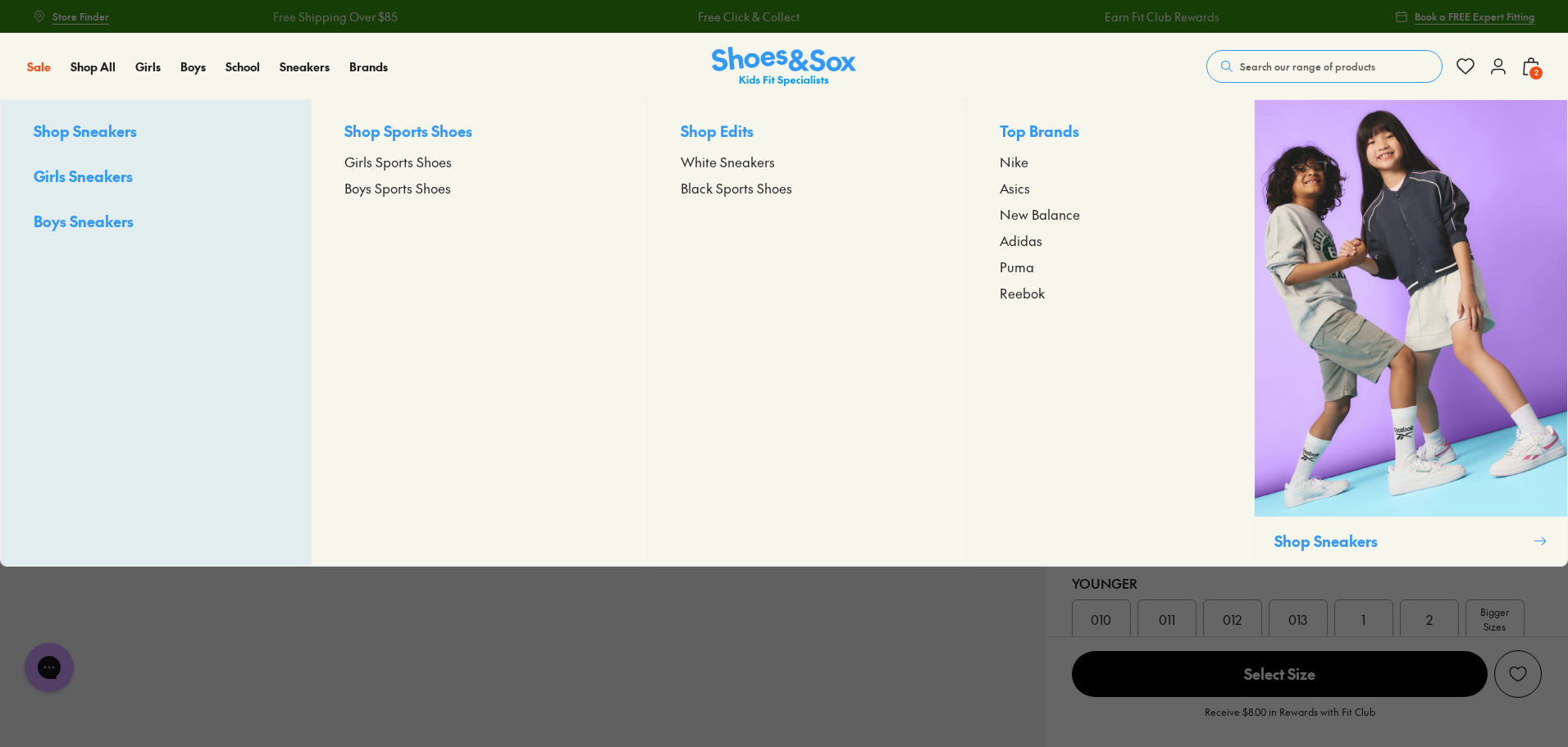 click on "Shop Sports Shoes
Girls Sports Shoes
Boys Sports Shoes" at bounding box center (478, 333) 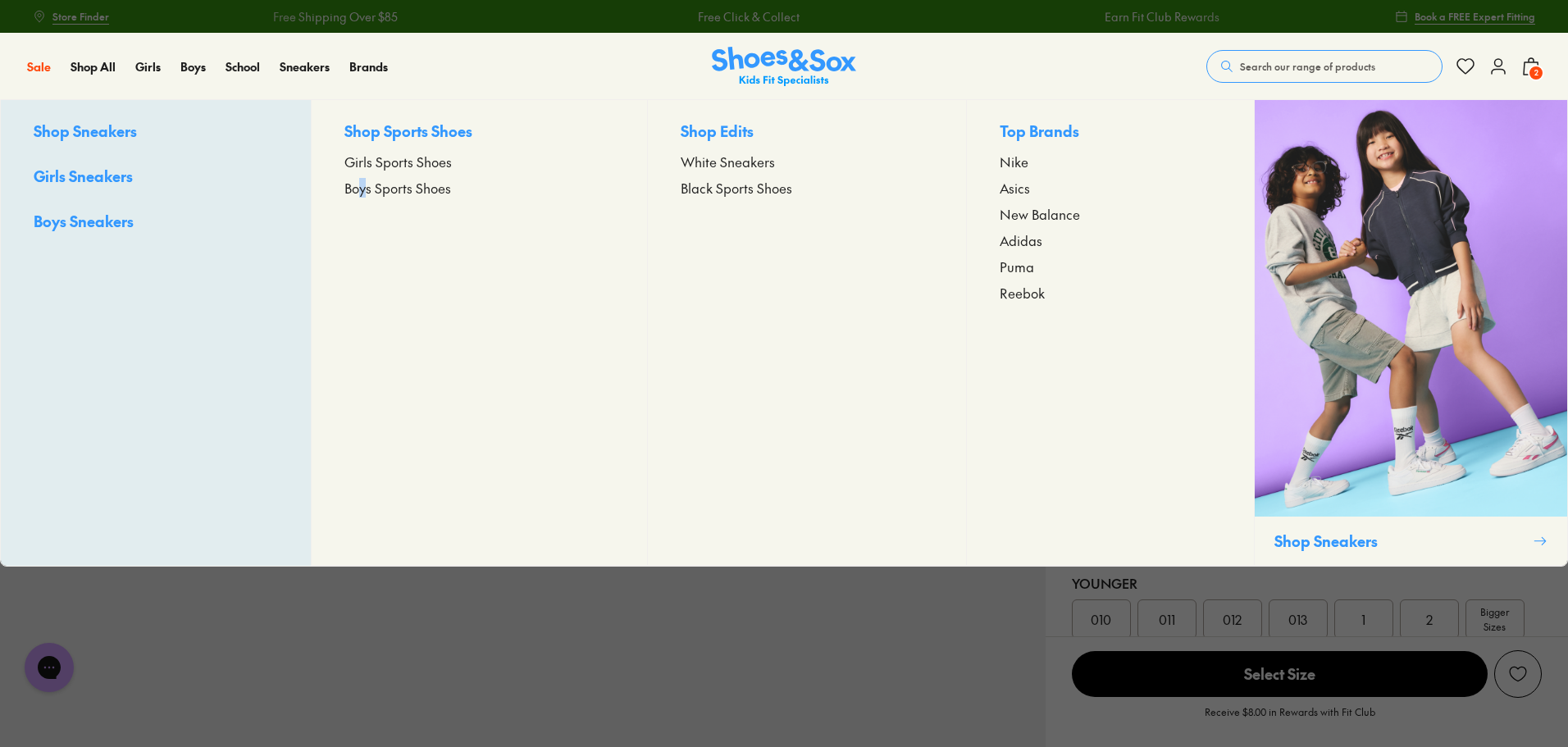 click on "Boys Sneakers" at bounding box center (84, 221) 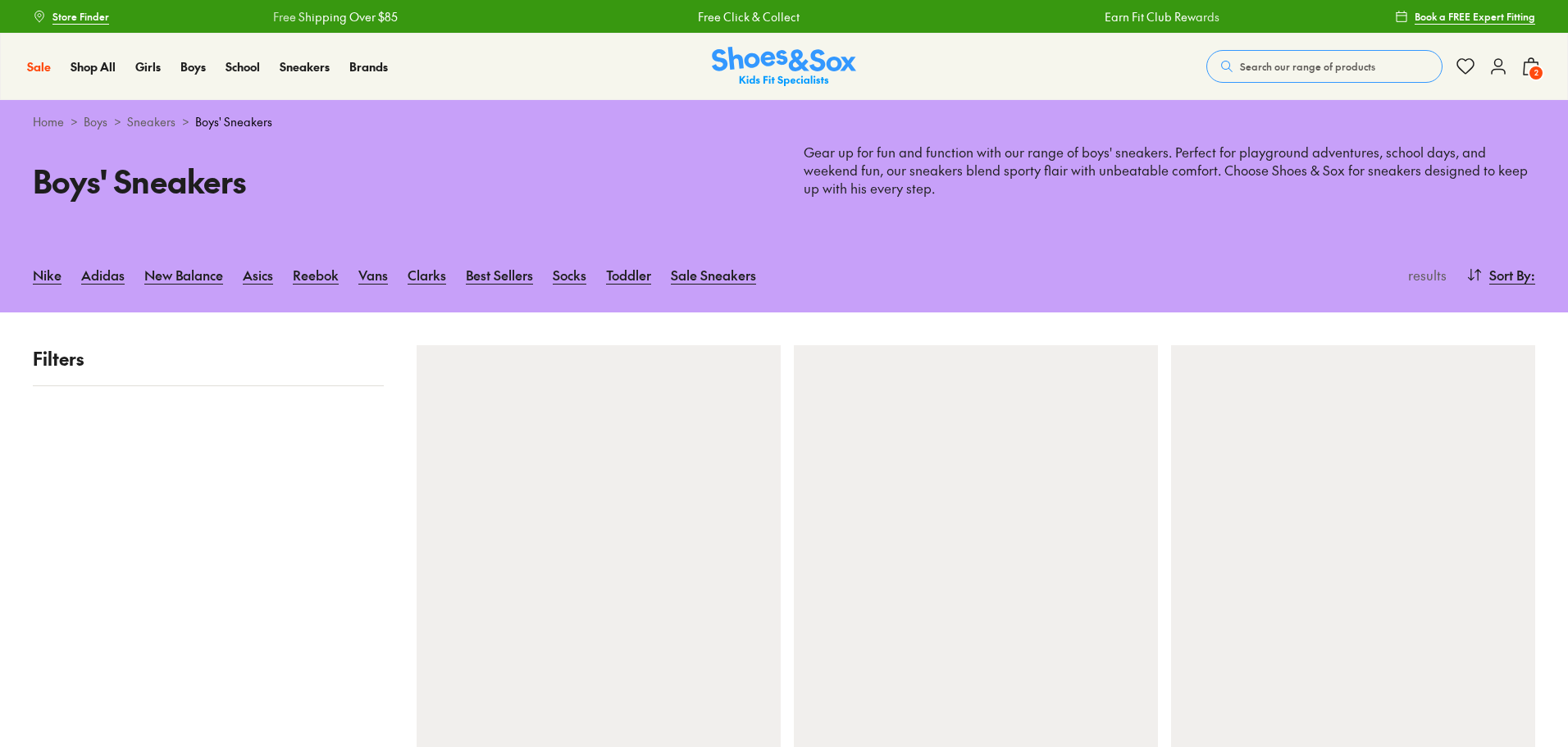 scroll, scrollTop: 0, scrollLeft: 0, axis: both 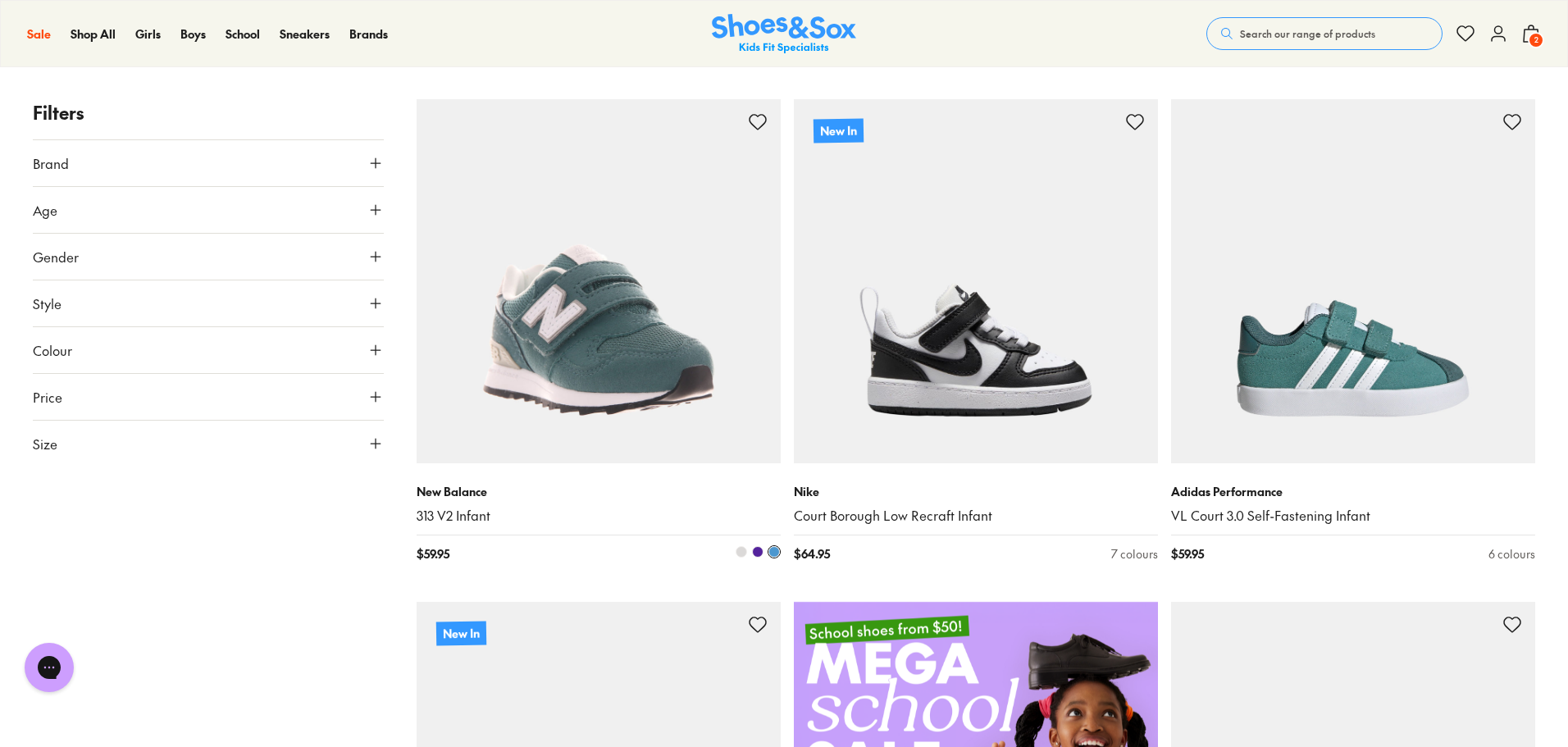 click at bounding box center [599, 281] 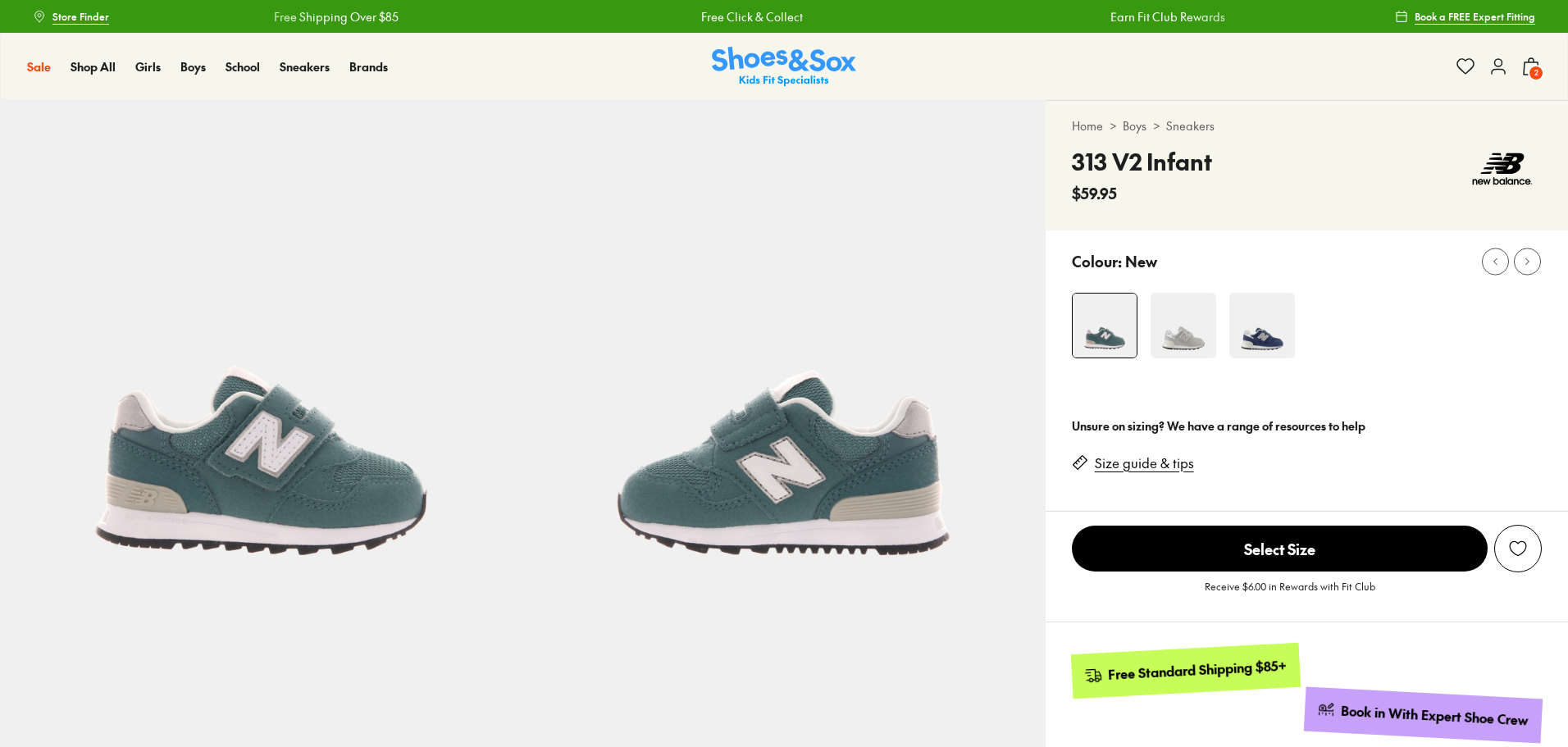 select on "*" 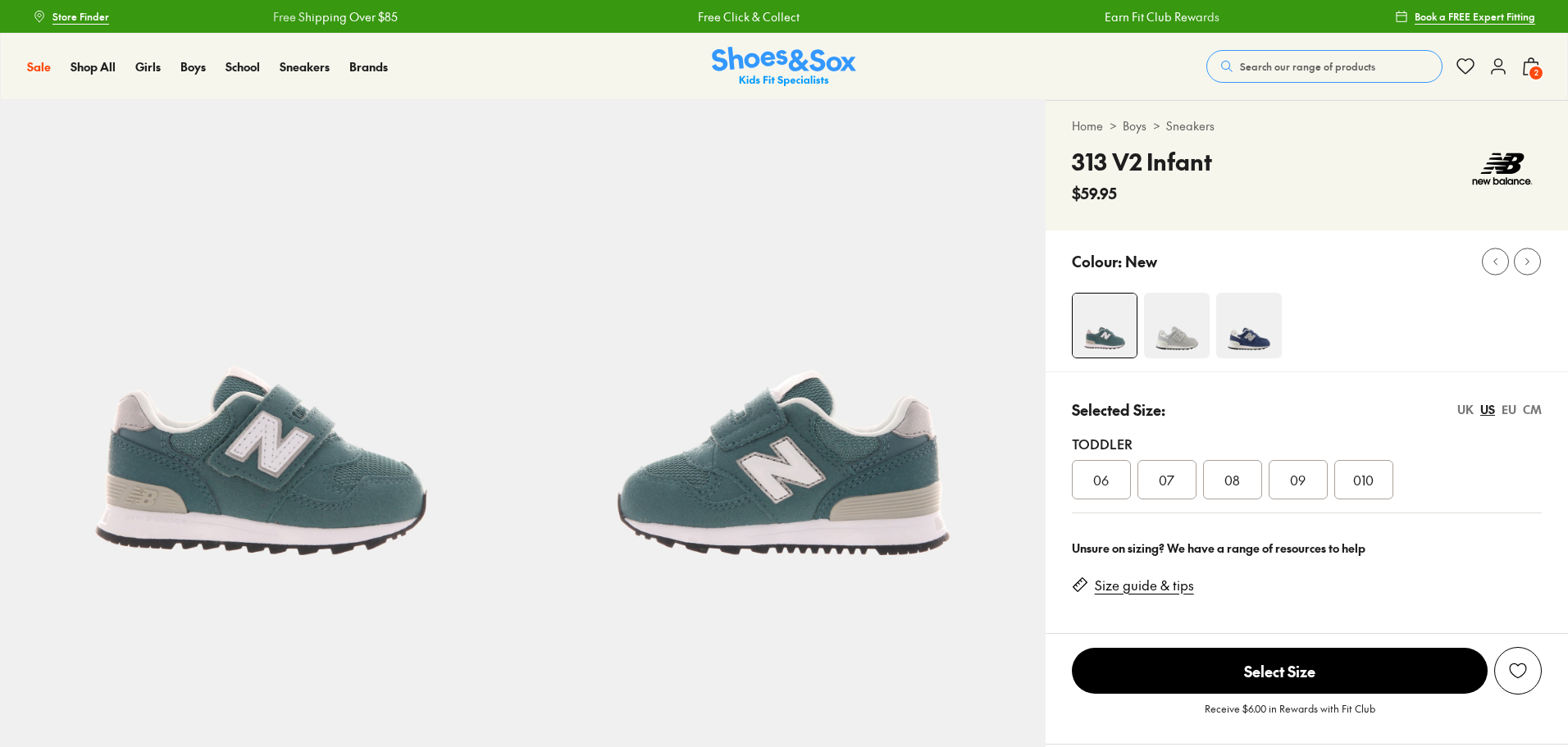 scroll, scrollTop: 0, scrollLeft: 0, axis: both 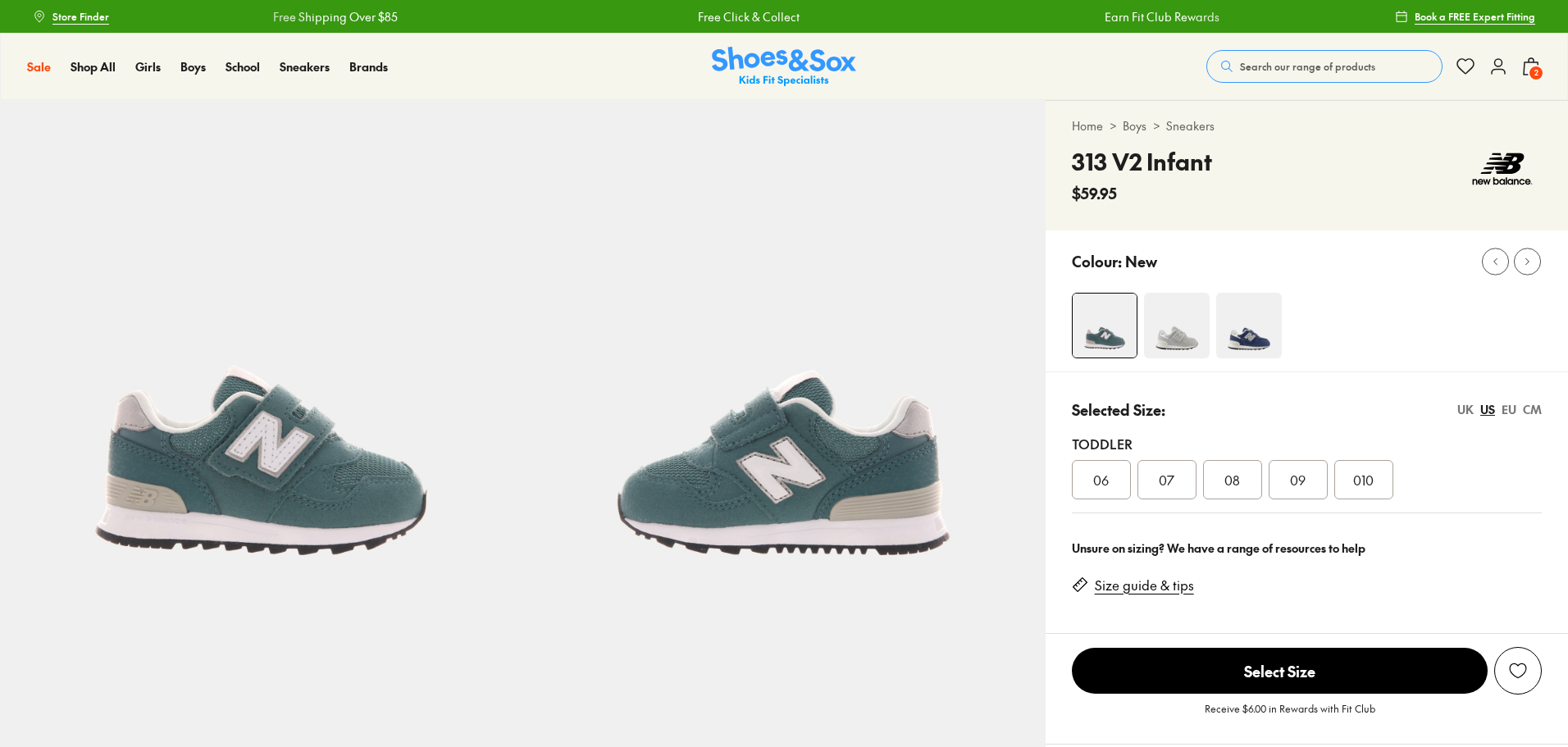 click at bounding box center (1249, 326) 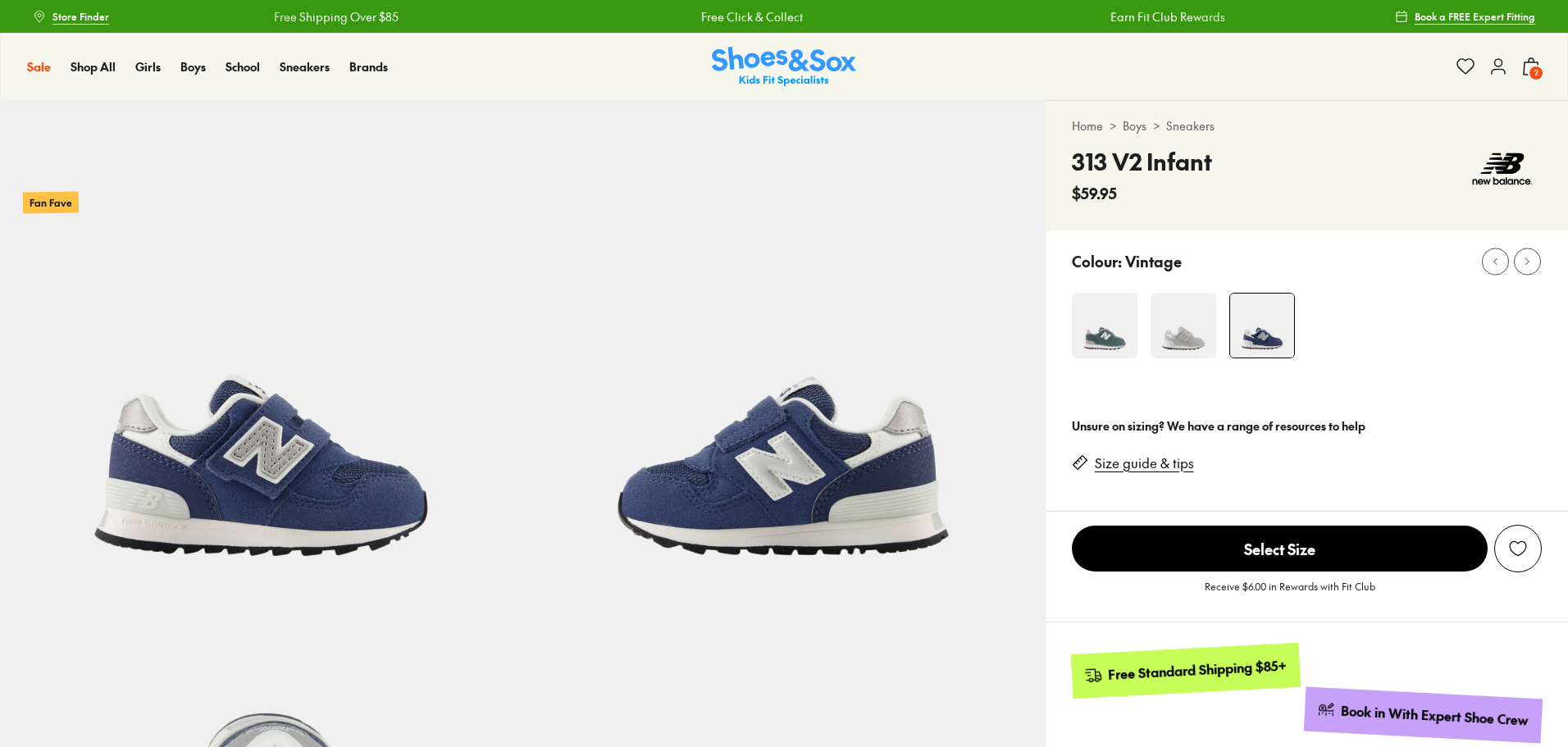 select on "*" 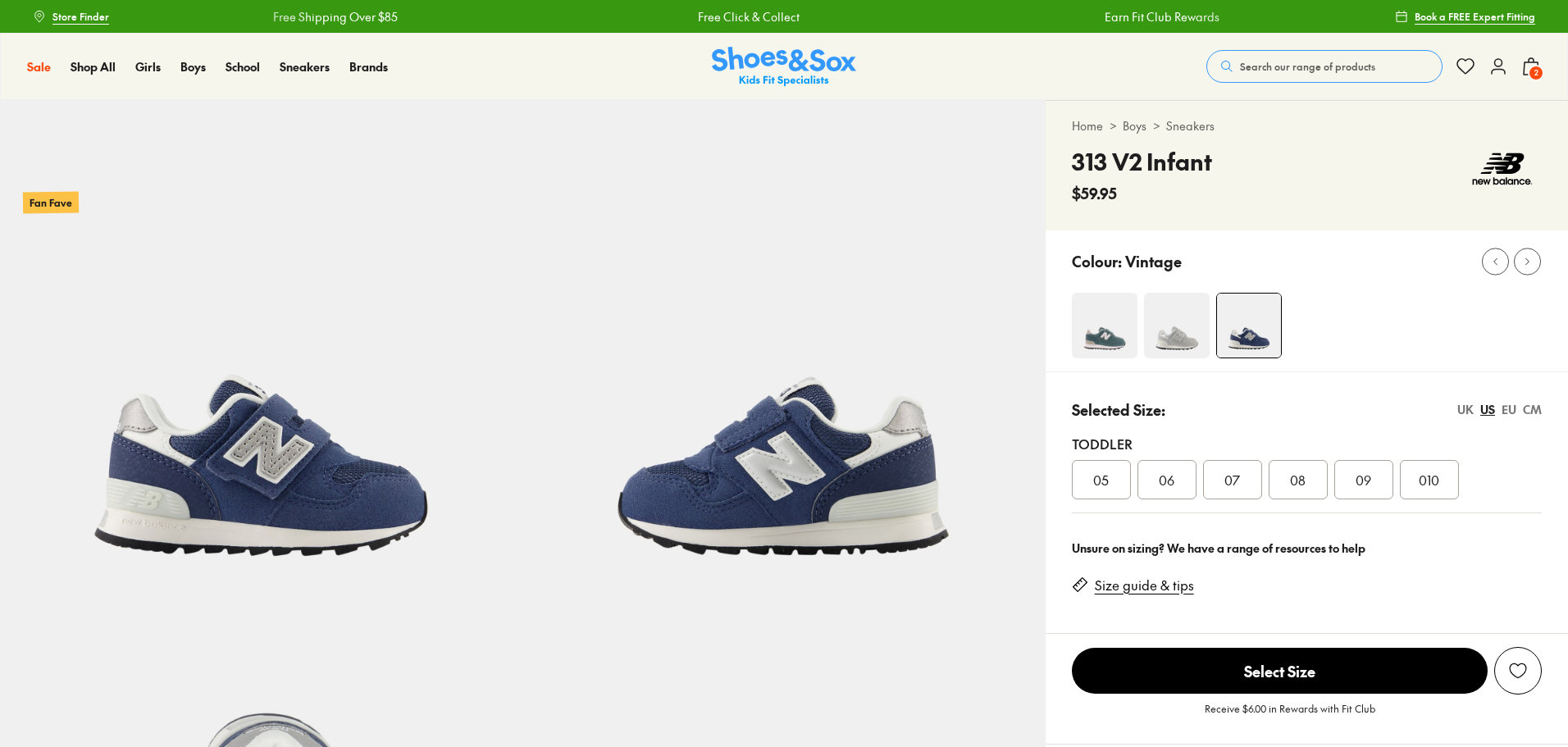 scroll, scrollTop: 0, scrollLeft: 0, axis: both 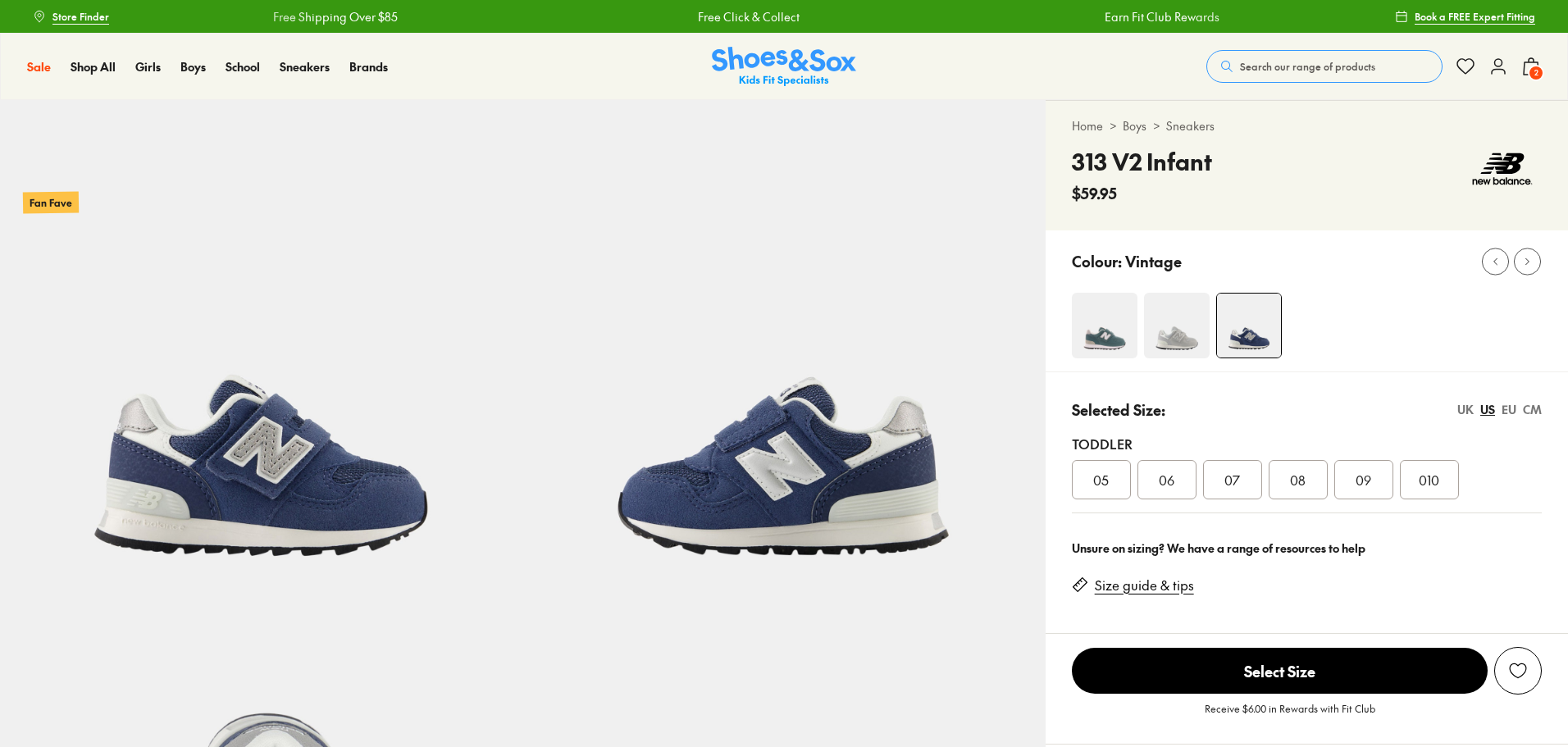 click on "UK" at bounding box center (1465, 409) 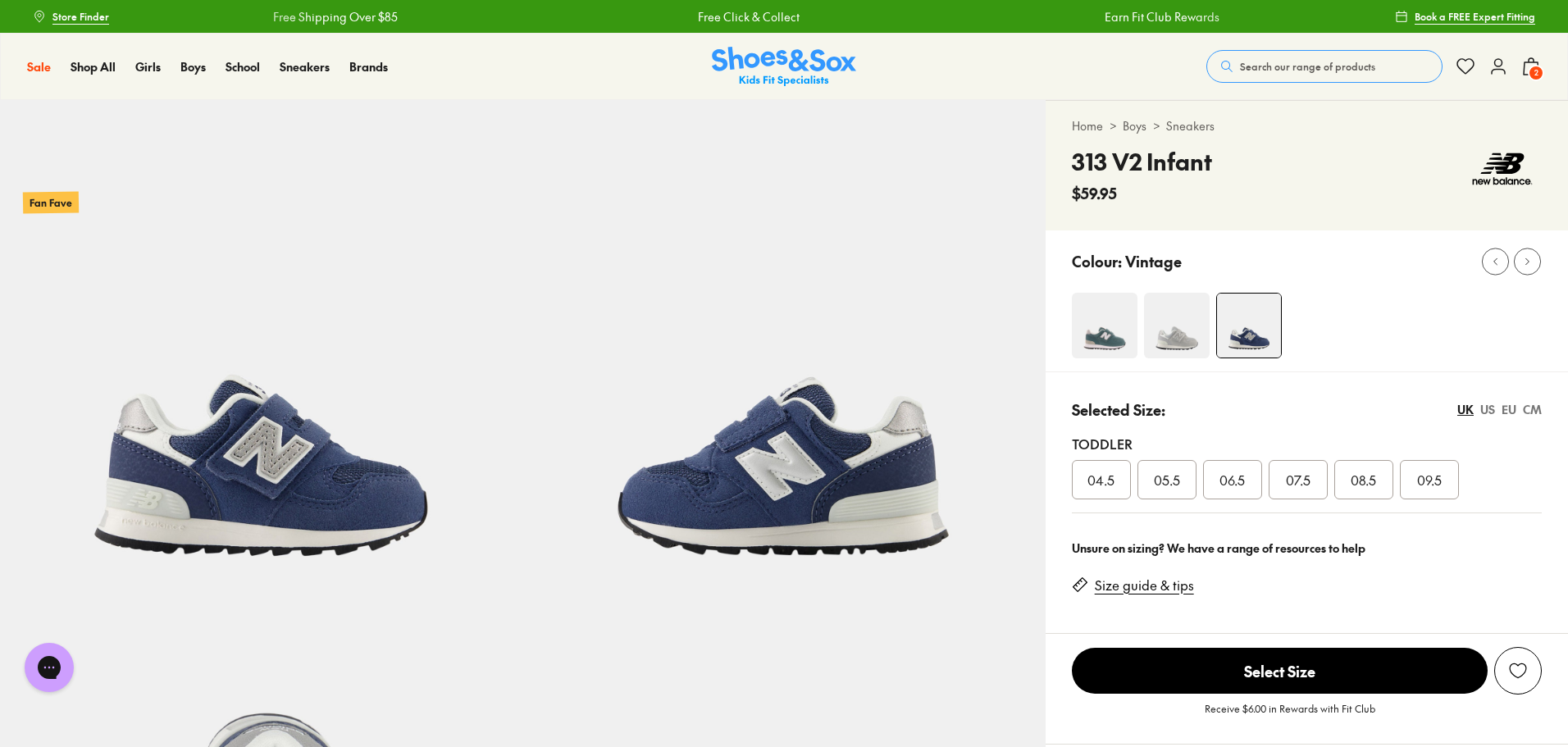 scroll, scrollTop: 0, scrollLeft: 0, axis: both 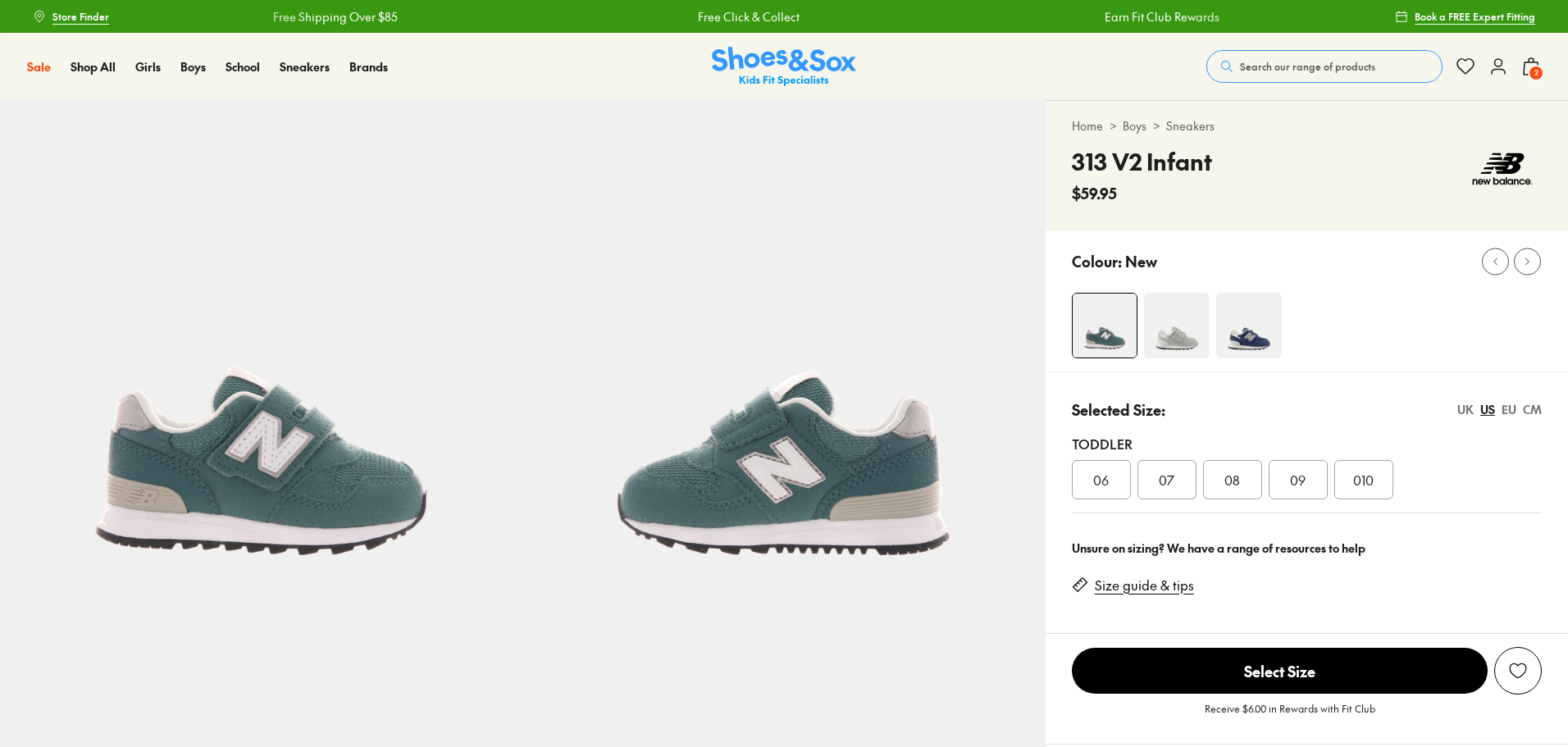 select on "*" 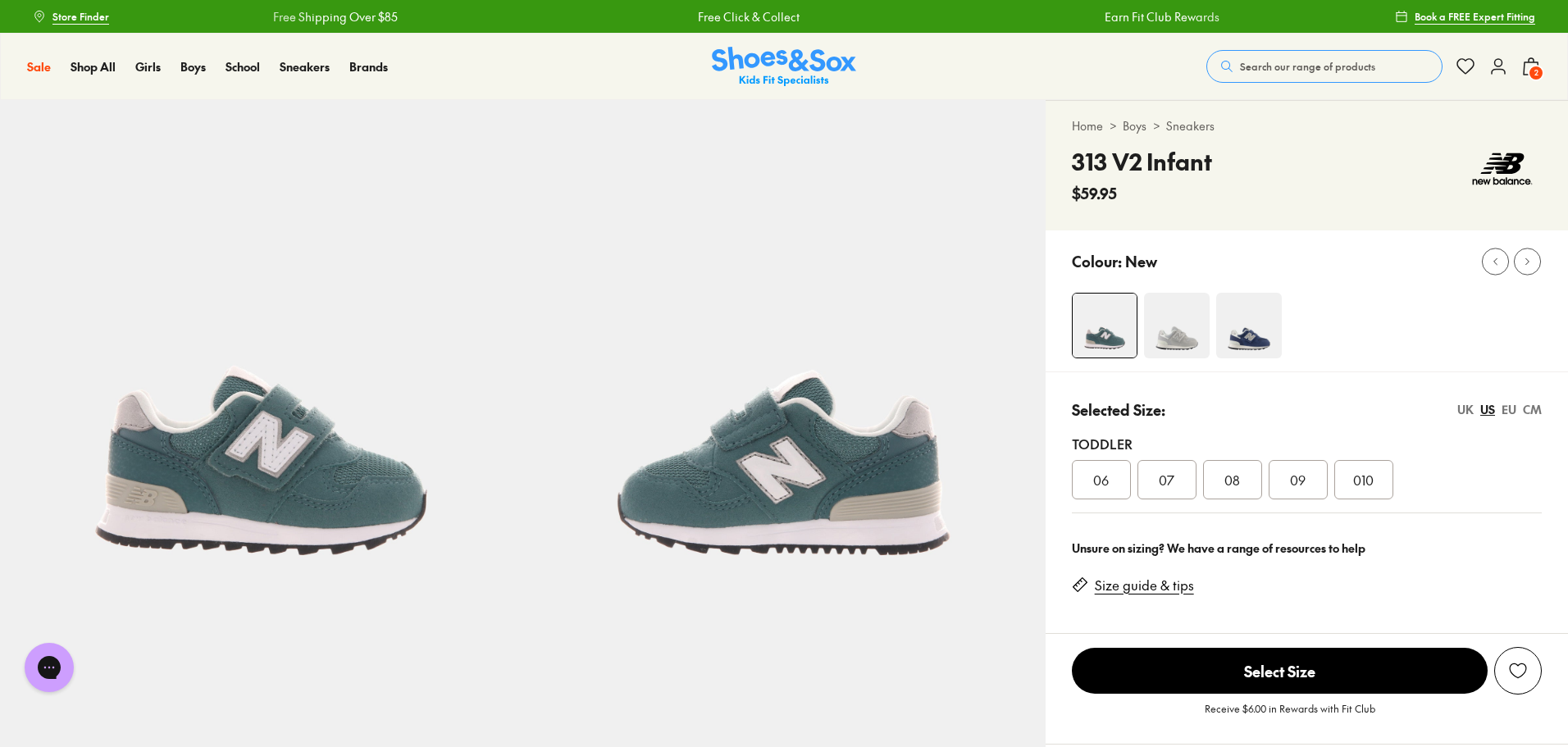 scroll, scrollTop: 0, scrollLeft: 0, axis: both 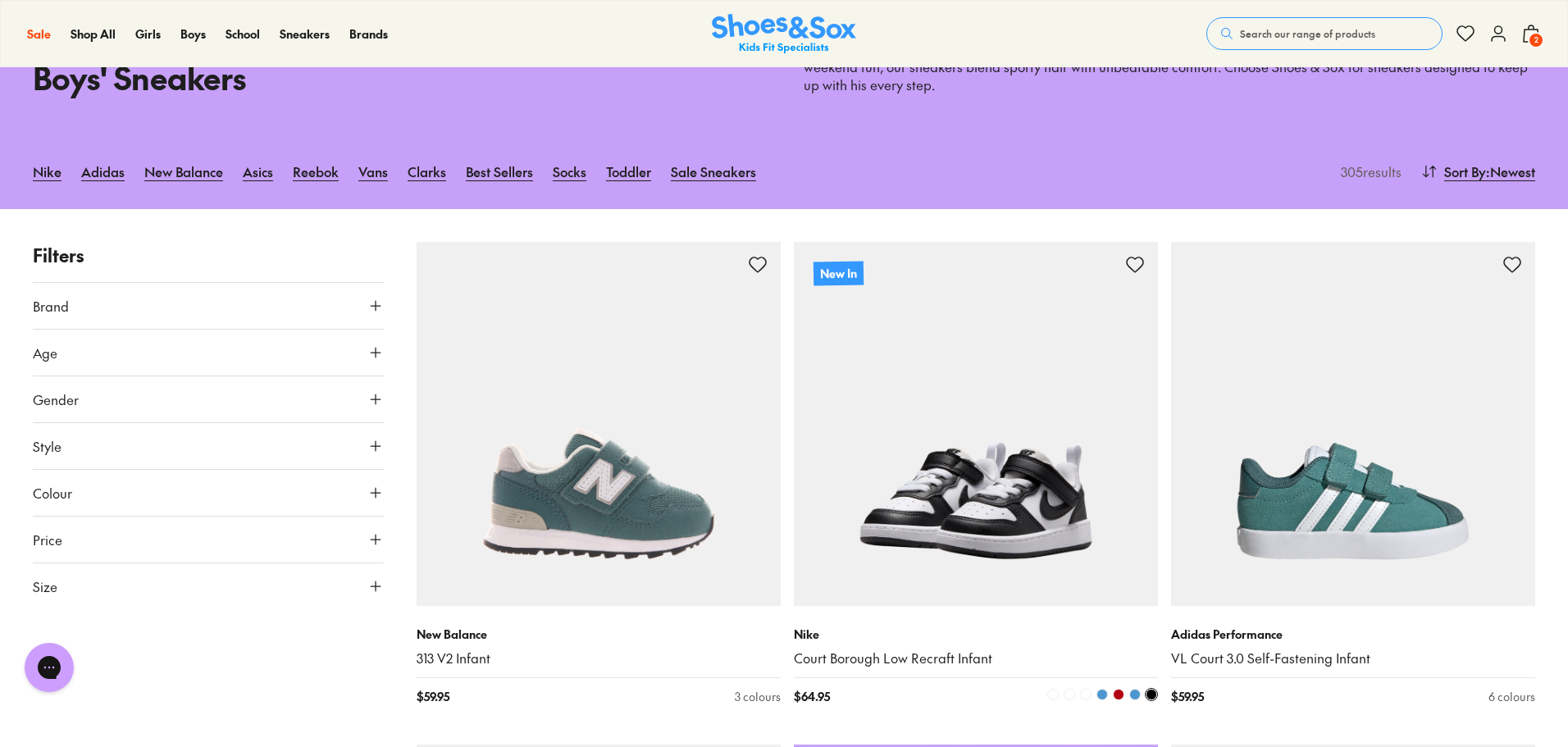 click at bounding box center [976, 424] 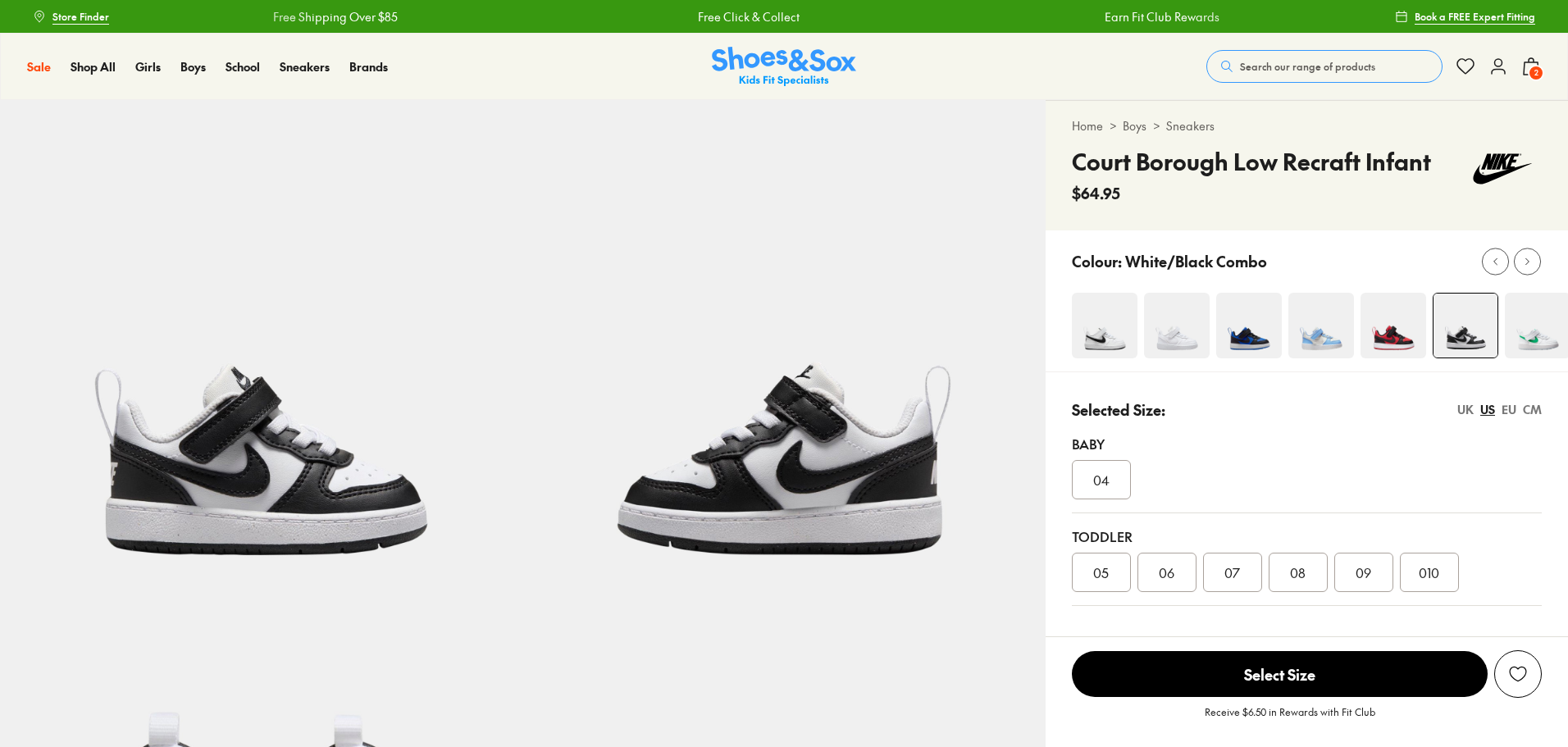 scroll, scrollTop: 0, scrollLeft: 0, axis: both 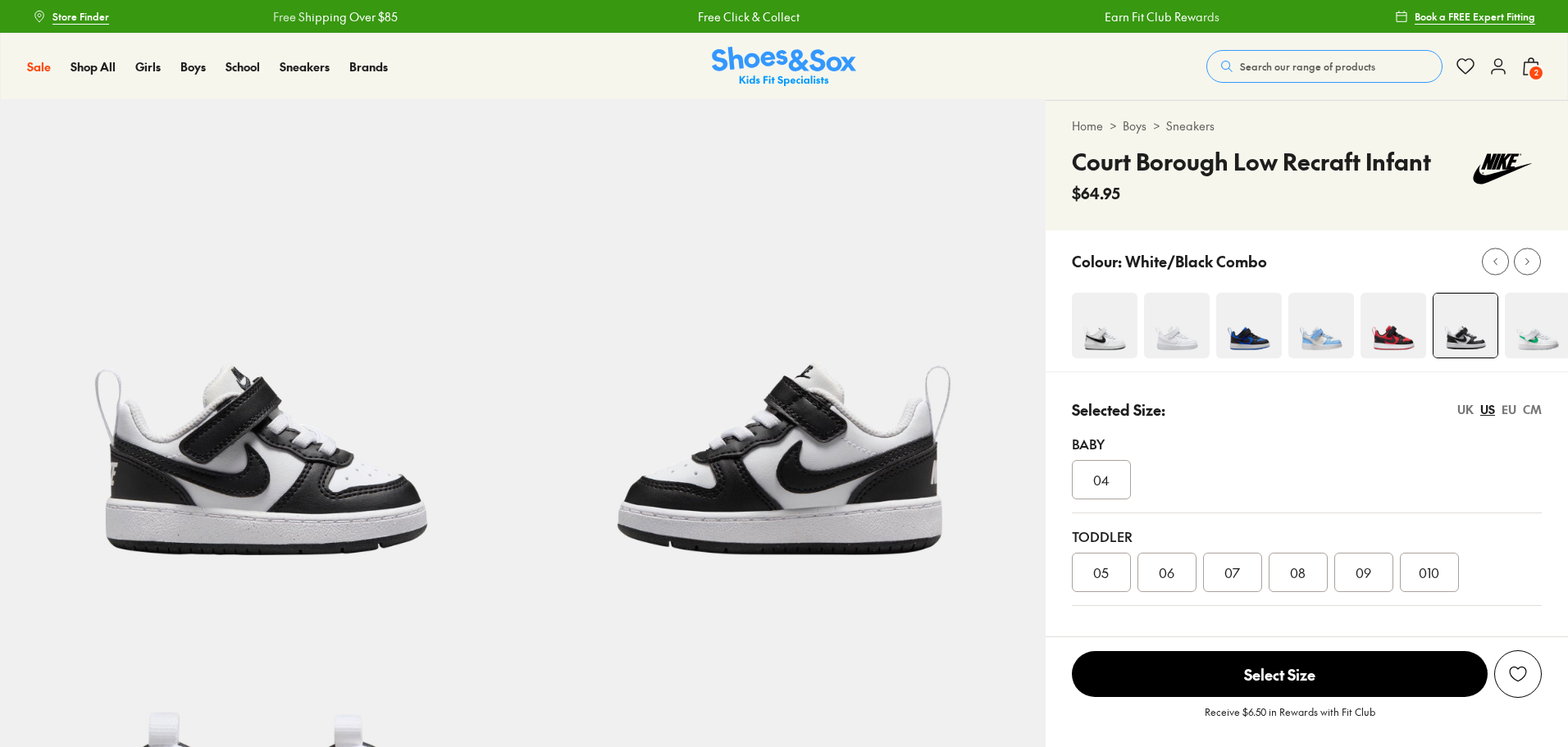 select on "*" 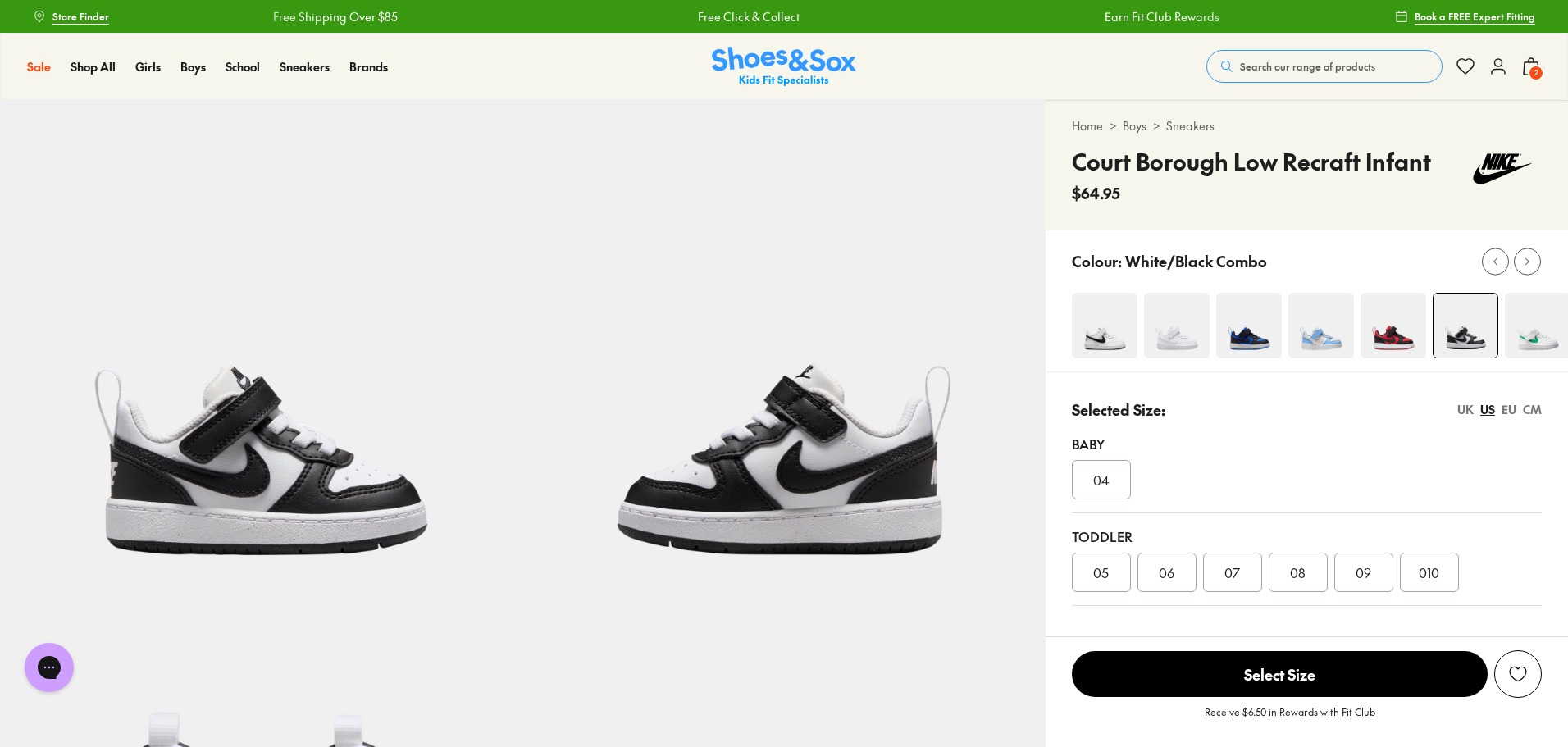 scroll, scrollTop: 0, scrollLeft: 0, axis: both 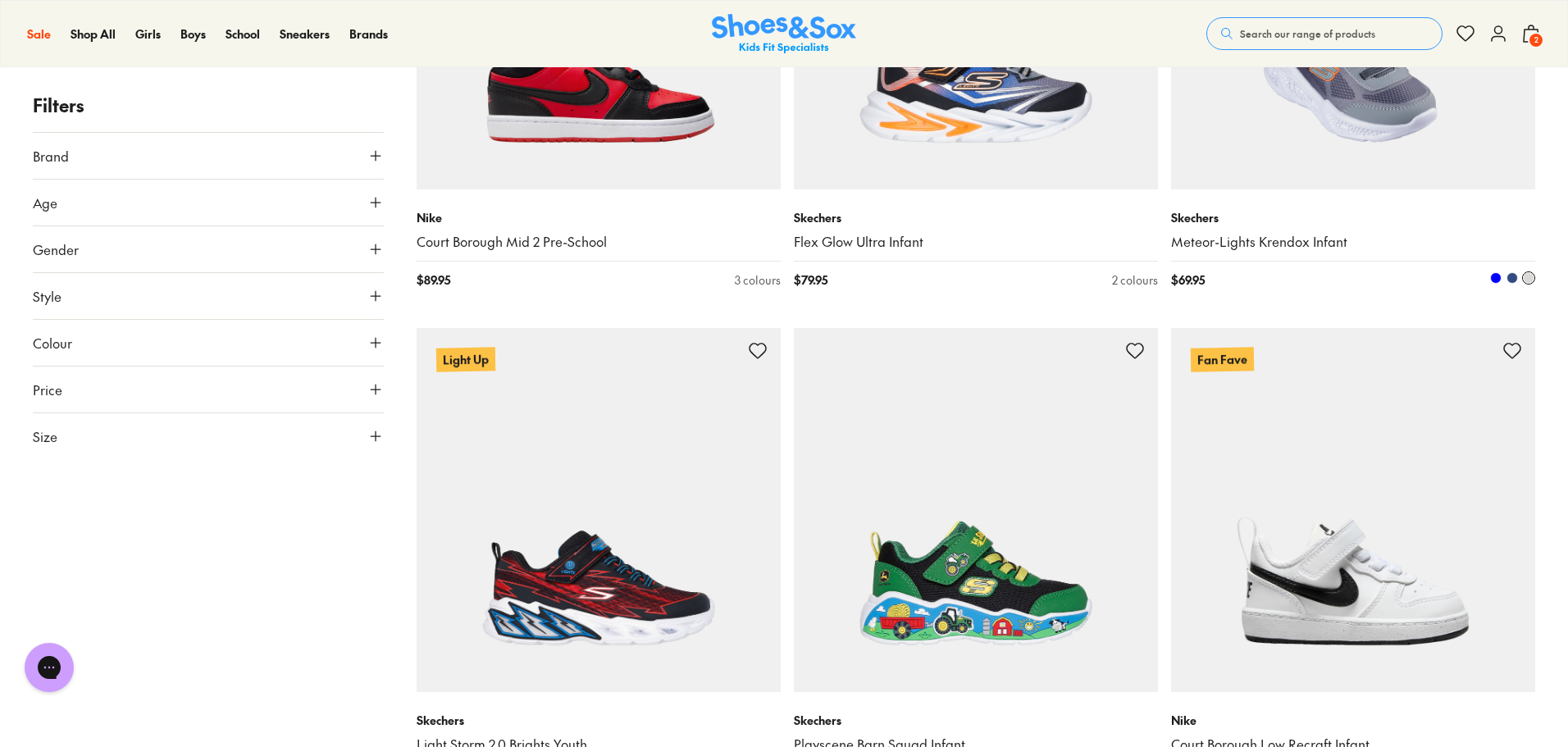 click at bounding box center [1353, 7] 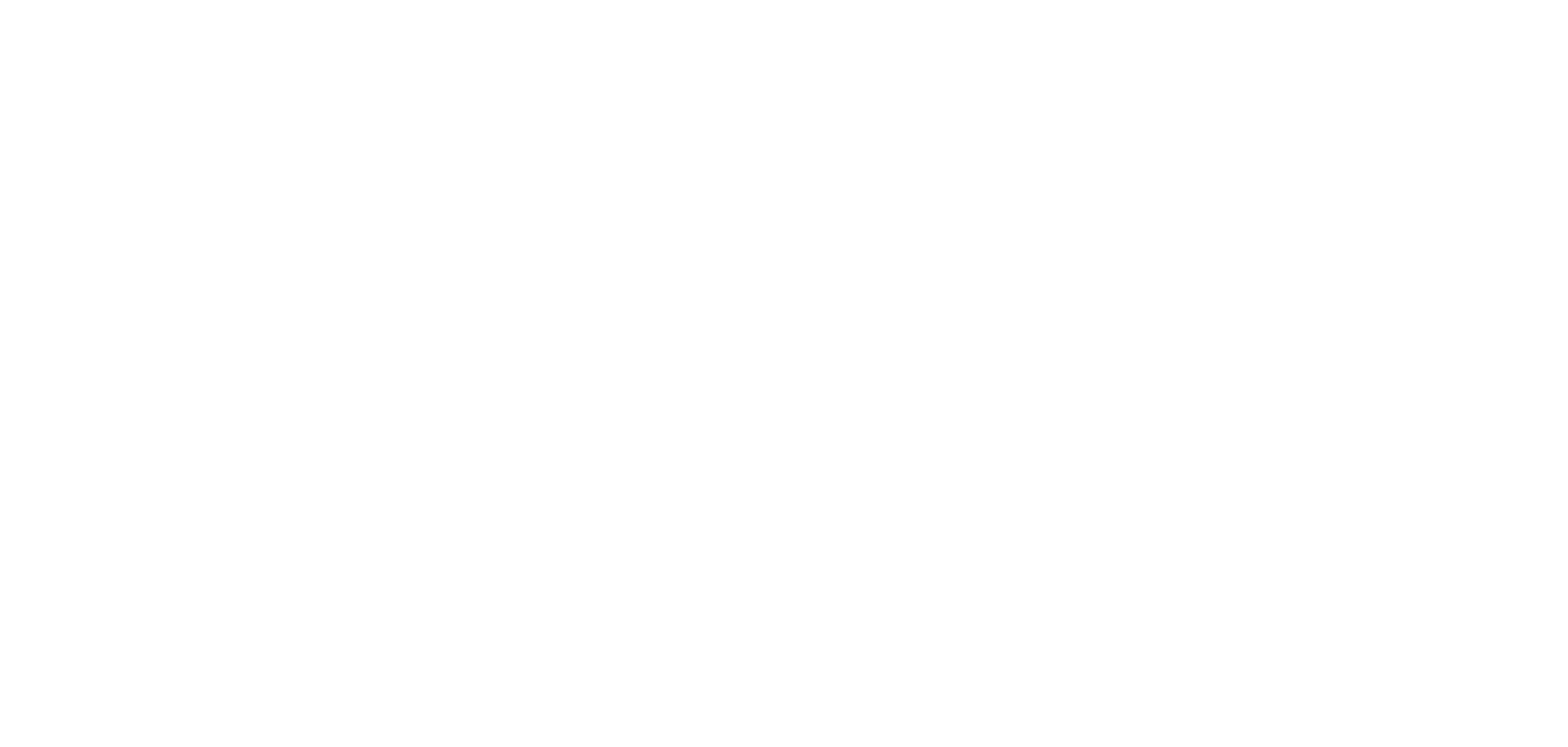 scroll, scrollTop: 0, scrollLeft: 0, axis: both 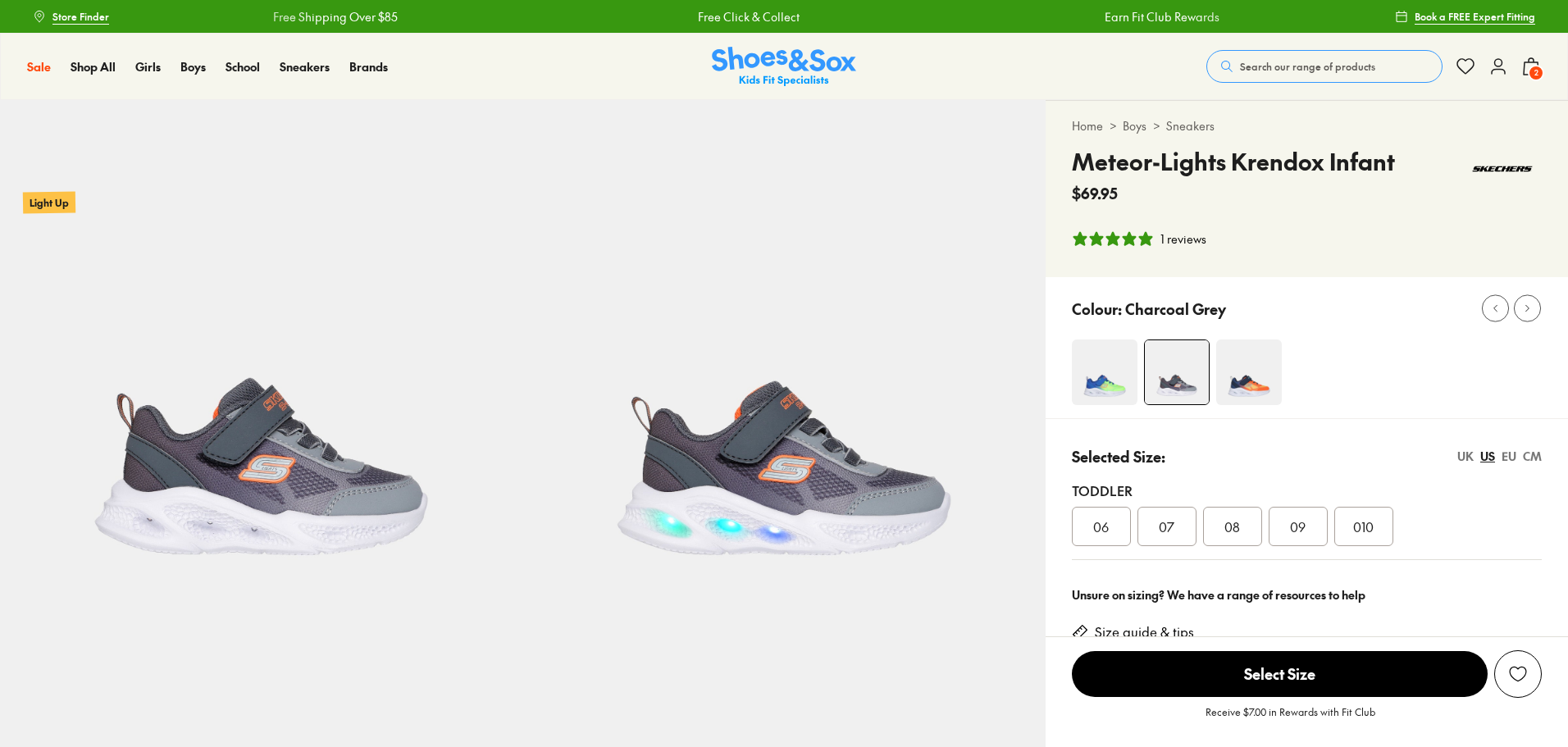 select on "*" 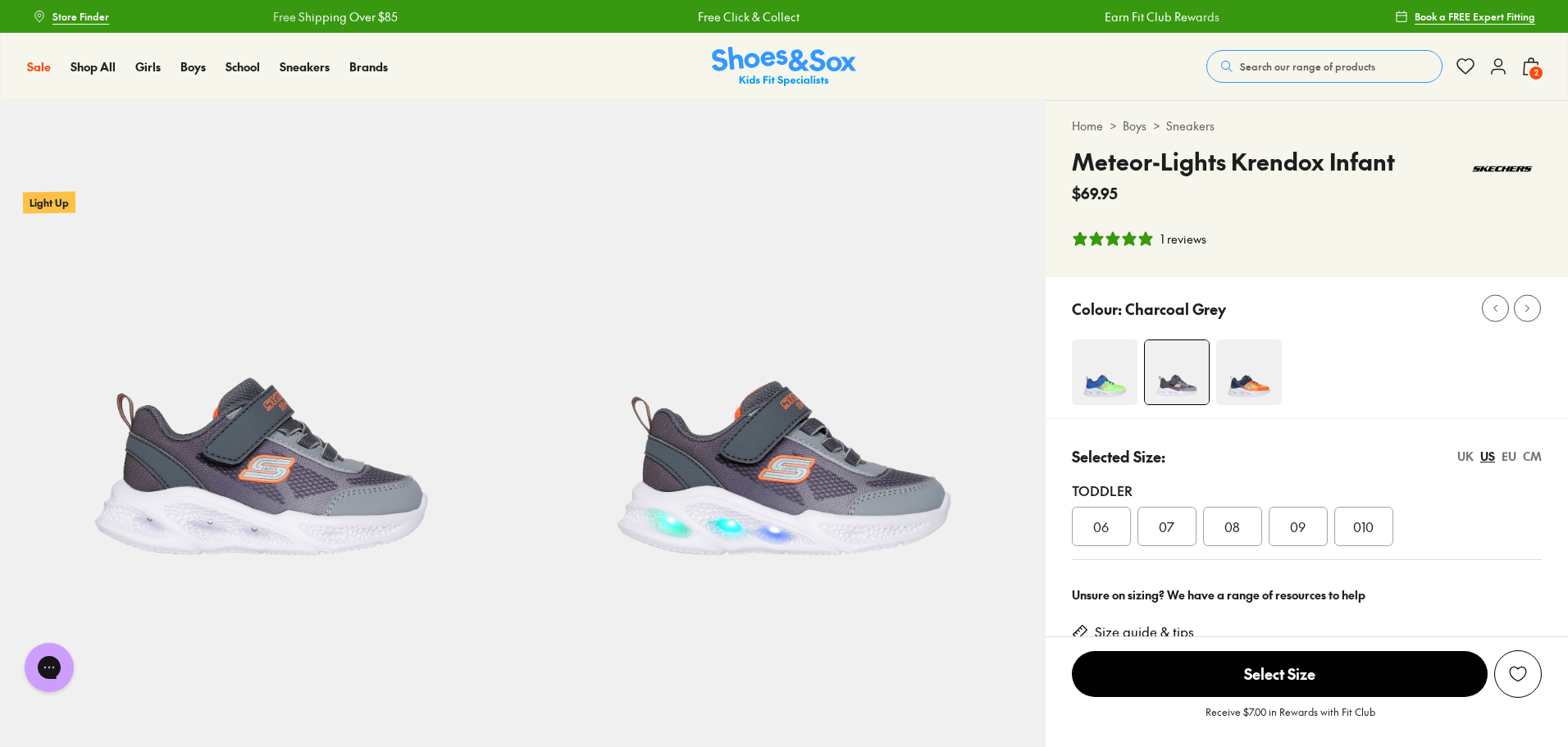 scroll, scrollTop: 0, scrollLeft: 0, axis: both 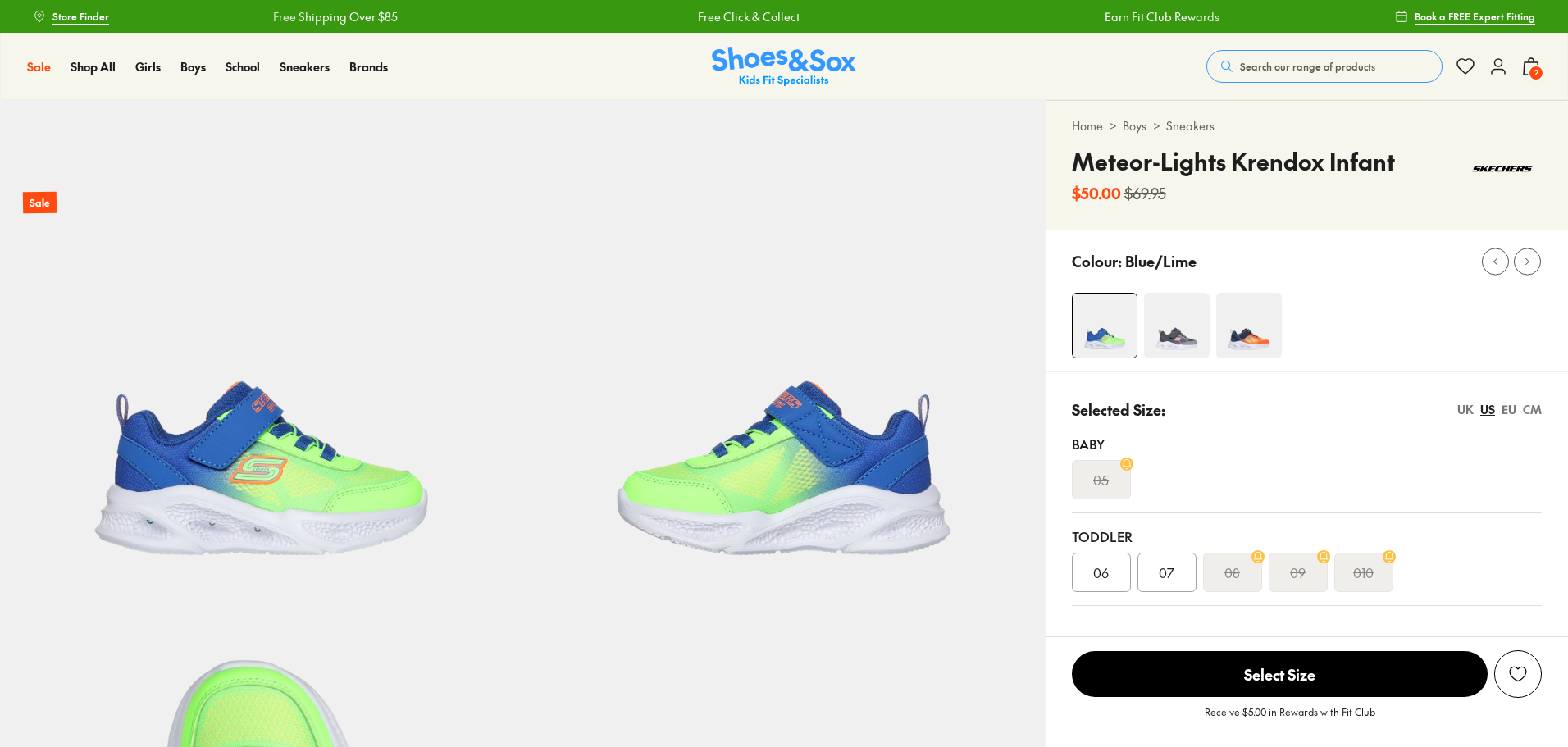select on "*" 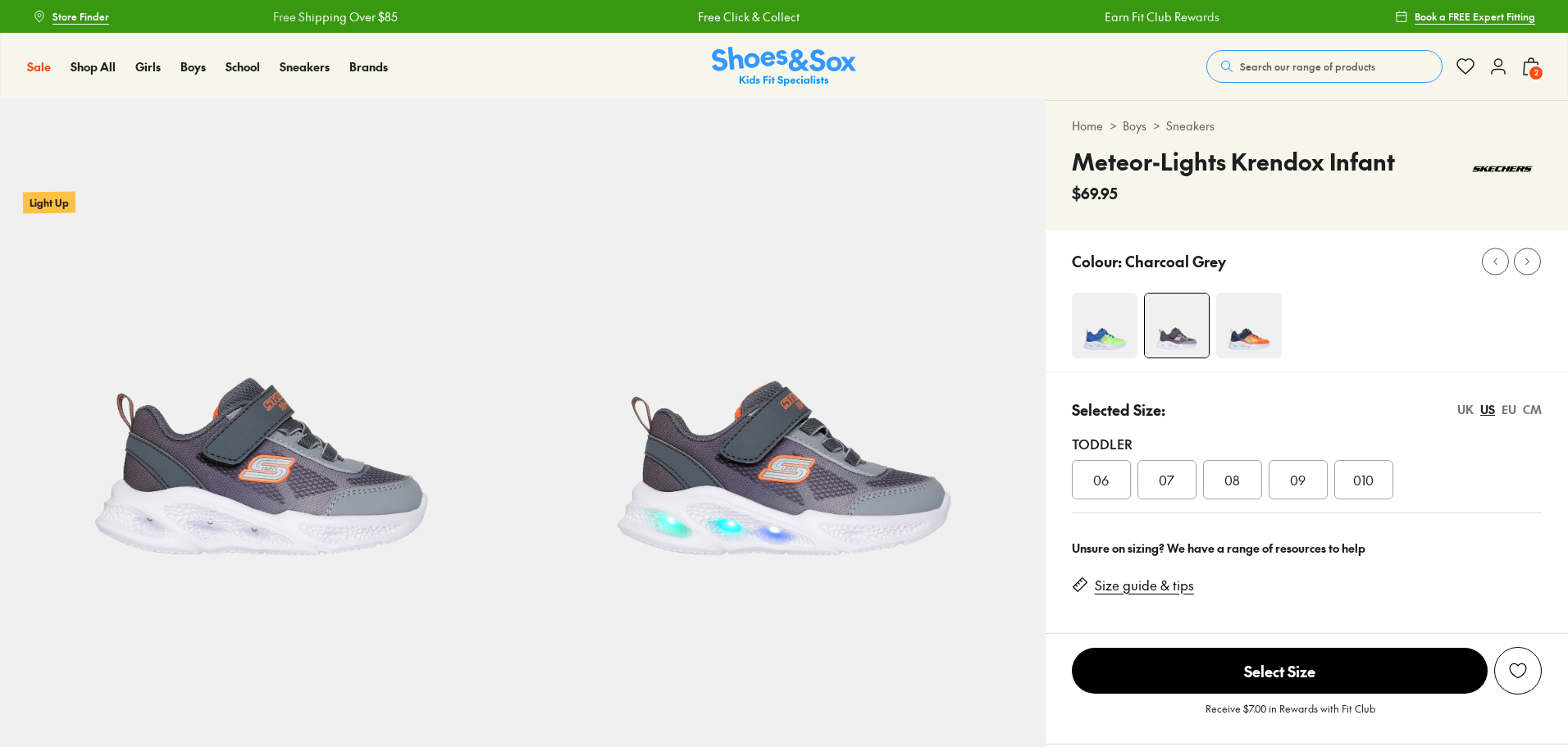 scroll, scrollTop: 0, scrollLeft: 0, axis: both 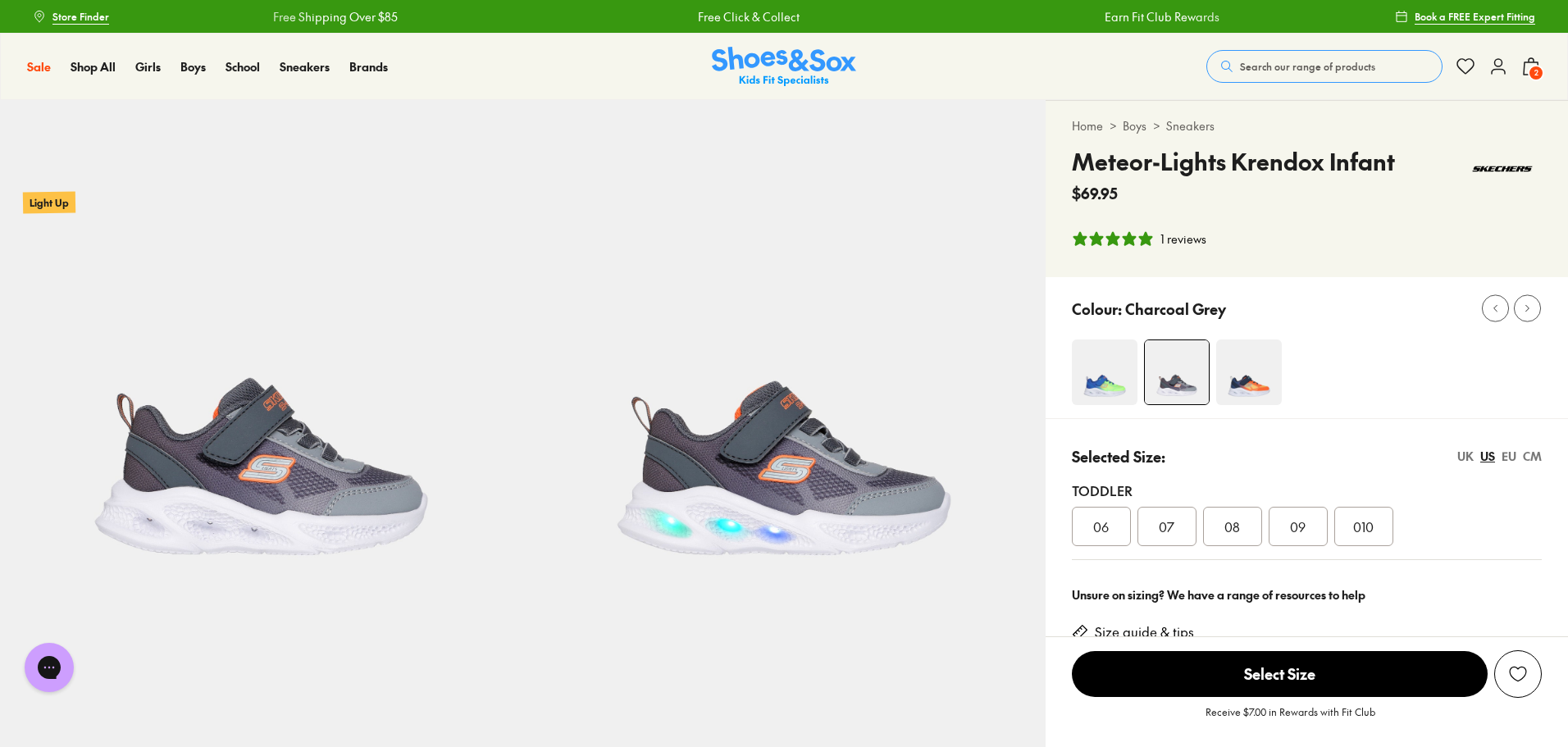 click at bounding box center (1249, 372) 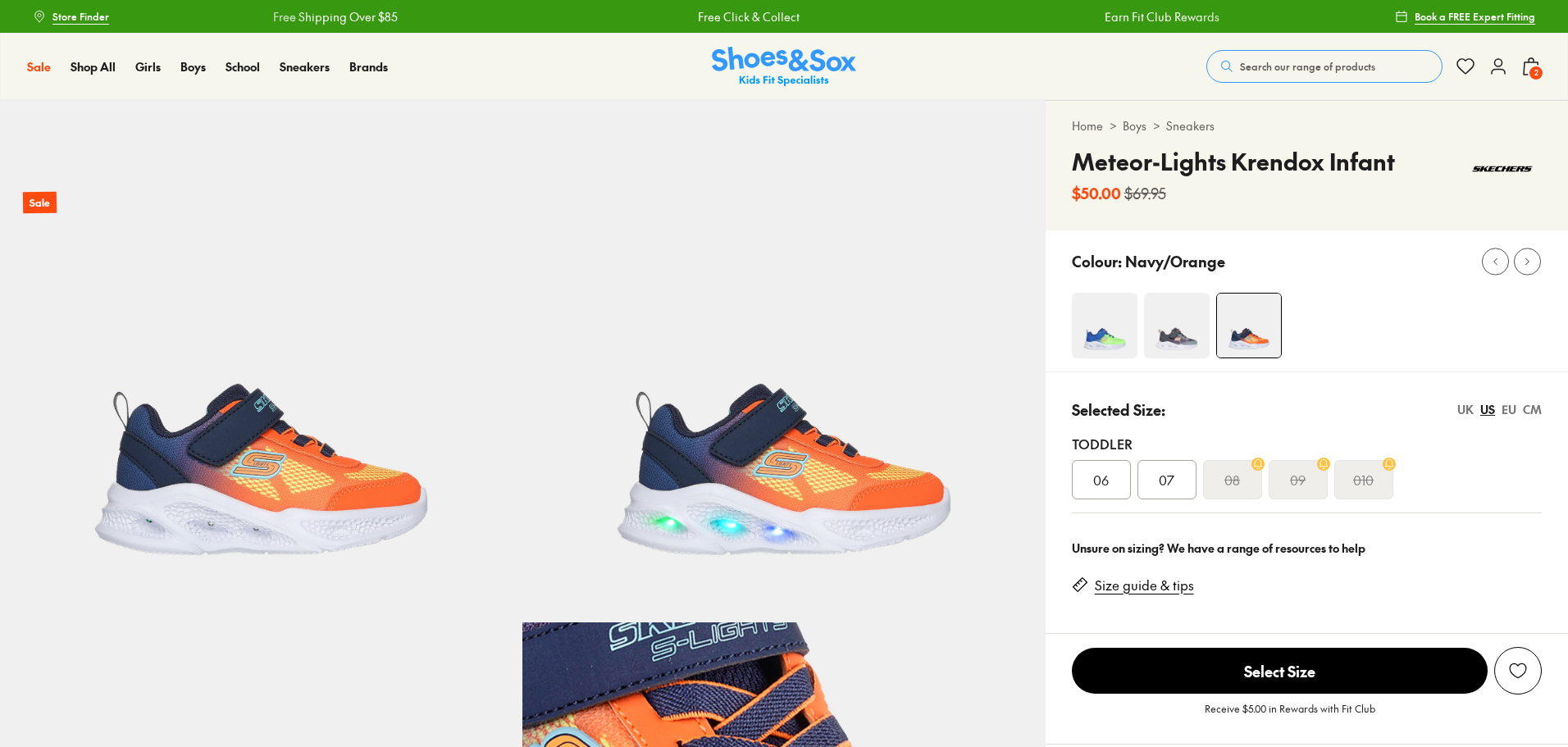 scroll, scrollTop: 0, scrollLeft: 0, axis: both 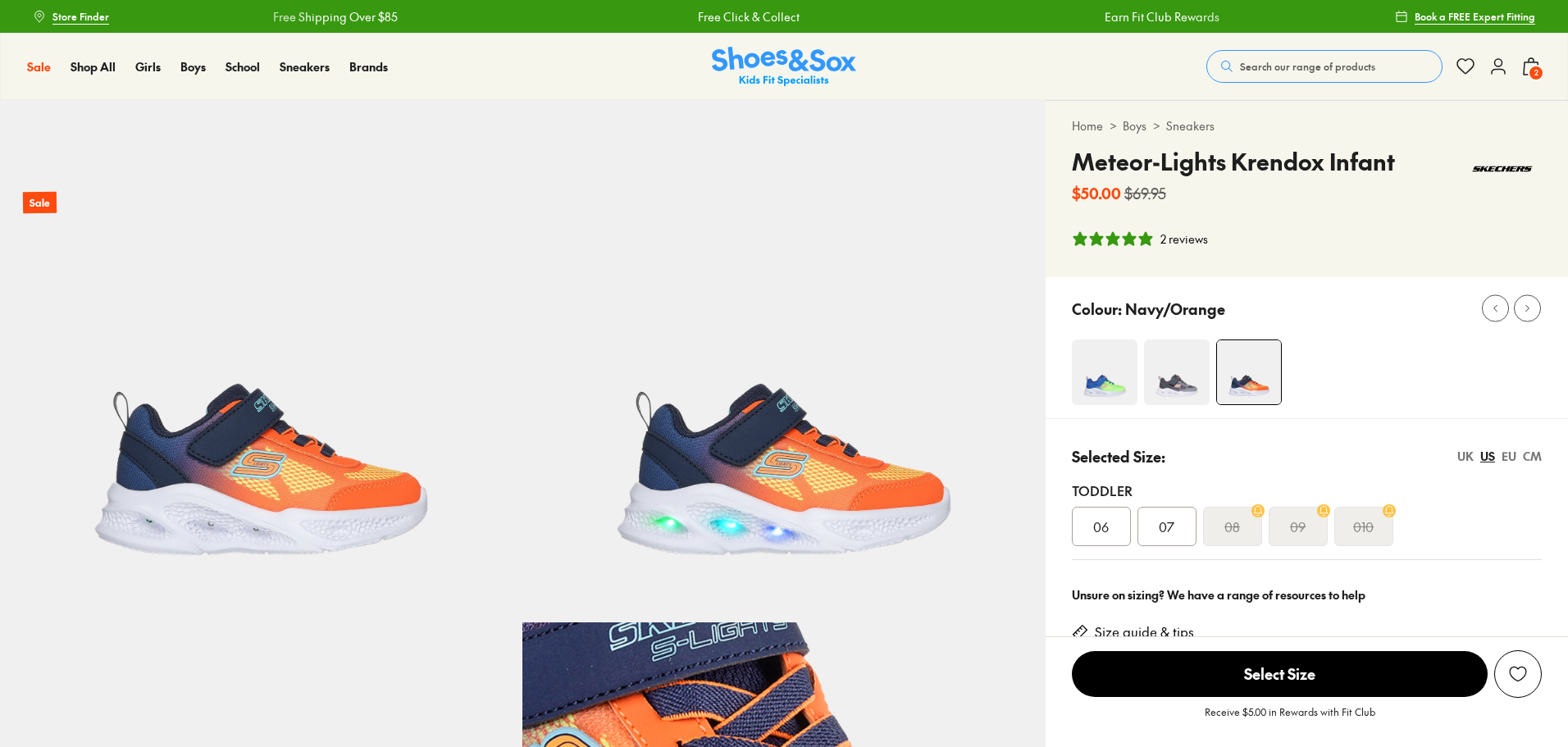 click at bounding box center (1177, 372) 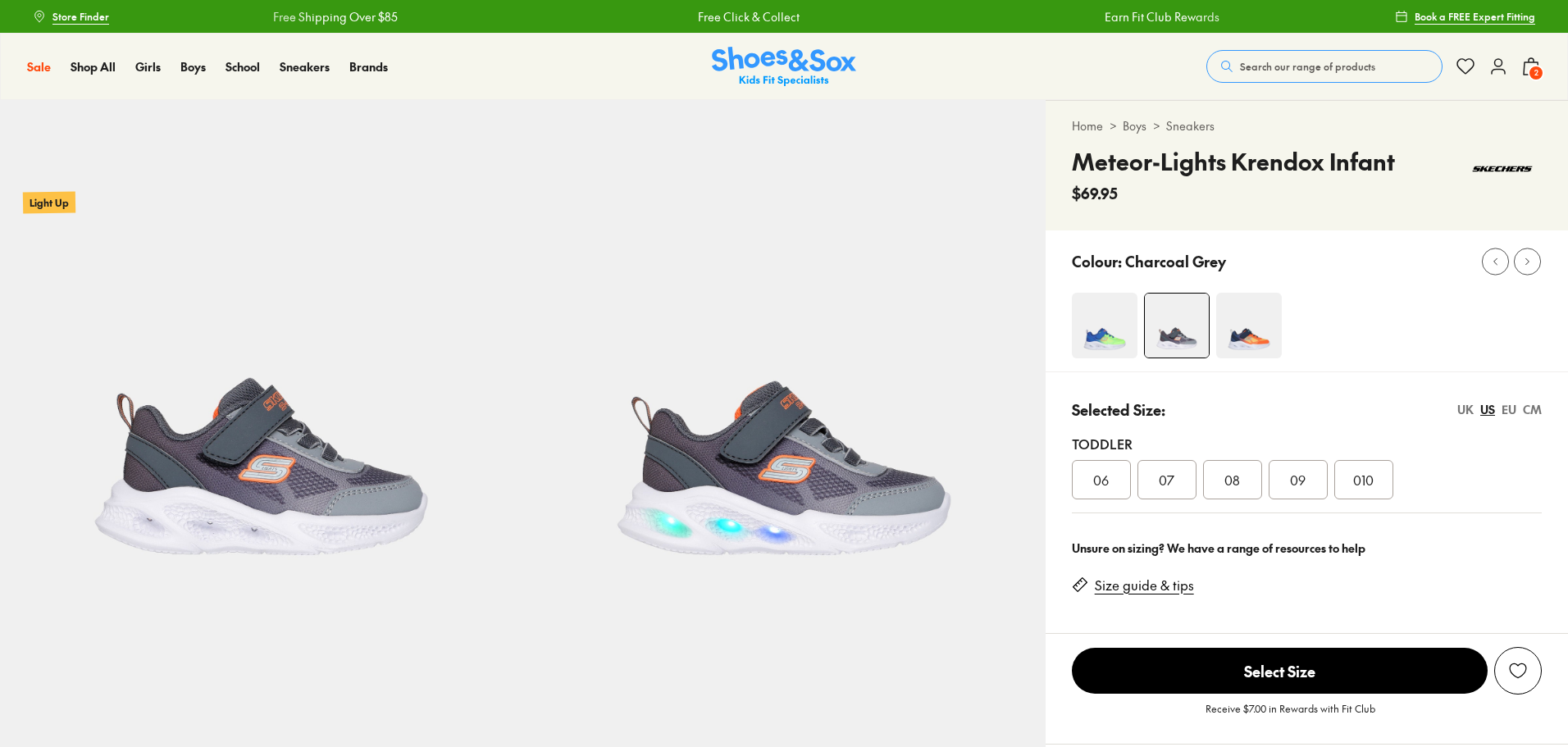 scroll, scrollTop: 0, scrollLeft: 0, axis: both 